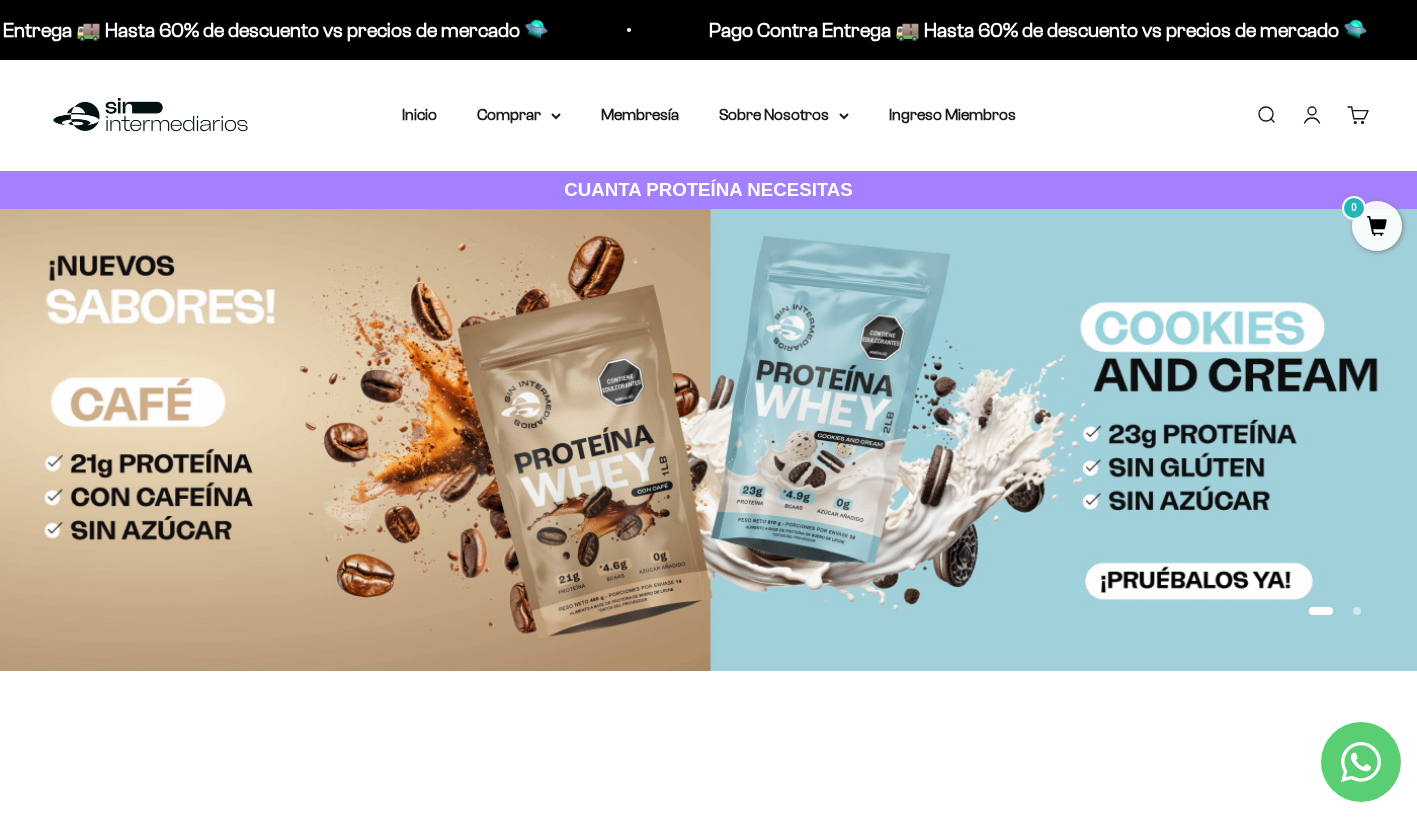scroll, scrollTop: 0, scrollLeft: 0, axis: both 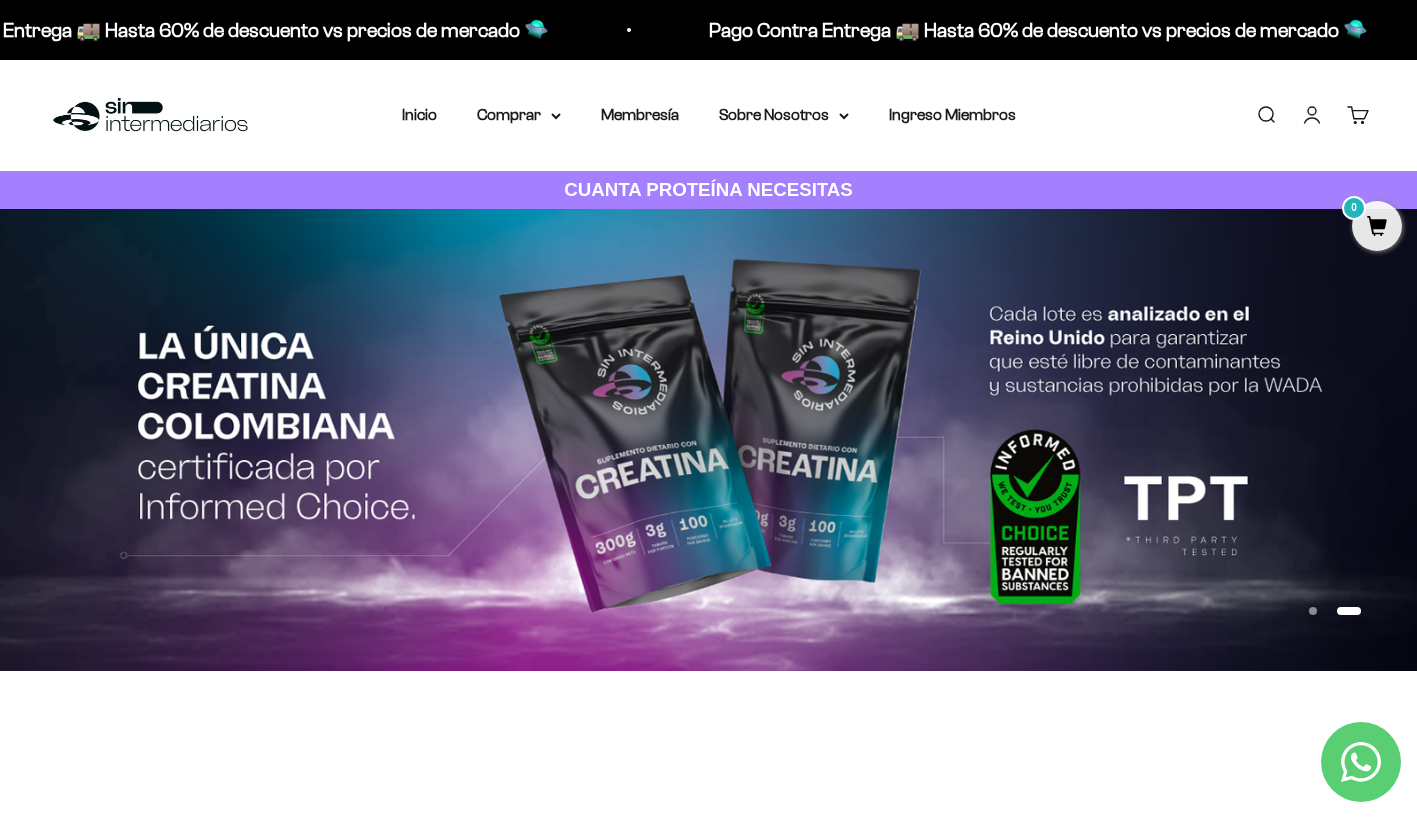 click on "Carrito
0" at bounding box center [1358, 115] 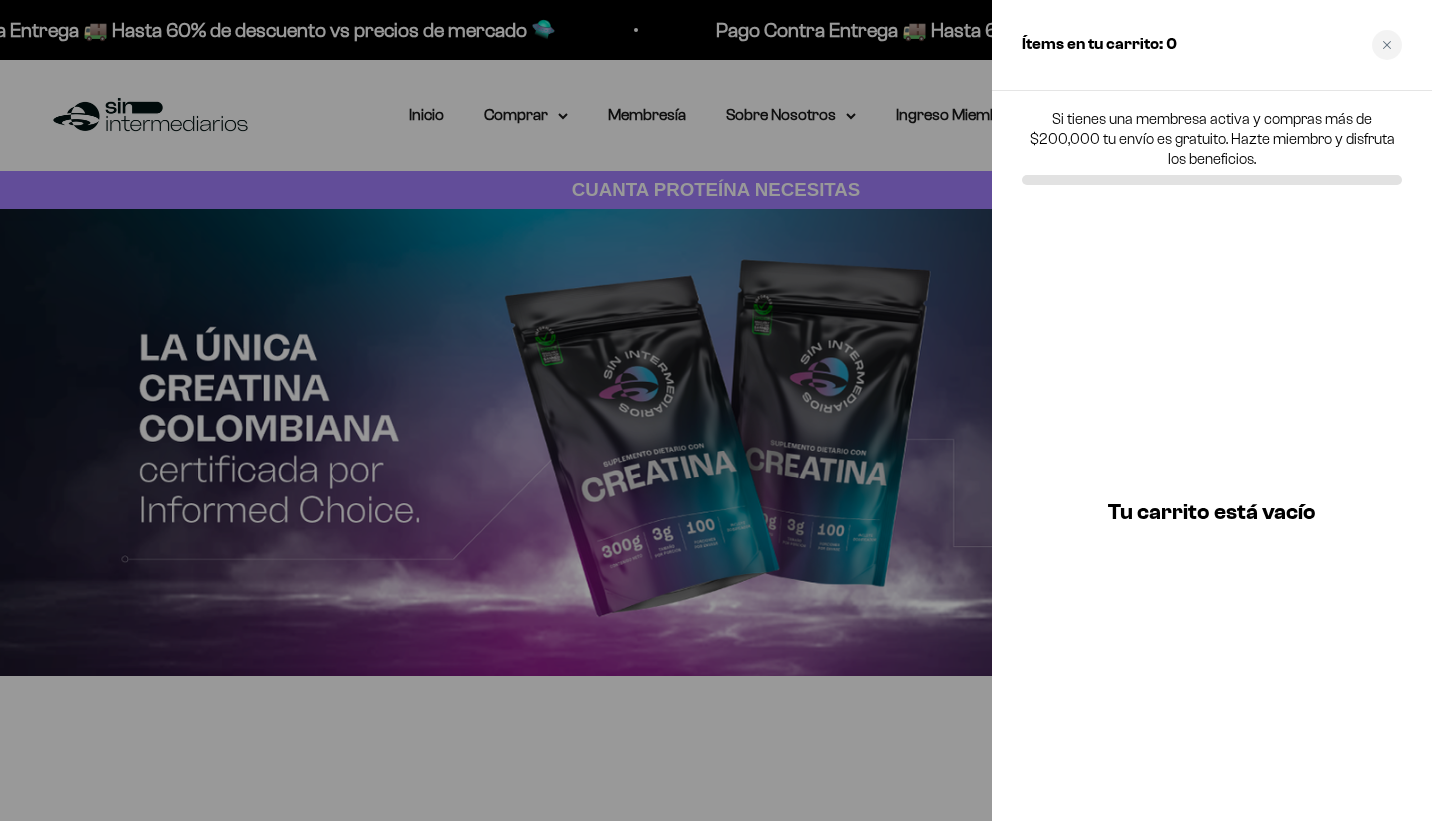 click at bounding box center [716, 410] 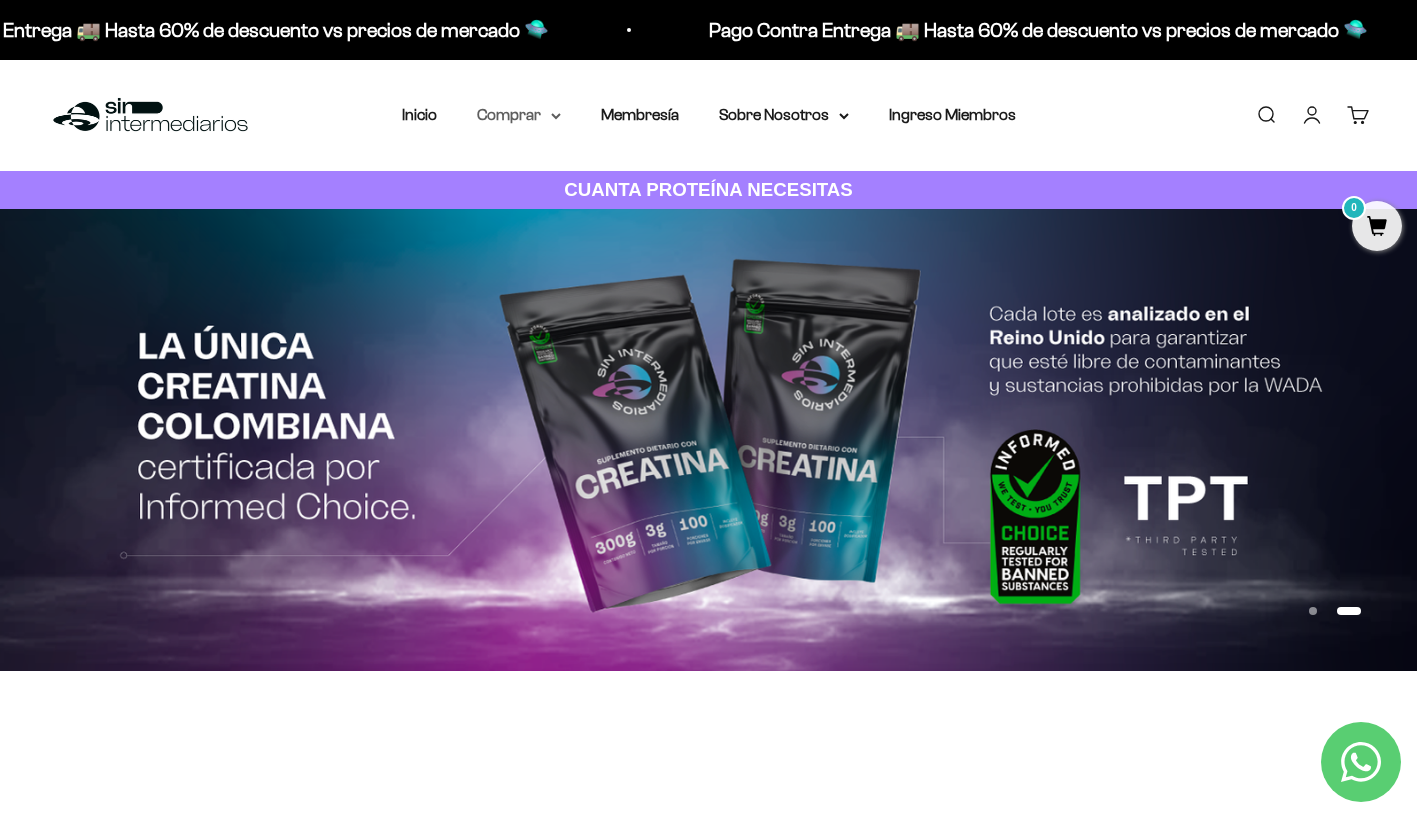 click on "Comprar" at bounding box center [519, 115] 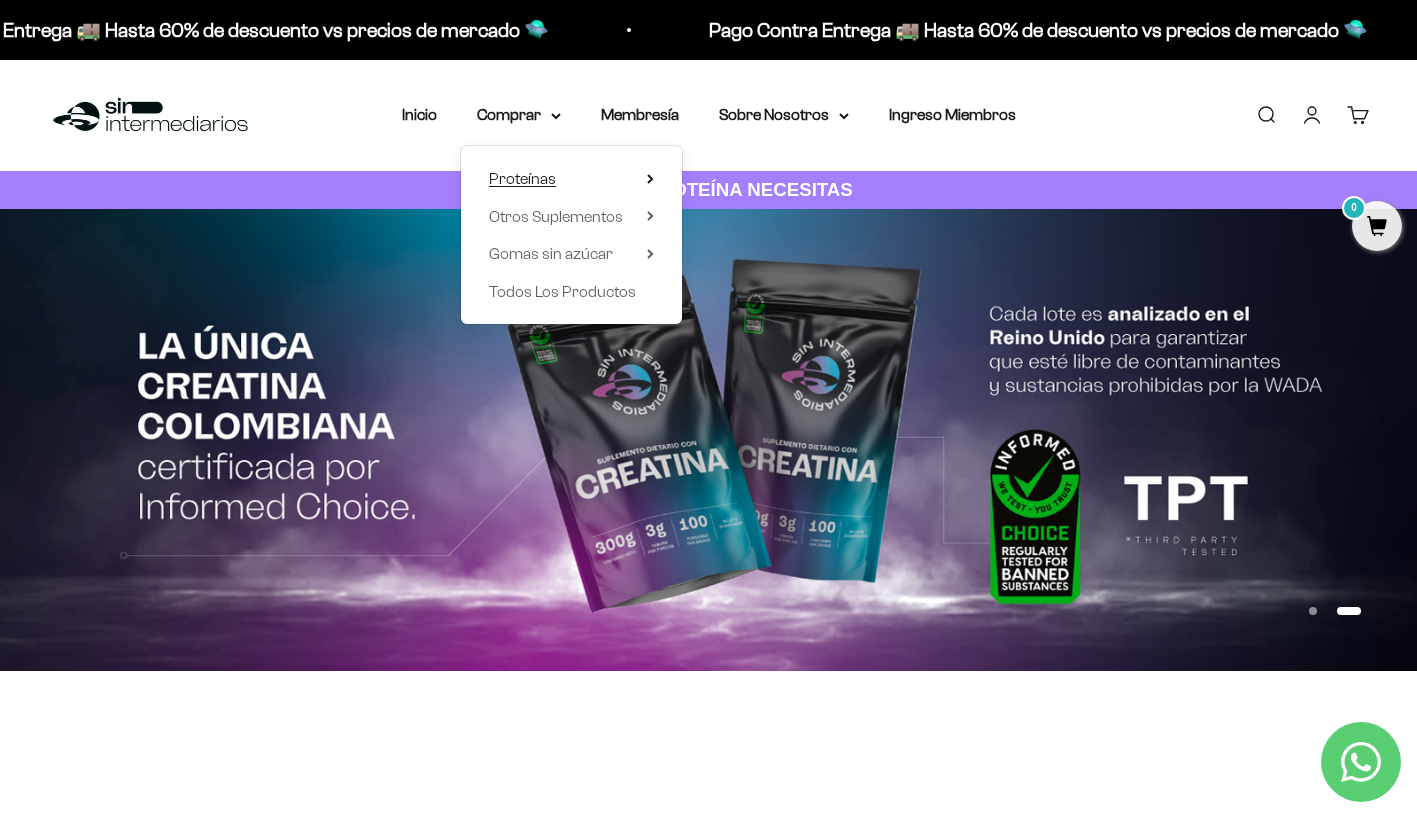 click 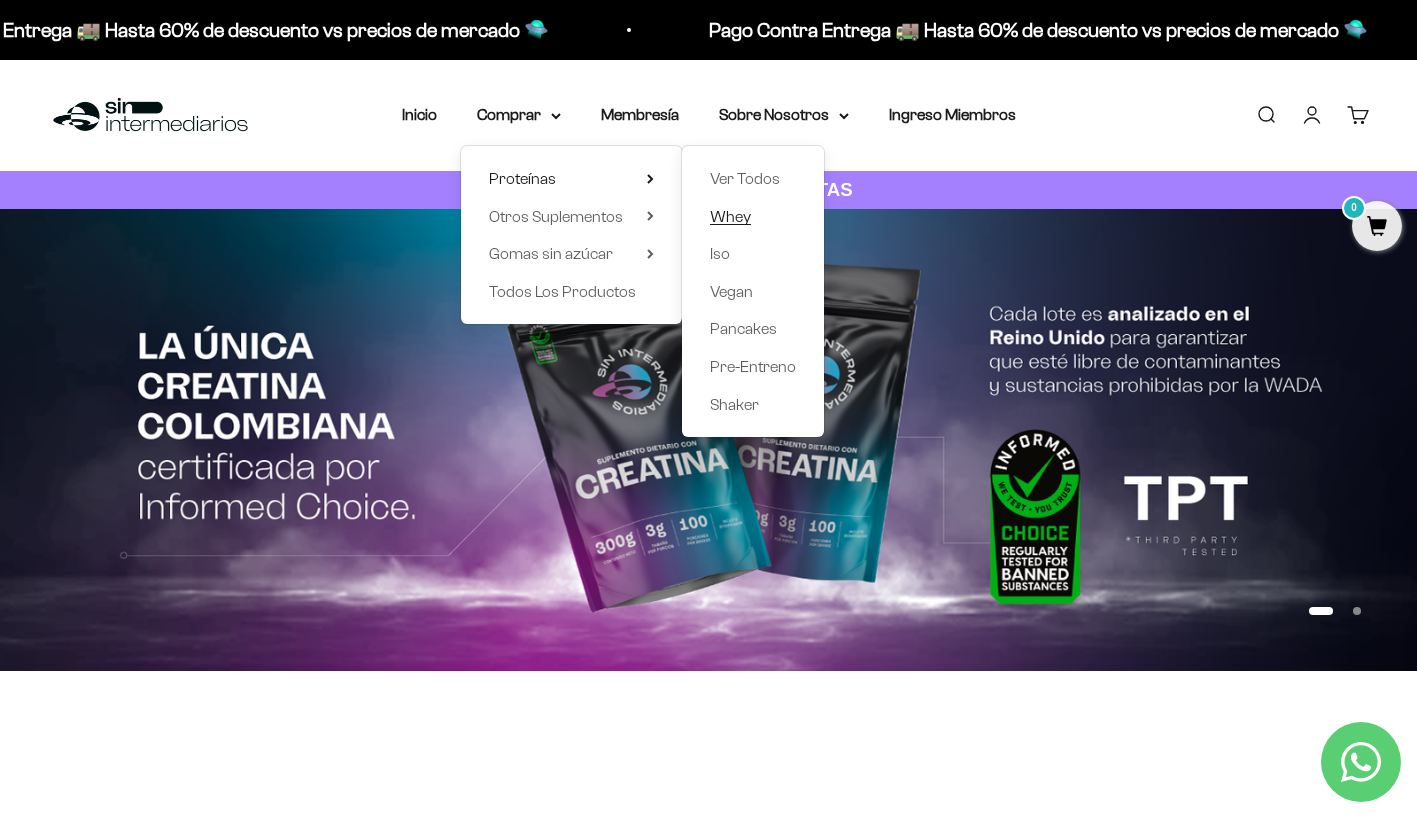 click on "Whey" at bounding box center (730, 216) 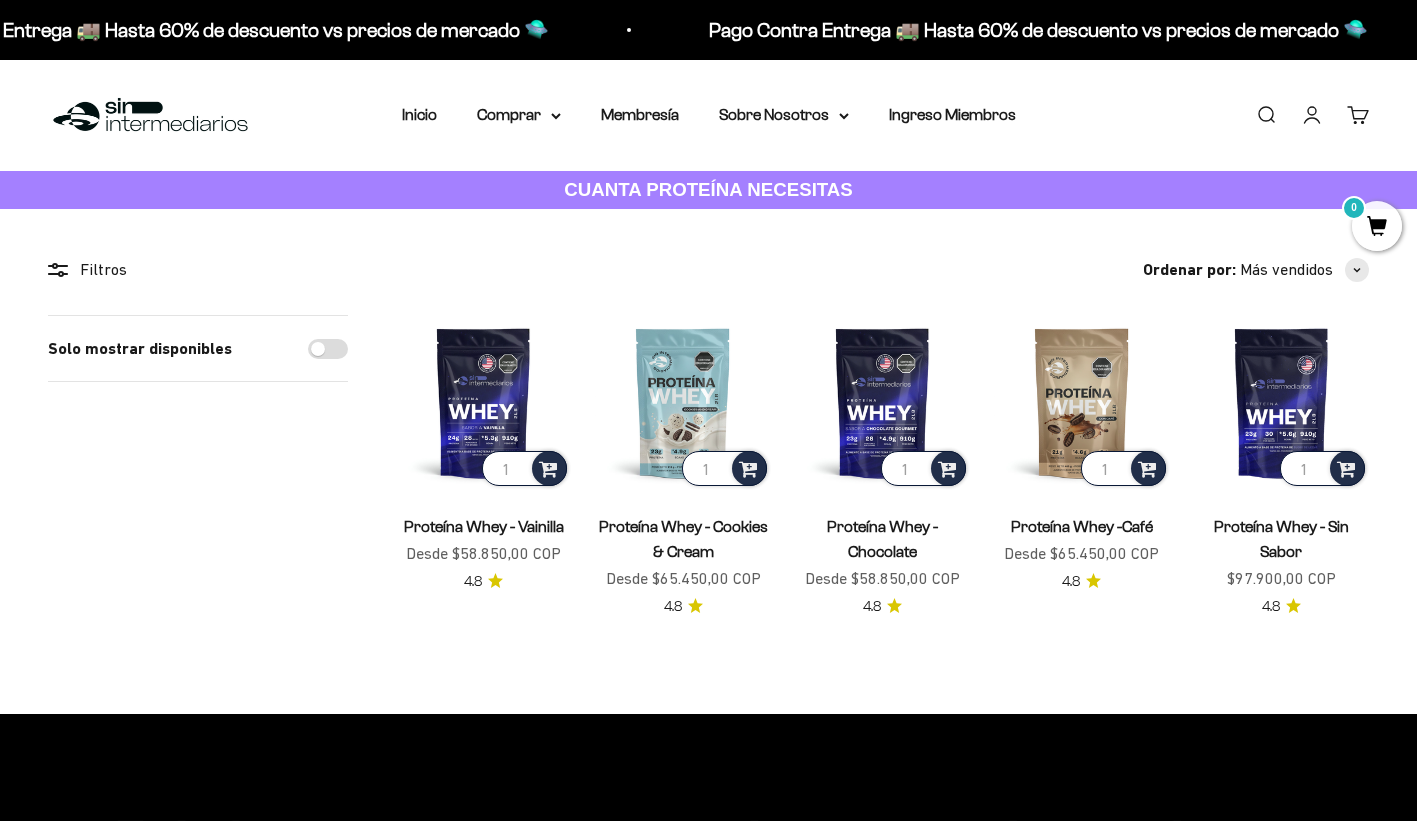 scroll, scrollTop: 0, scrollLeft: 0, axis: both 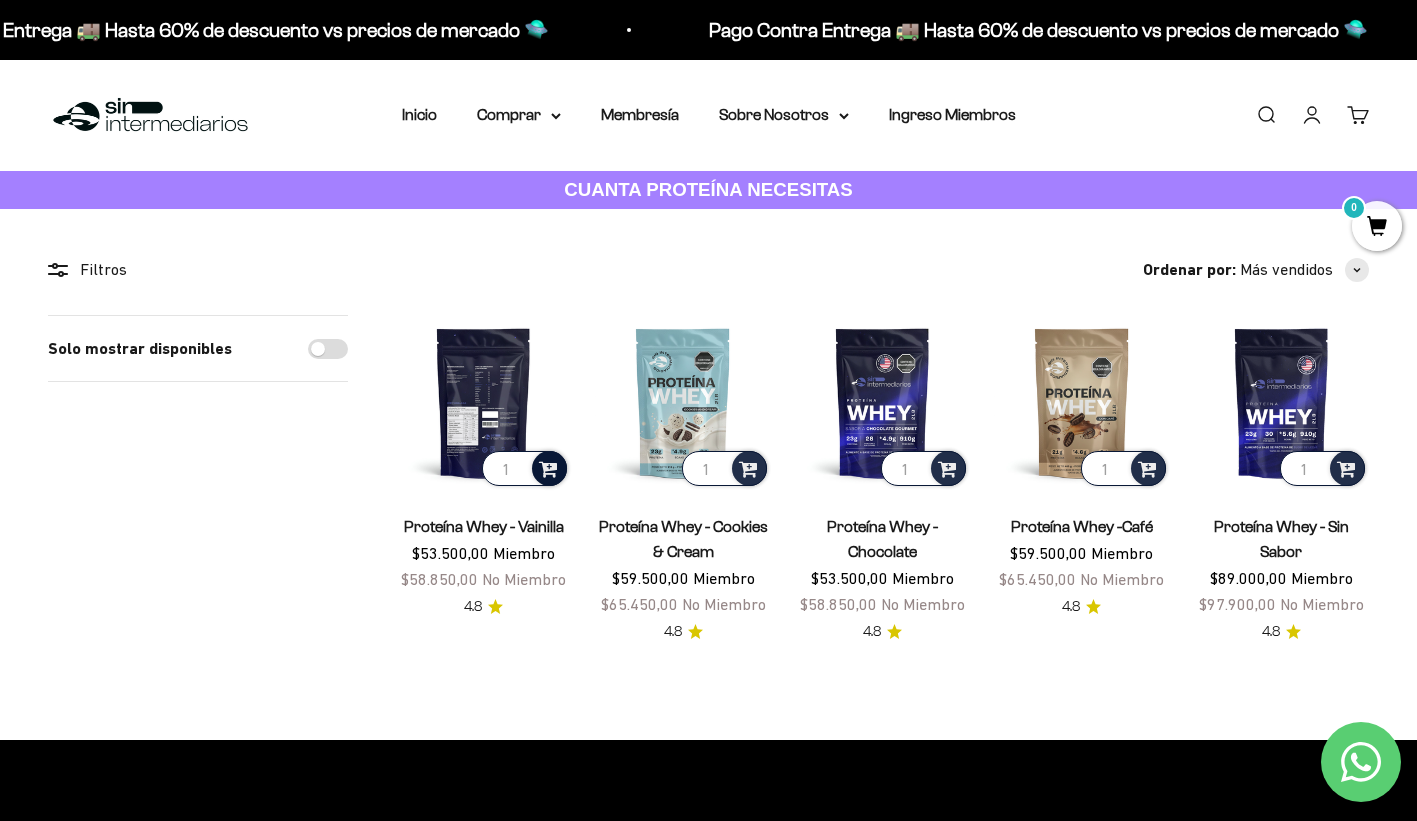 click at bounding box center (548, 467) 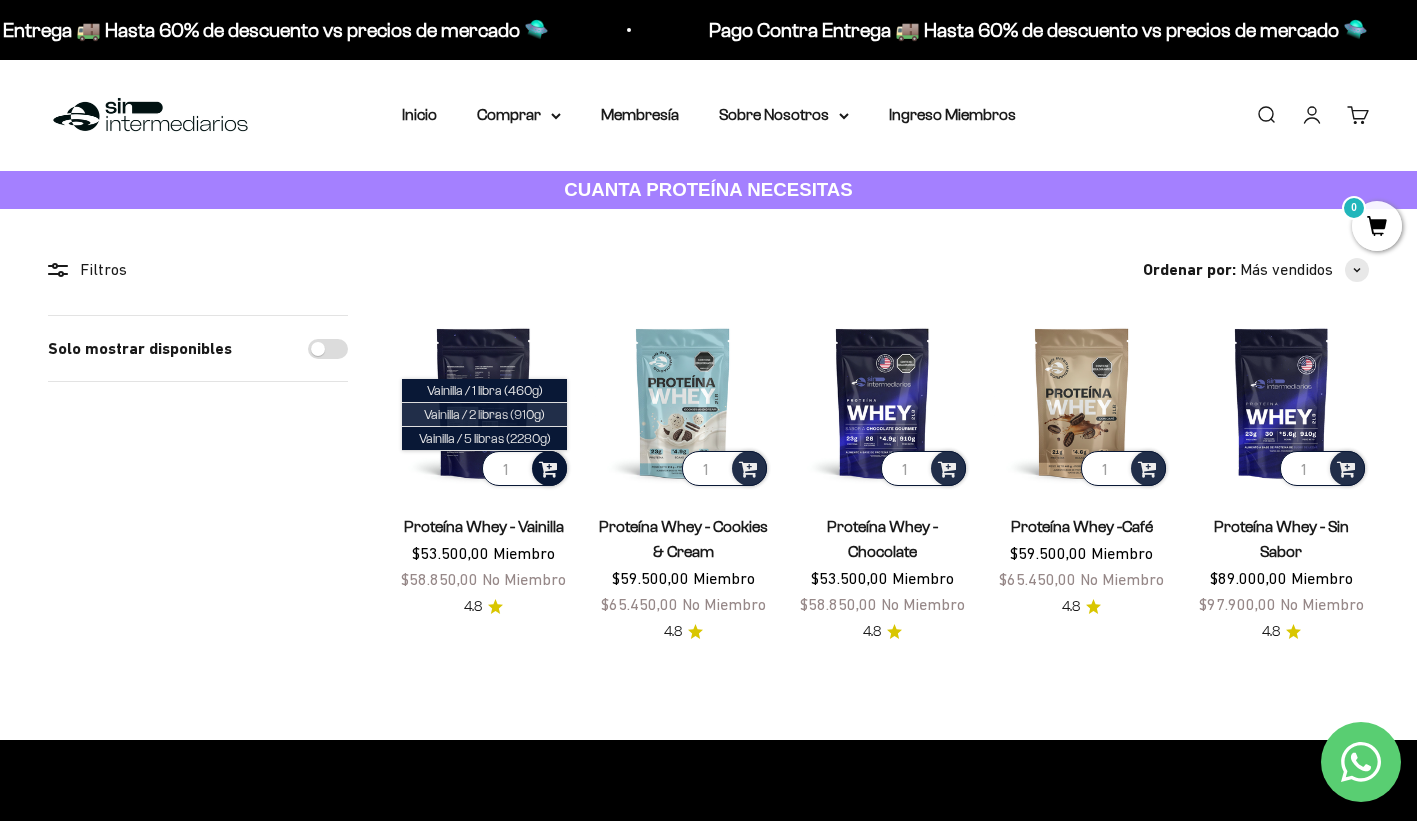 click on "Vainilla / 2 libras (910g)" at bounding box center (484, 414) 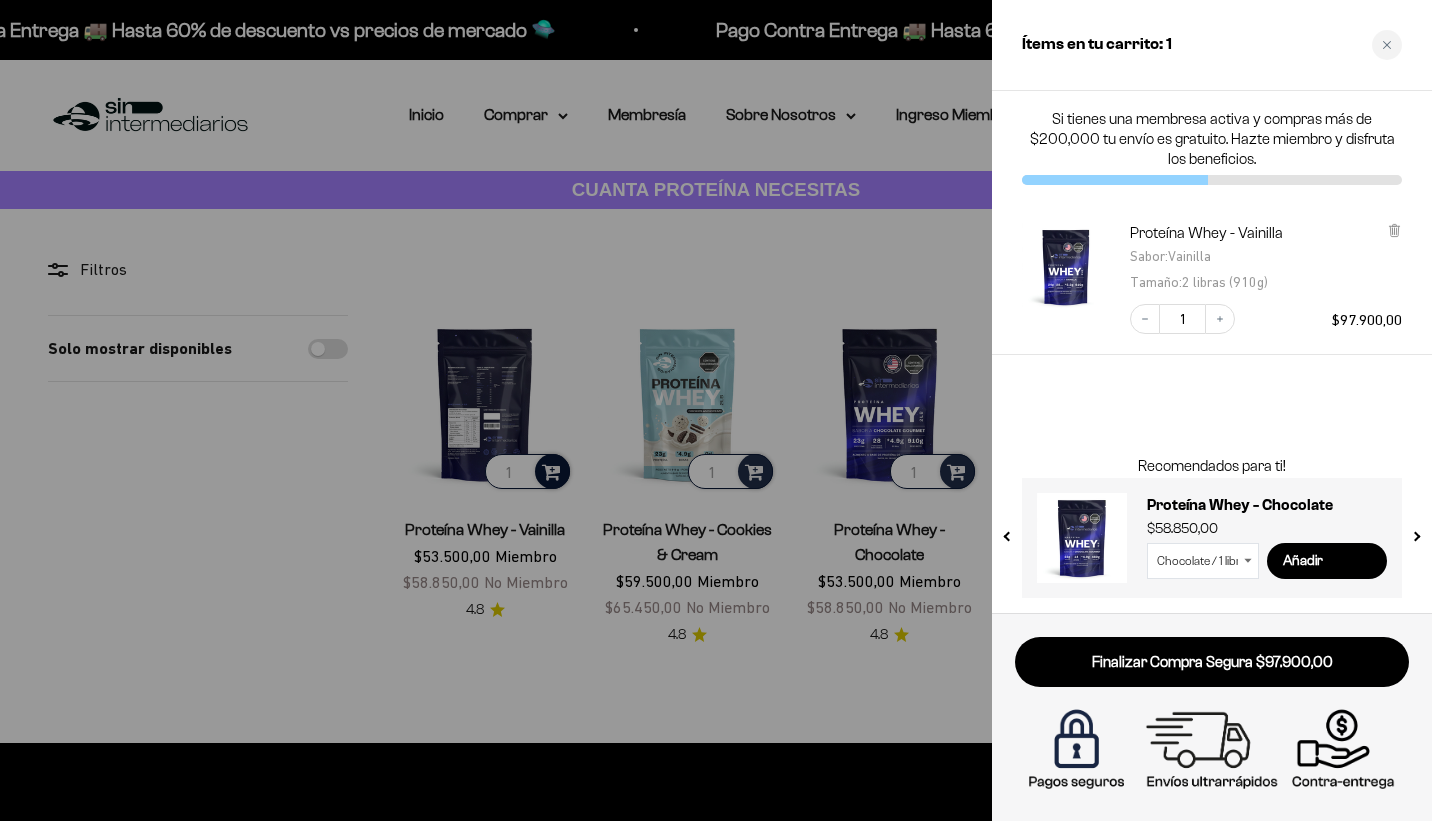 drag, startPoint x: 498, startPoint y: 169, endPoint x: 647, endPoint y: 166, distance: 149.0302 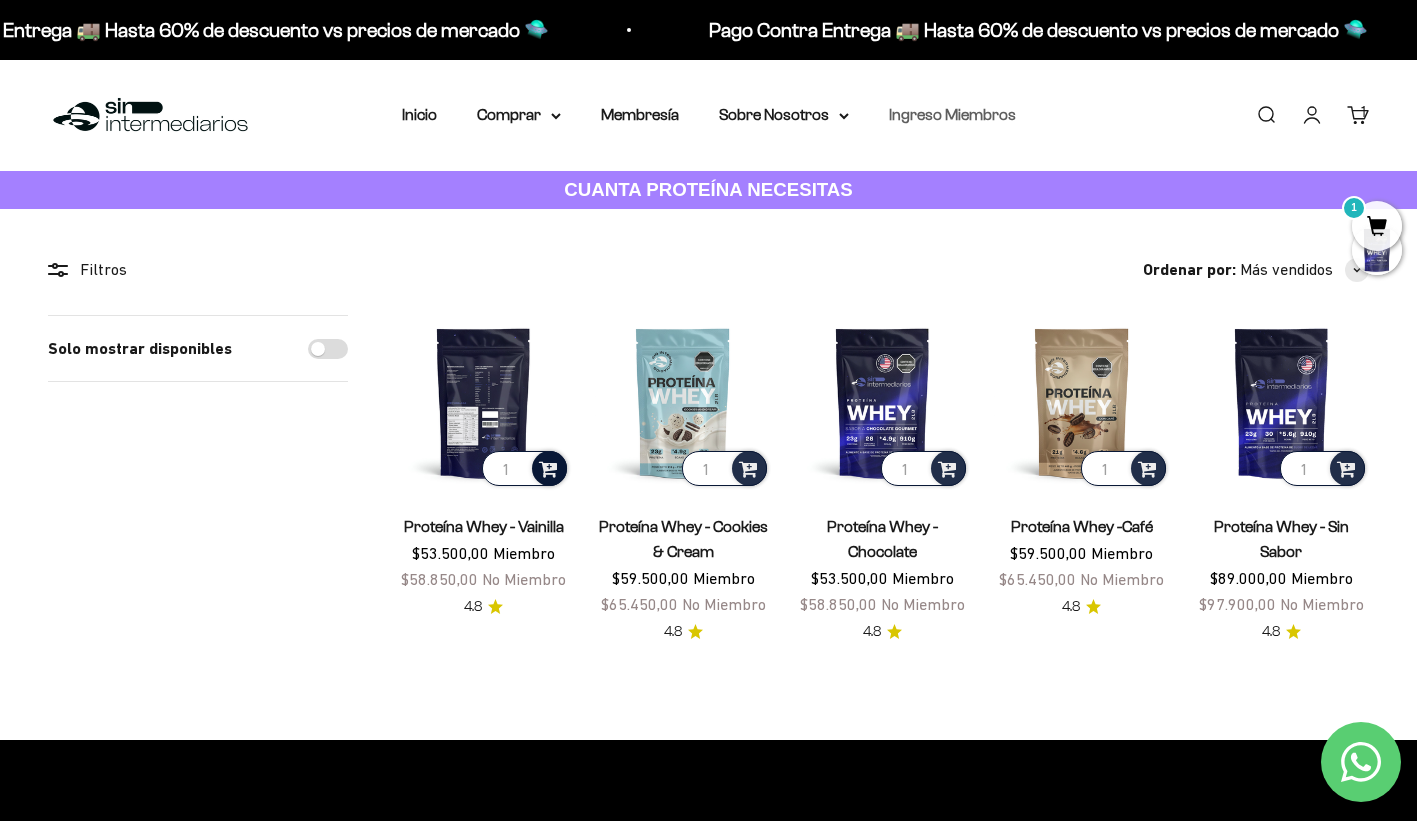 click on "Ingreso Miembros" at bounding box center (952, 114) 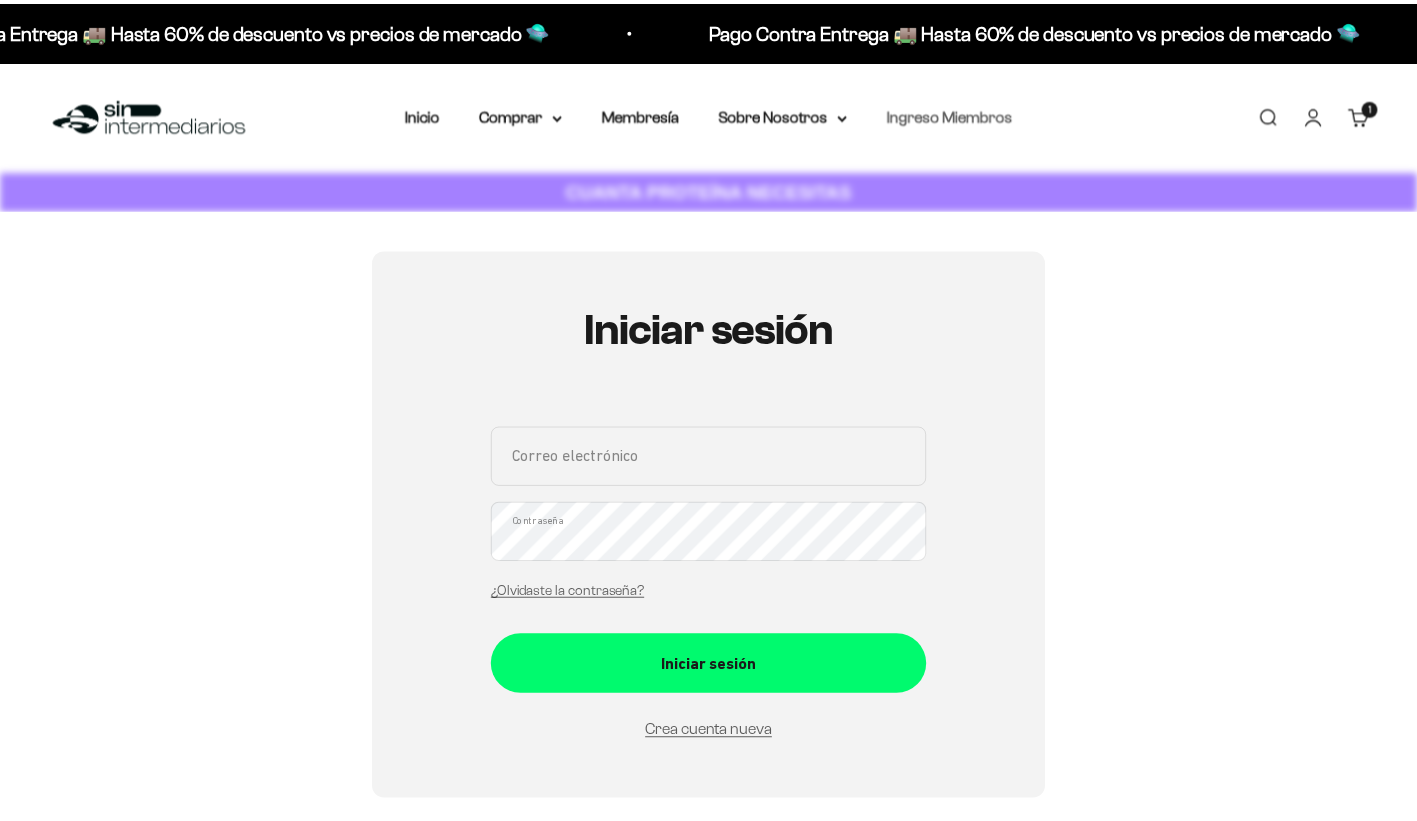 scroll, scrollTop: 0, scrollLeft: 0, axis: both 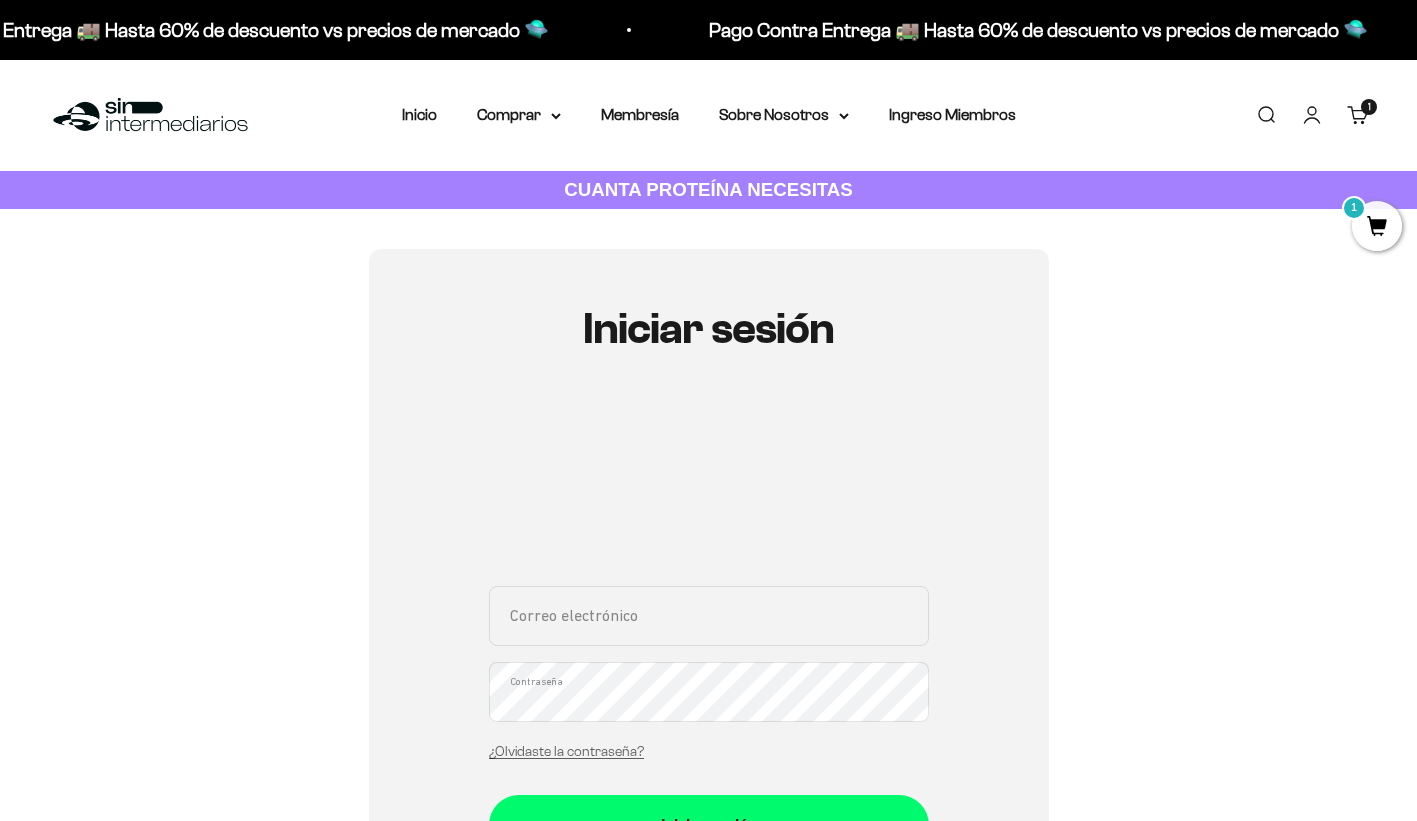 click on "Correo electrónico" at bounding box center [709, 616] 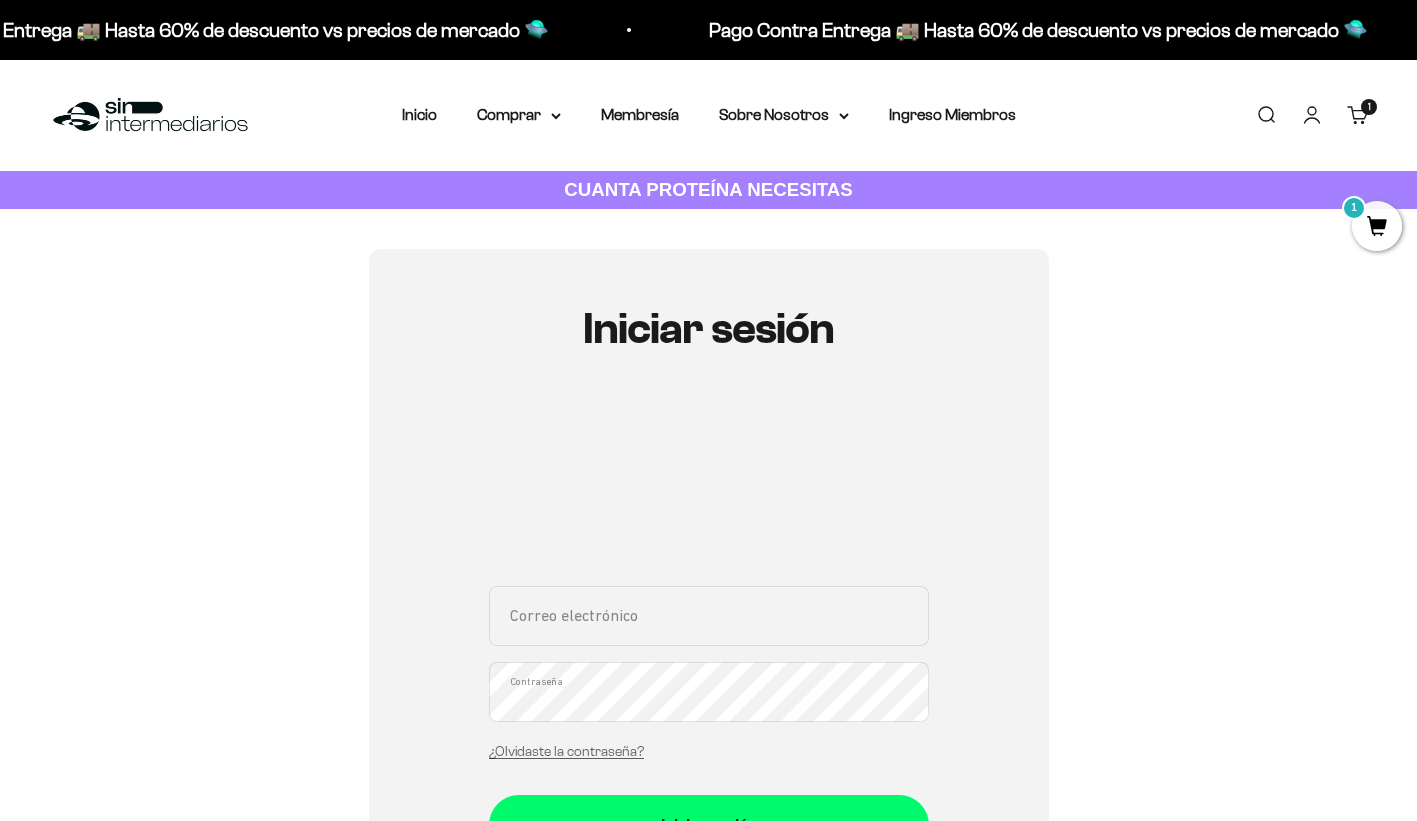 type on "hvtorres6969@gmail.com" 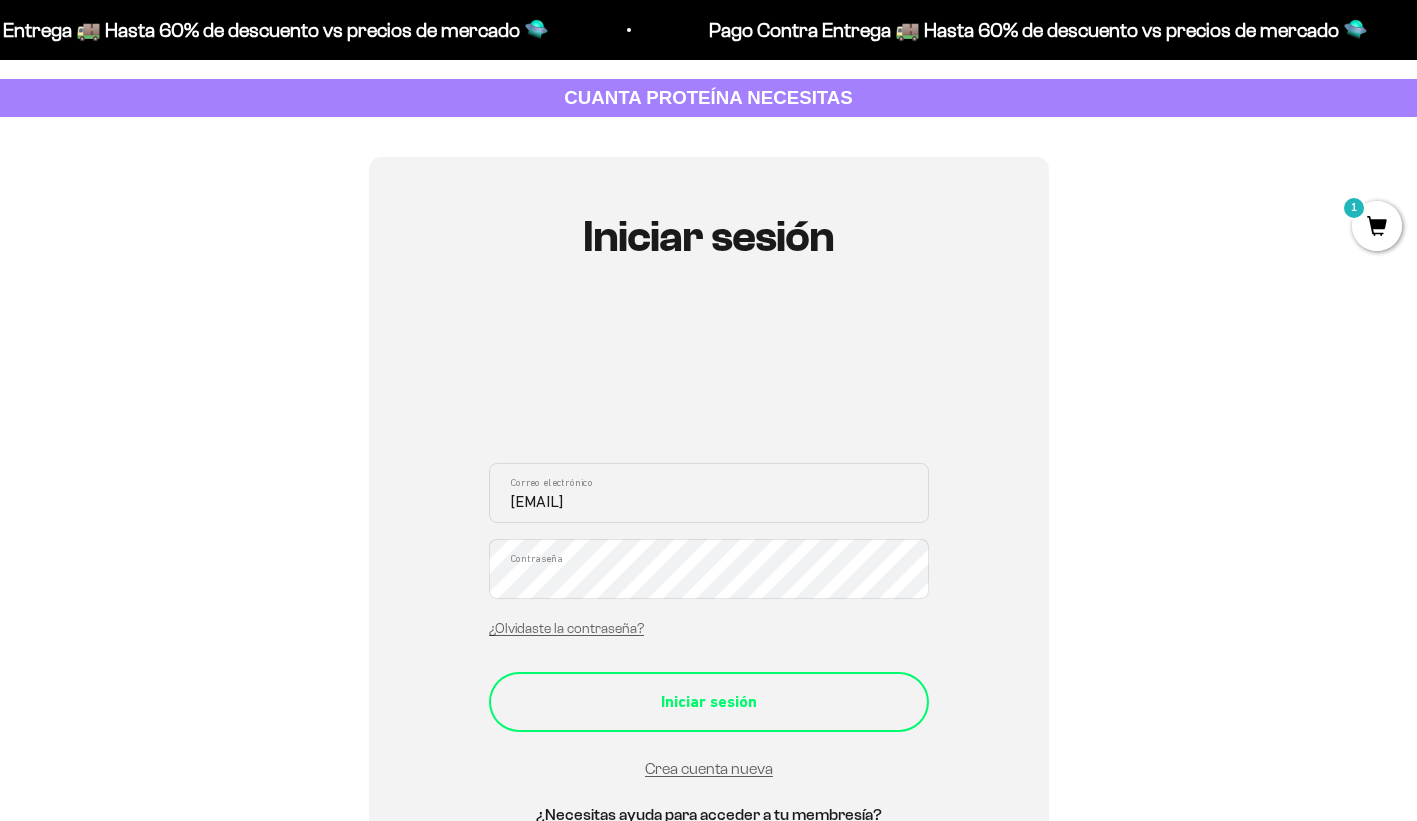 scroll, scrollTop: 100, scrollLeft: 0, axis: vertical 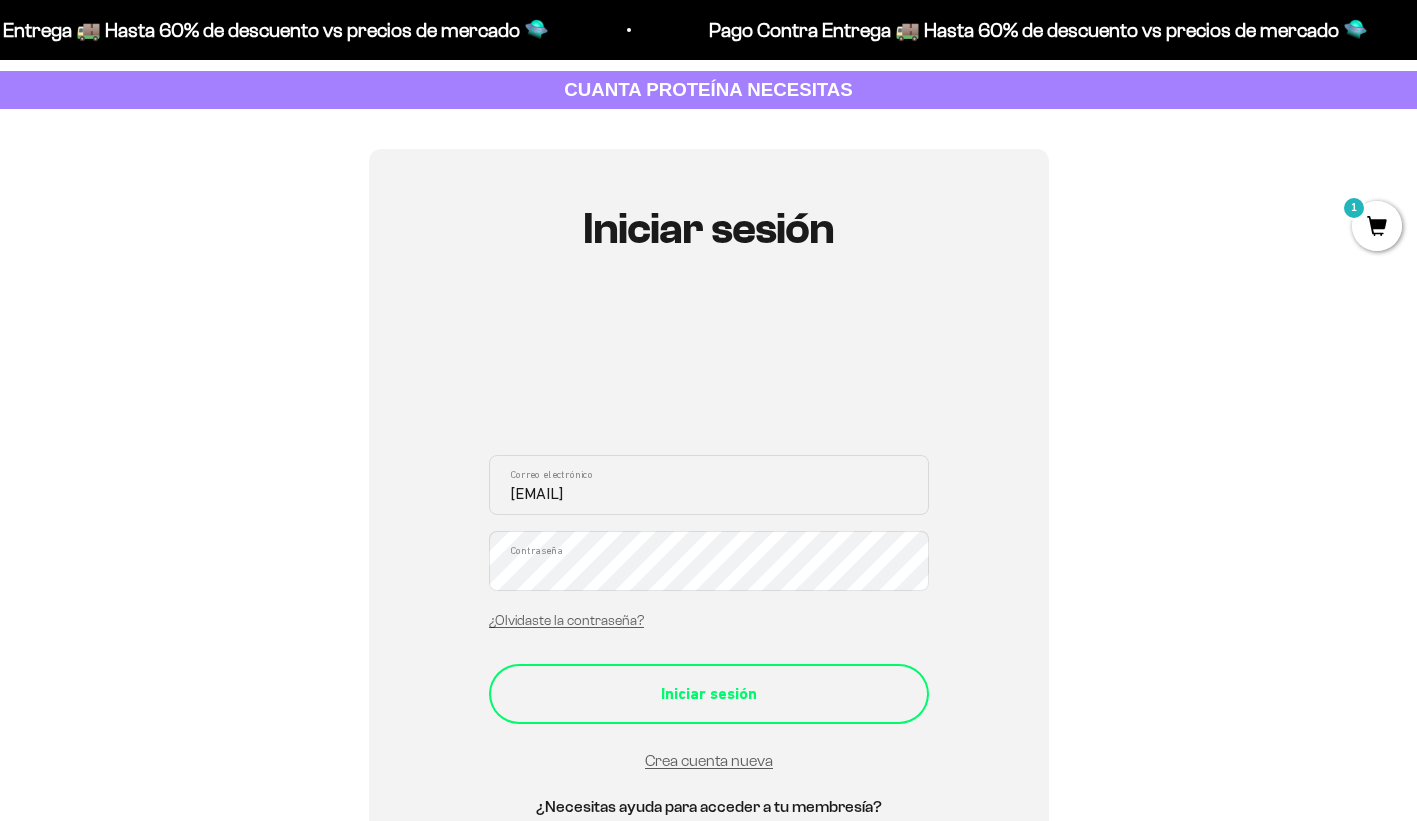 click on "Iniciar sesión" at bounding box center [709, 694] 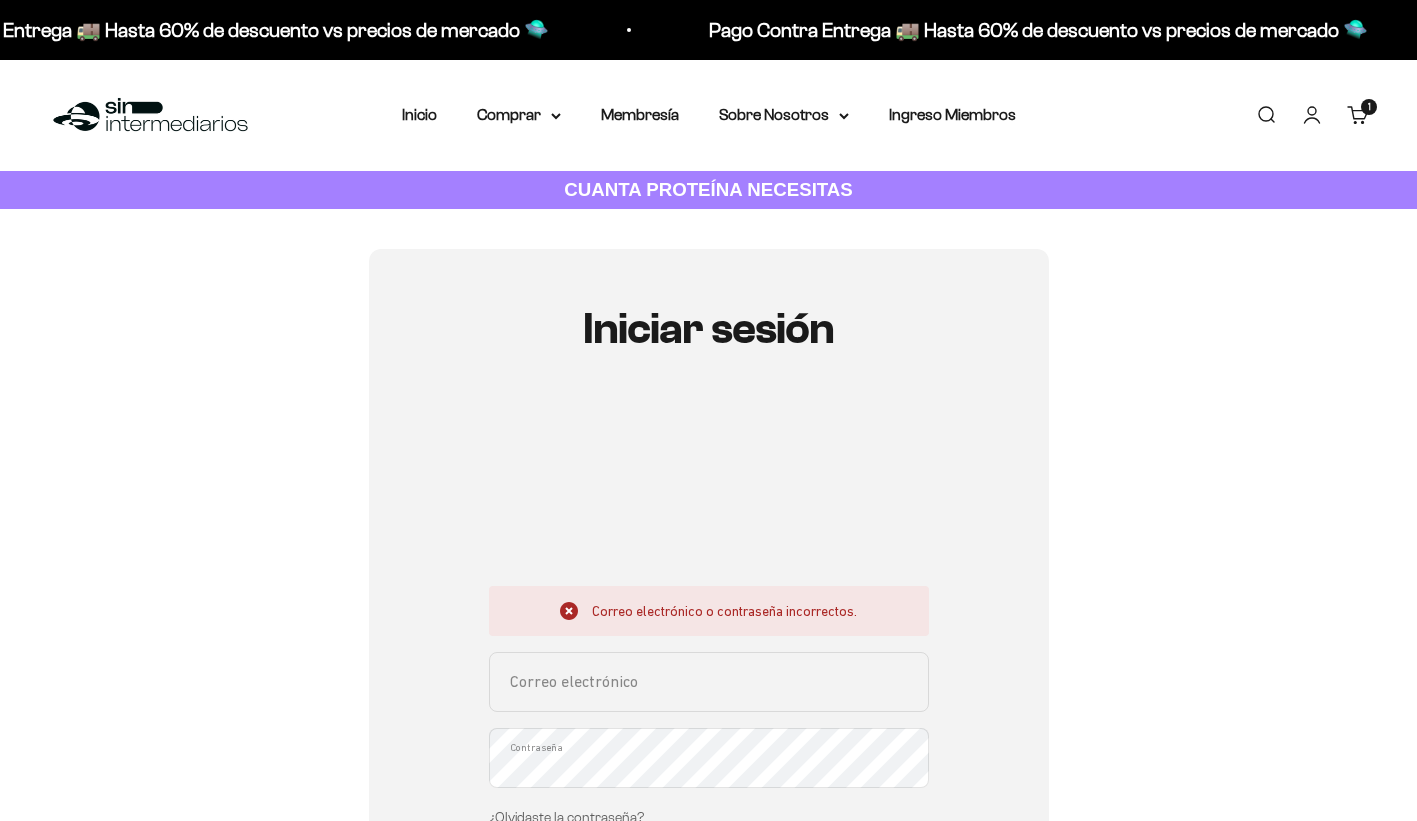 scroll, scrollTop: 0, scrollLeft: 0, axis: both 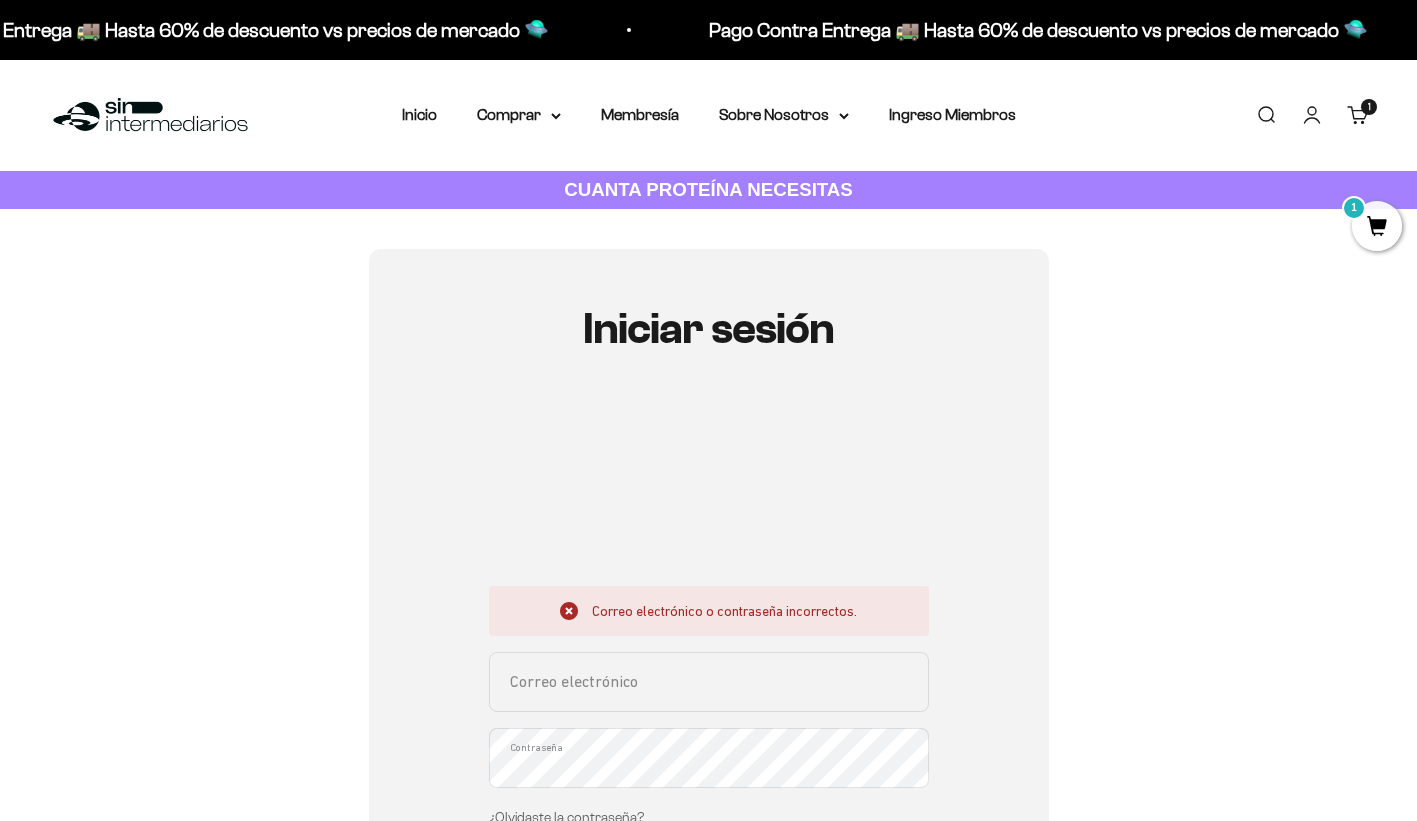click on "Correo electrónico" at bounding box center [709, 682] 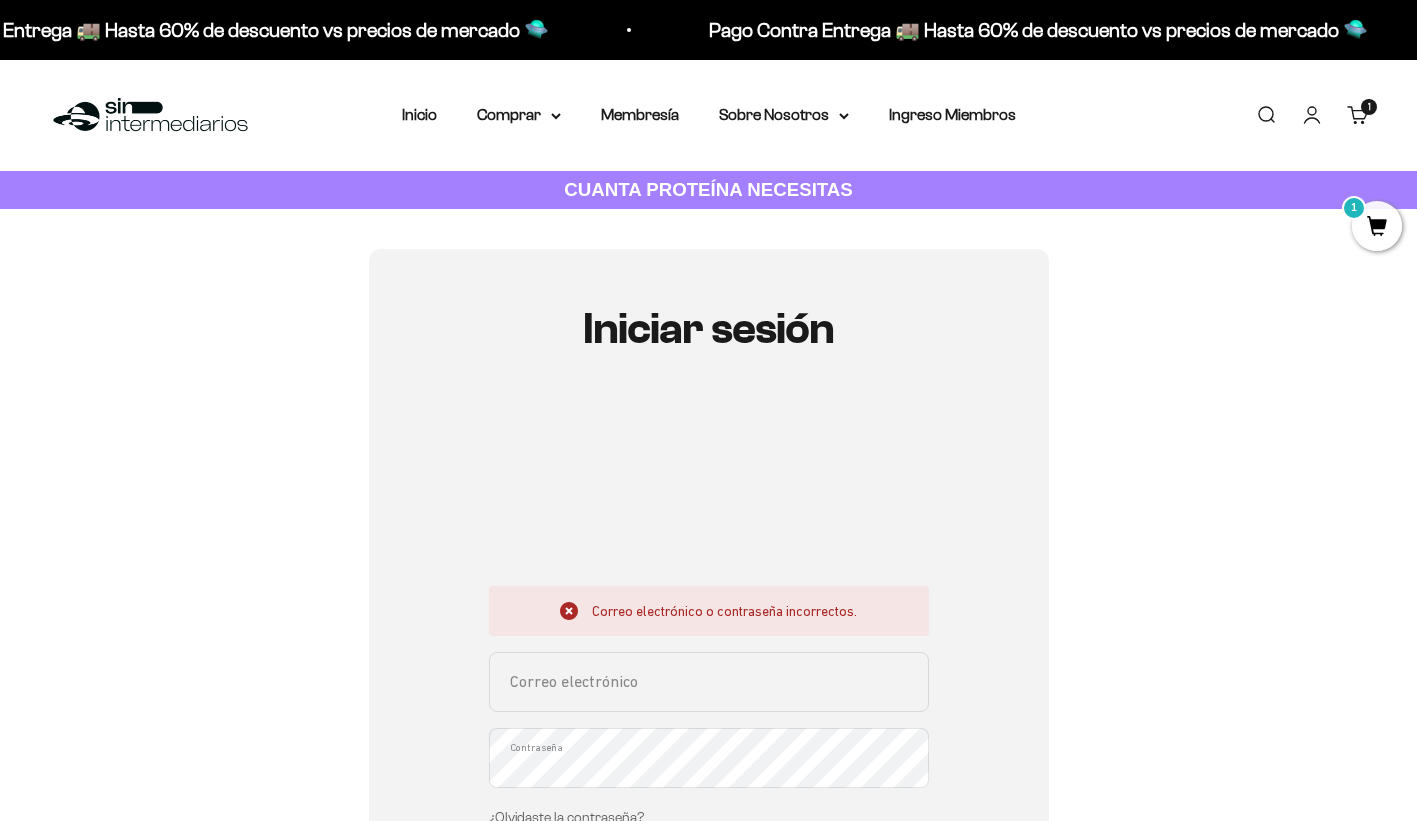 type on "[EMAIL]" 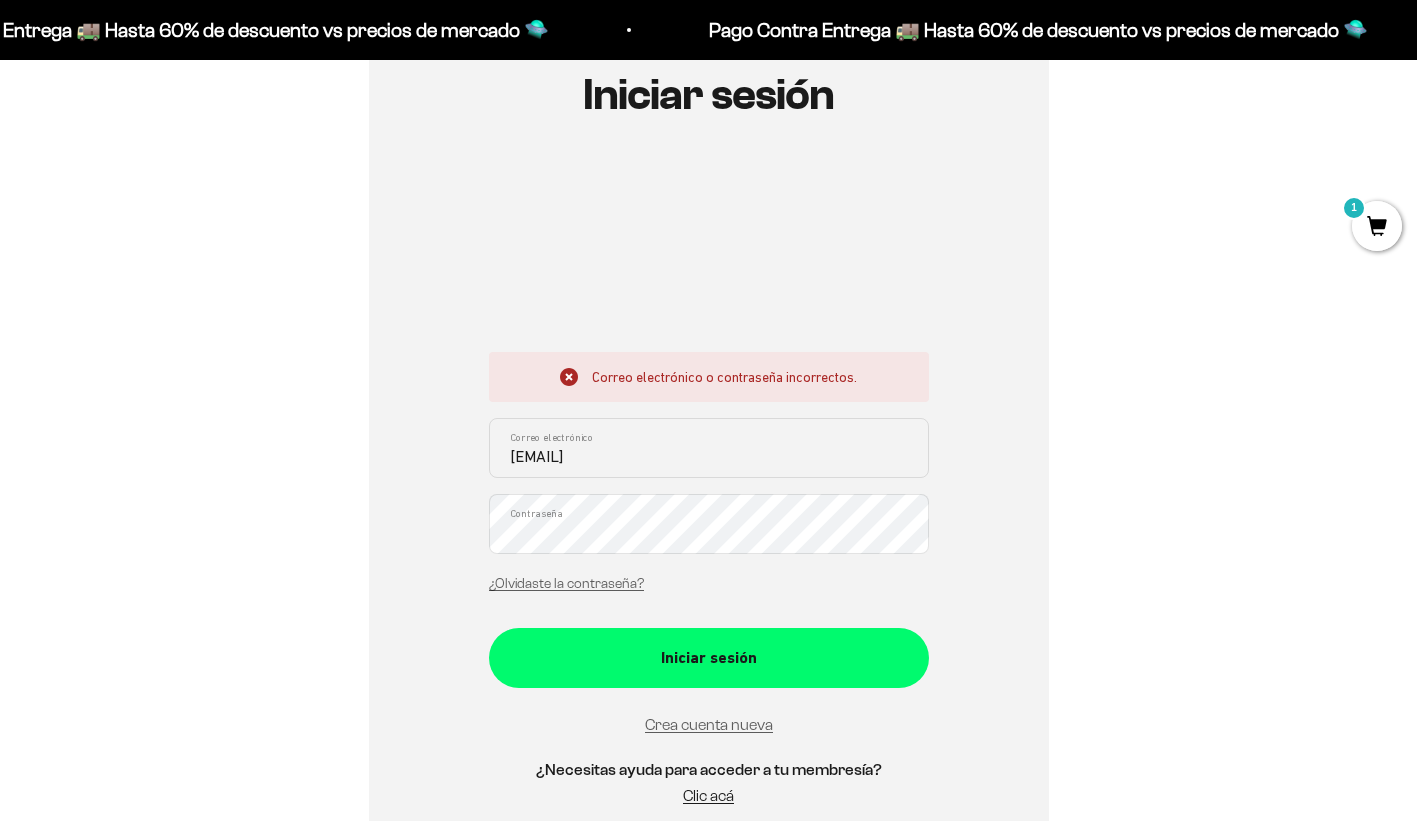 scroll, scrollTop: 266, scrollLeft: 0, axis: vertical 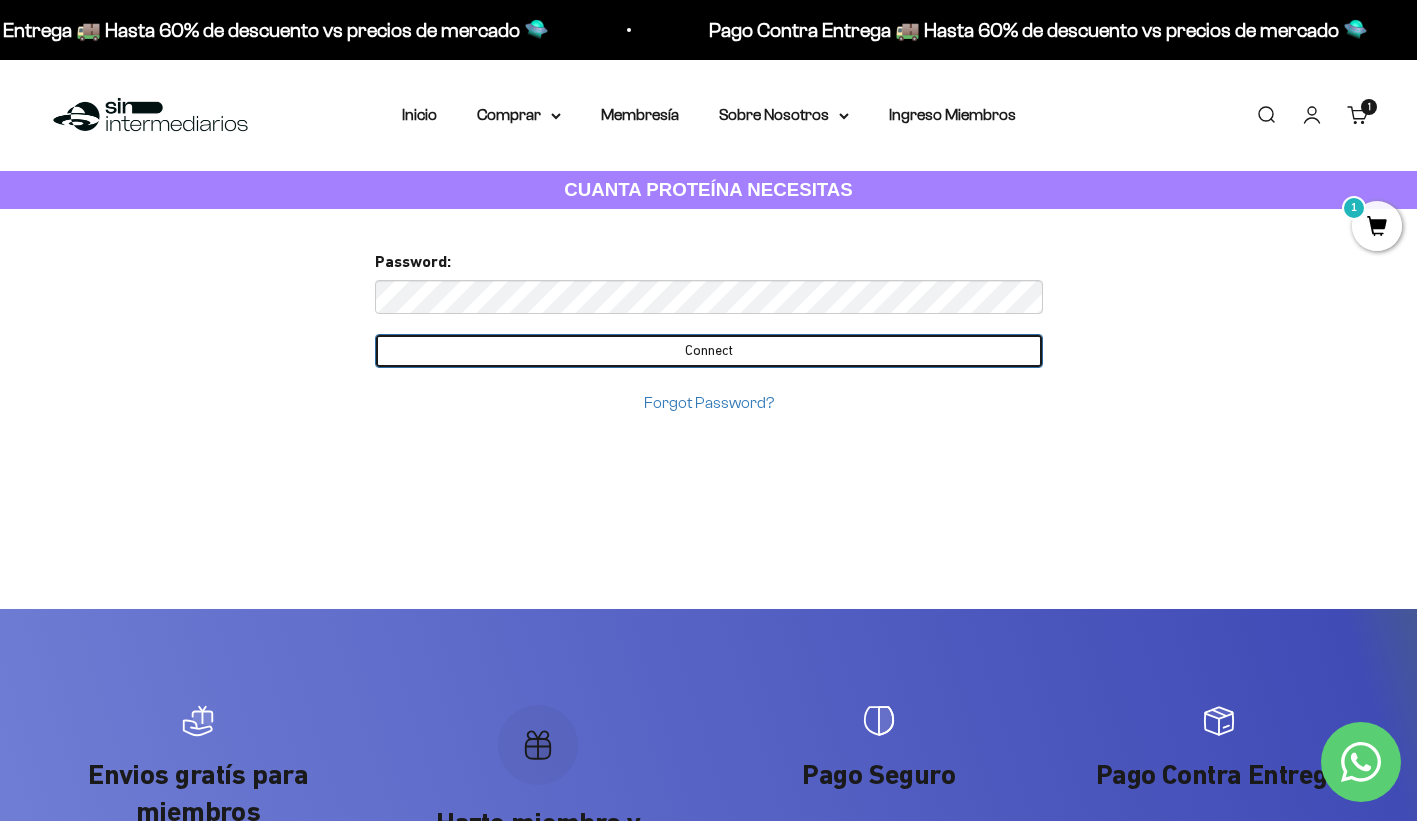 click on "Connect" at bounding box center (709, 351) 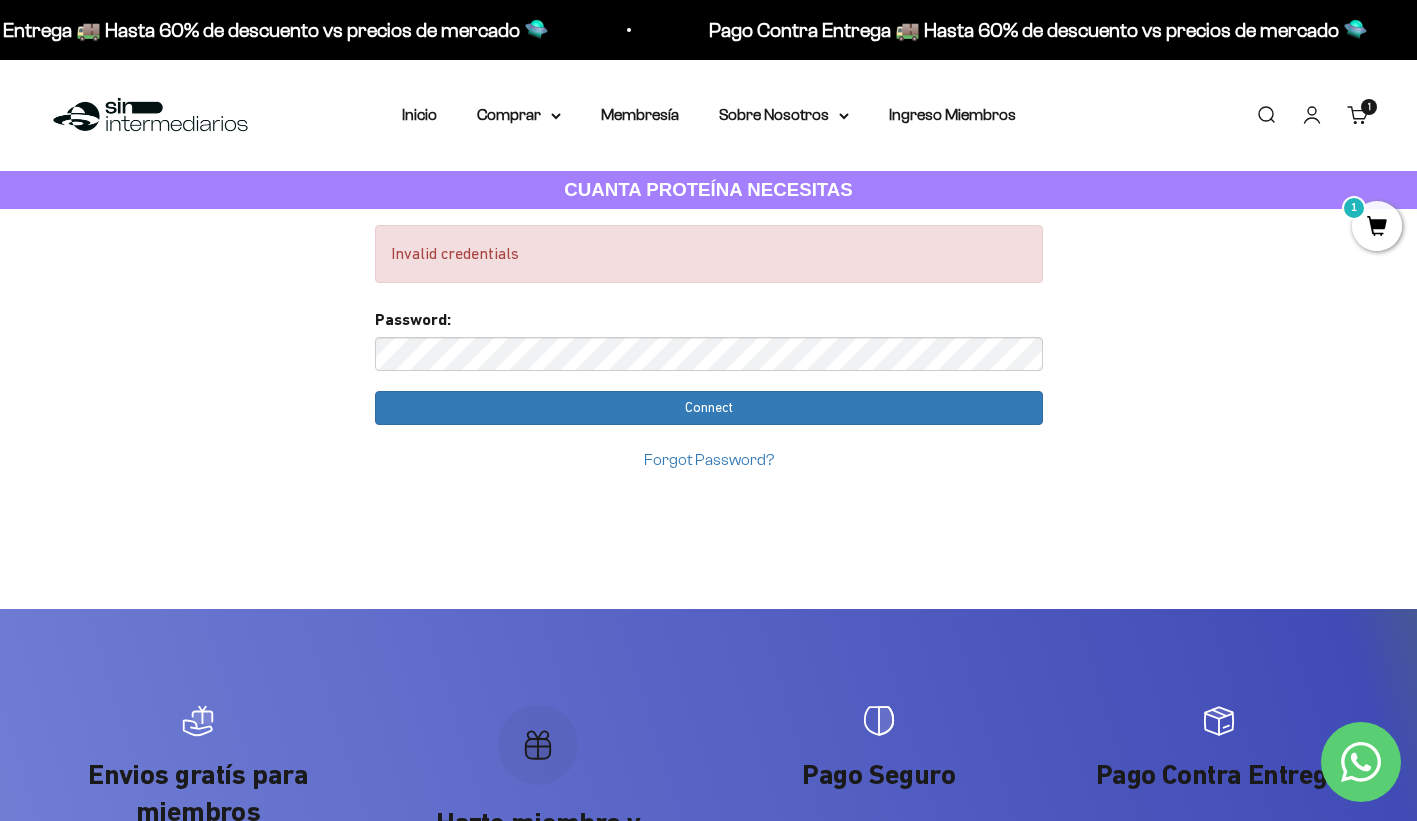 click on "Forgot Password?" at bounding box center [709, 459] 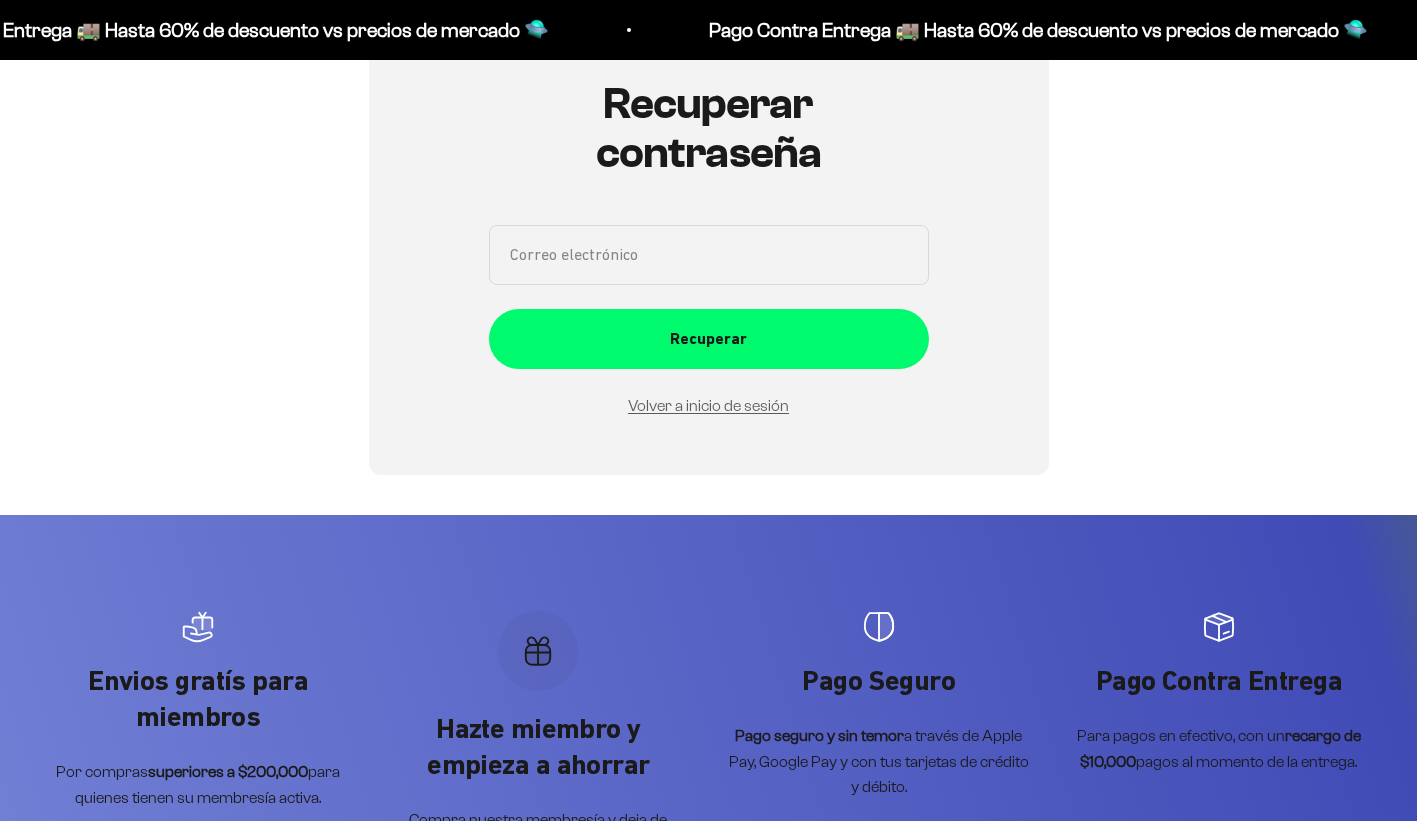 scroll, scrollTop: 225, scrollLeft: 0, axis: vertical 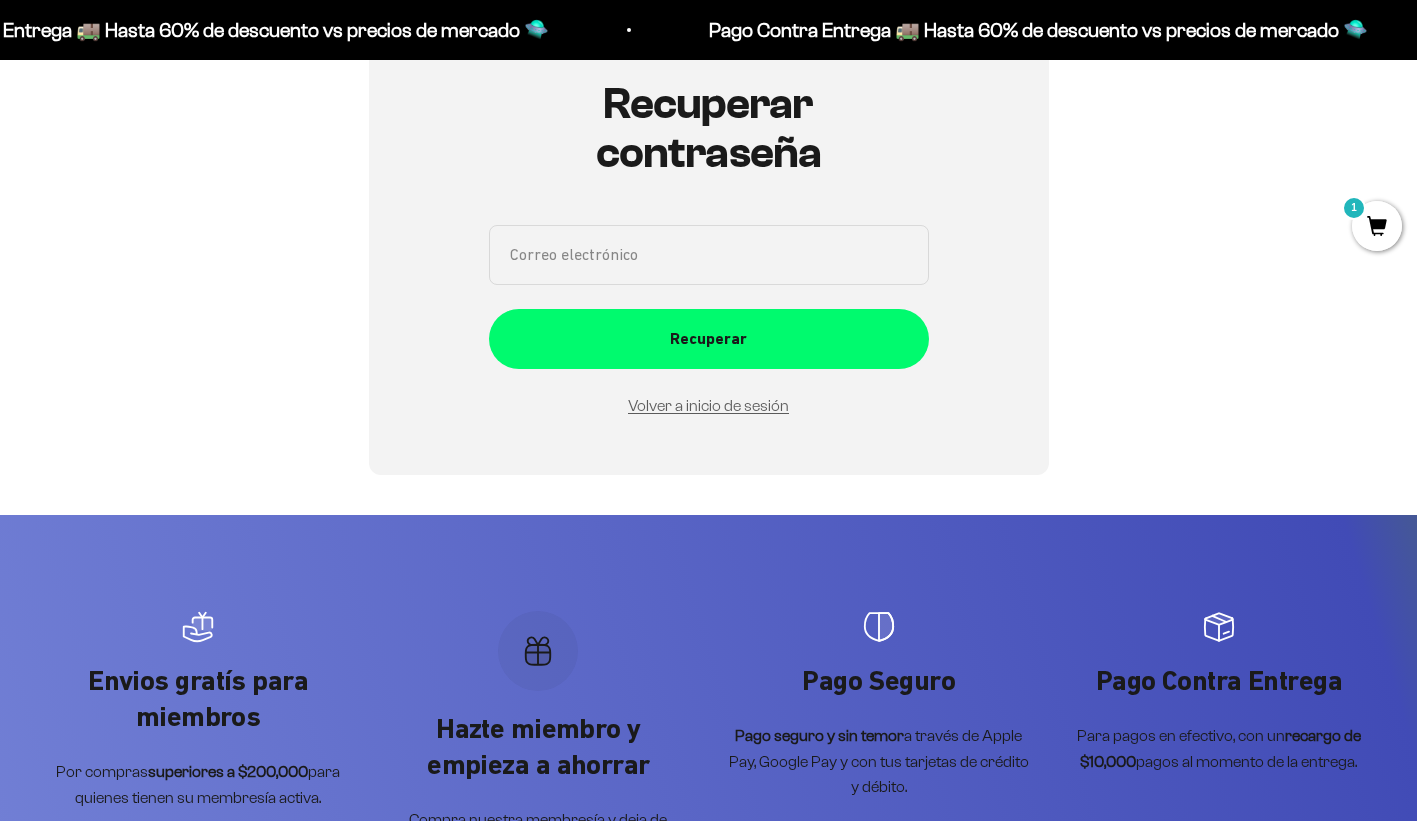 type on "[USERNAME]@[example.com]" 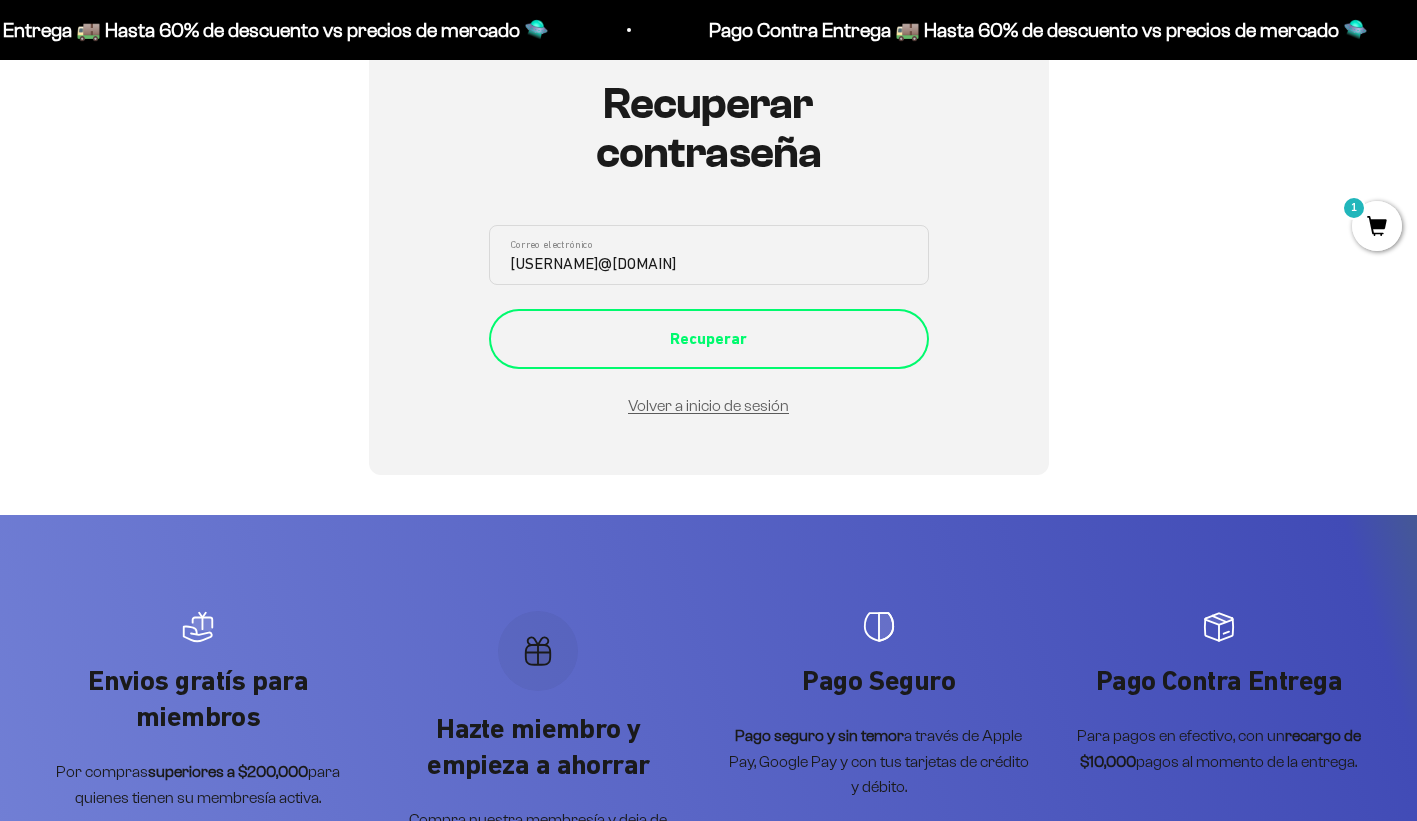 click on "Recuperar" at bounding box center (709, 339) 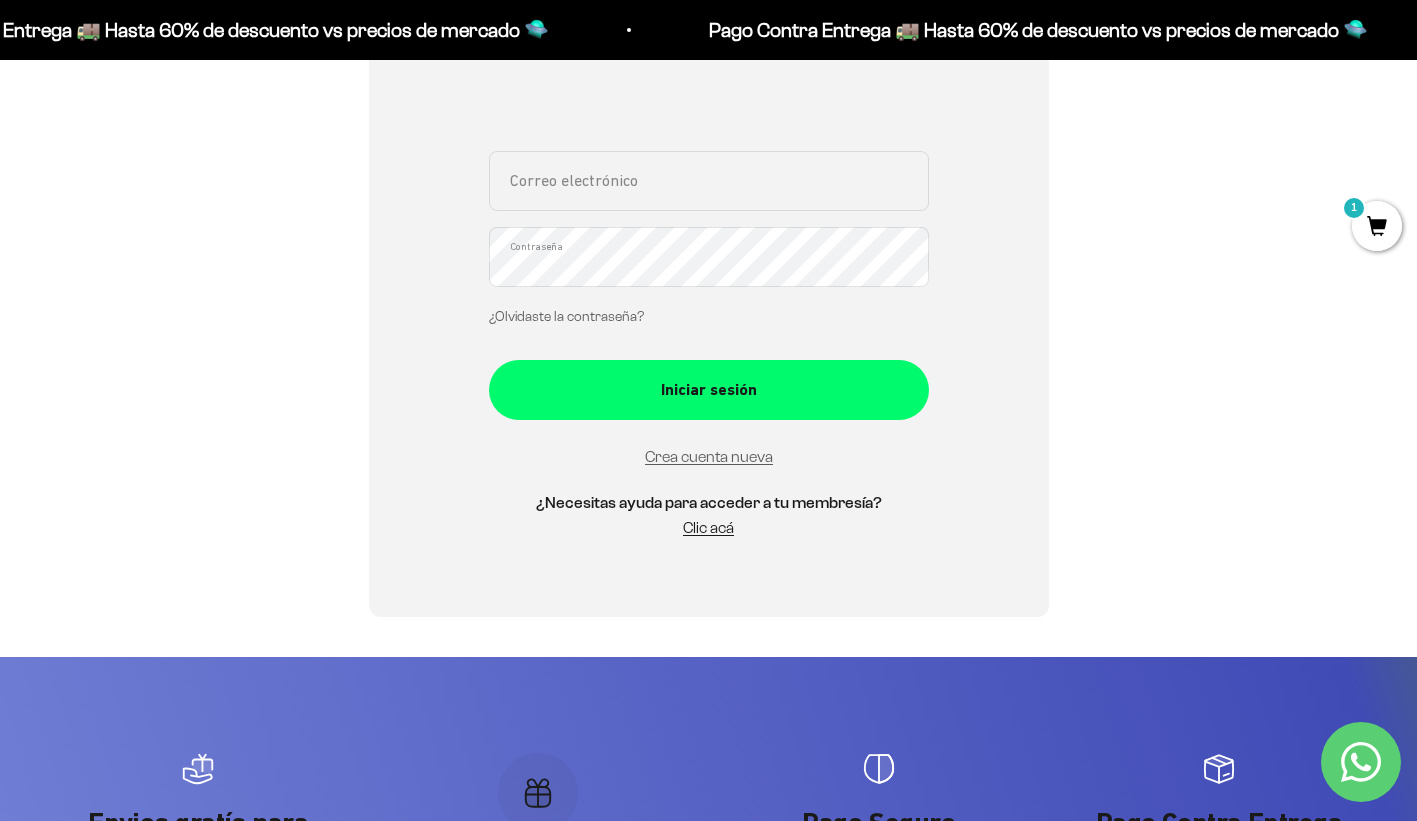 scroll, scrollTop: 266, scrollLeft: 0, axis: vertical 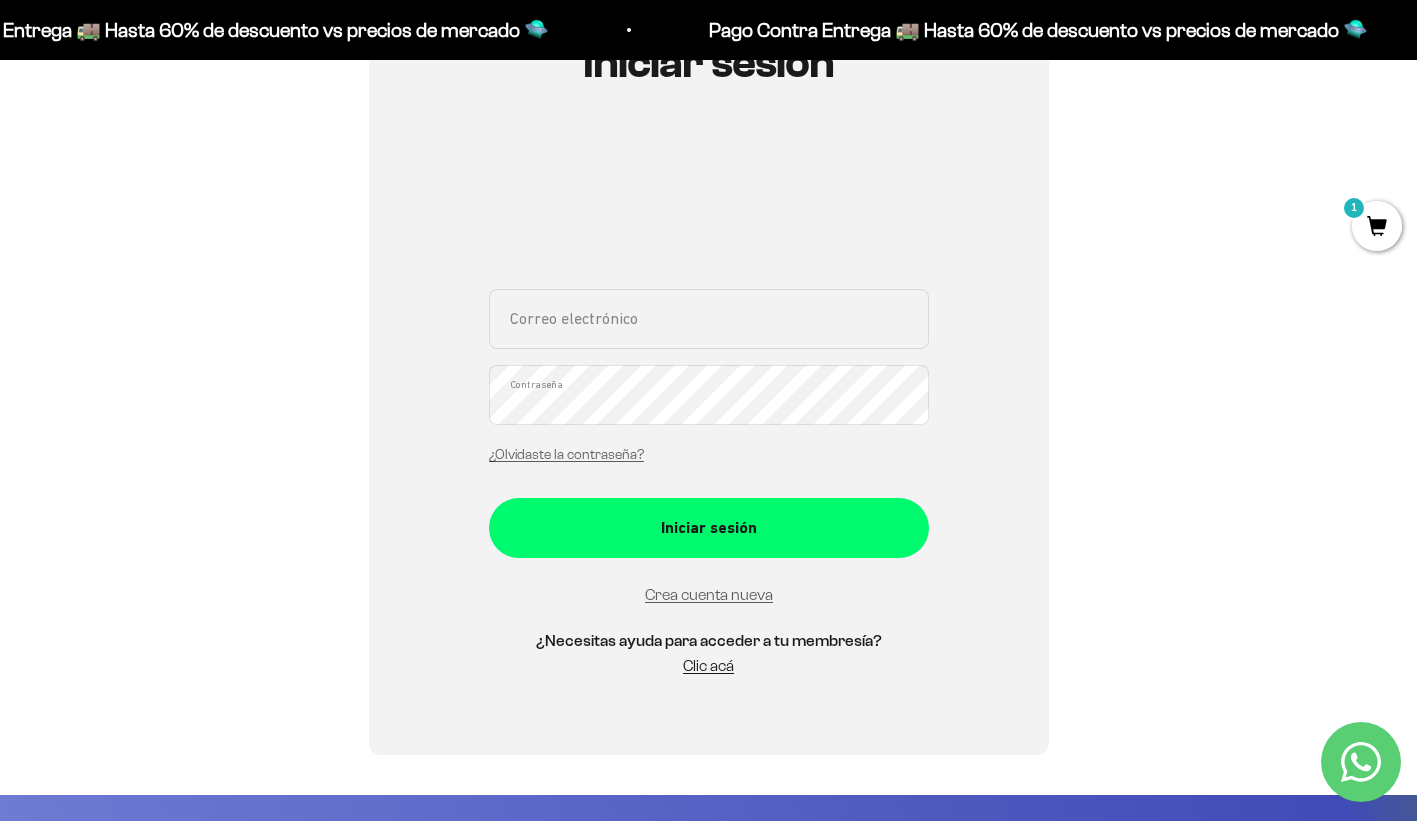 click on "Correo electrónico" at bounding box center [709, 319] 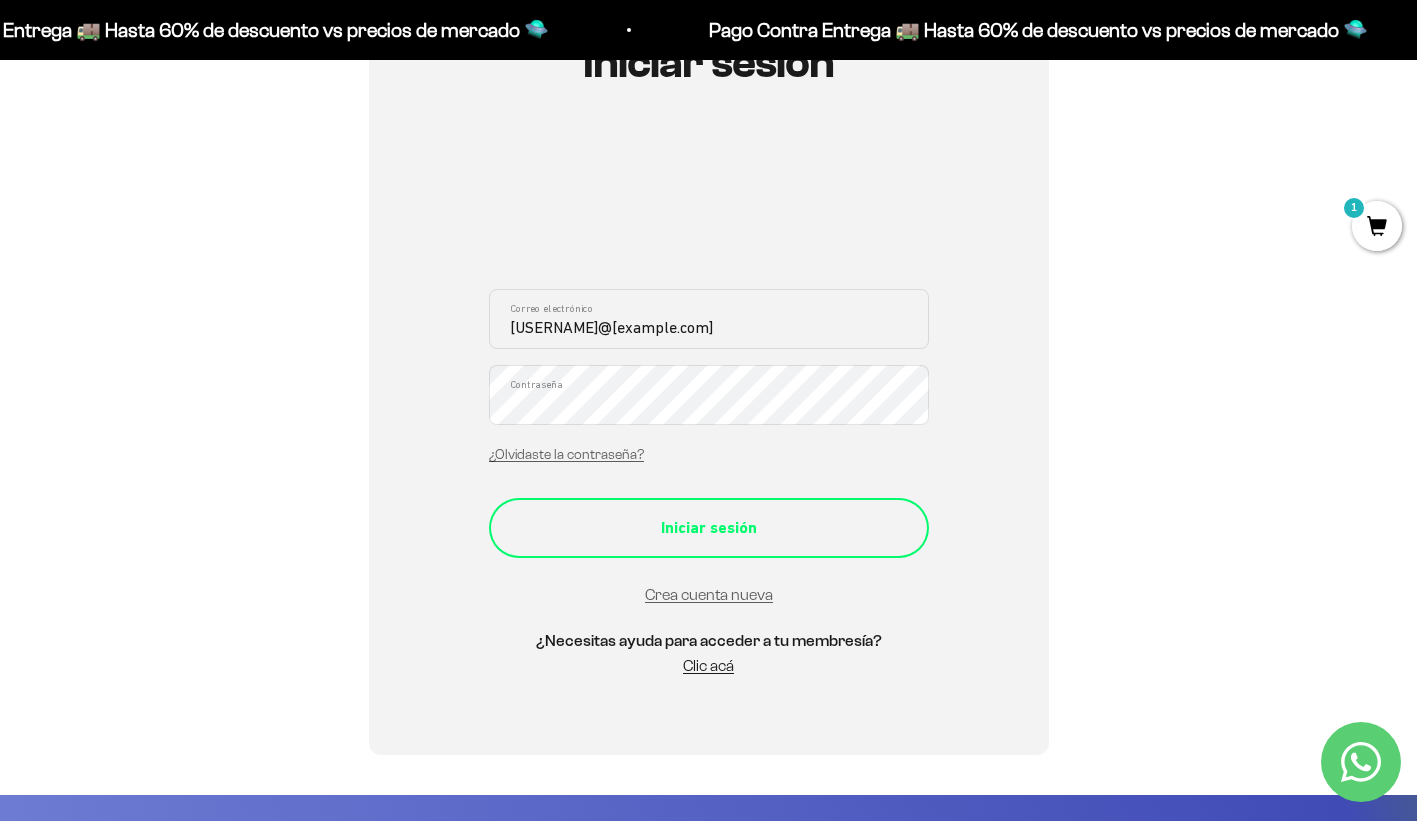 click on "Iniciar sesión" at bounding box center (709, 528) 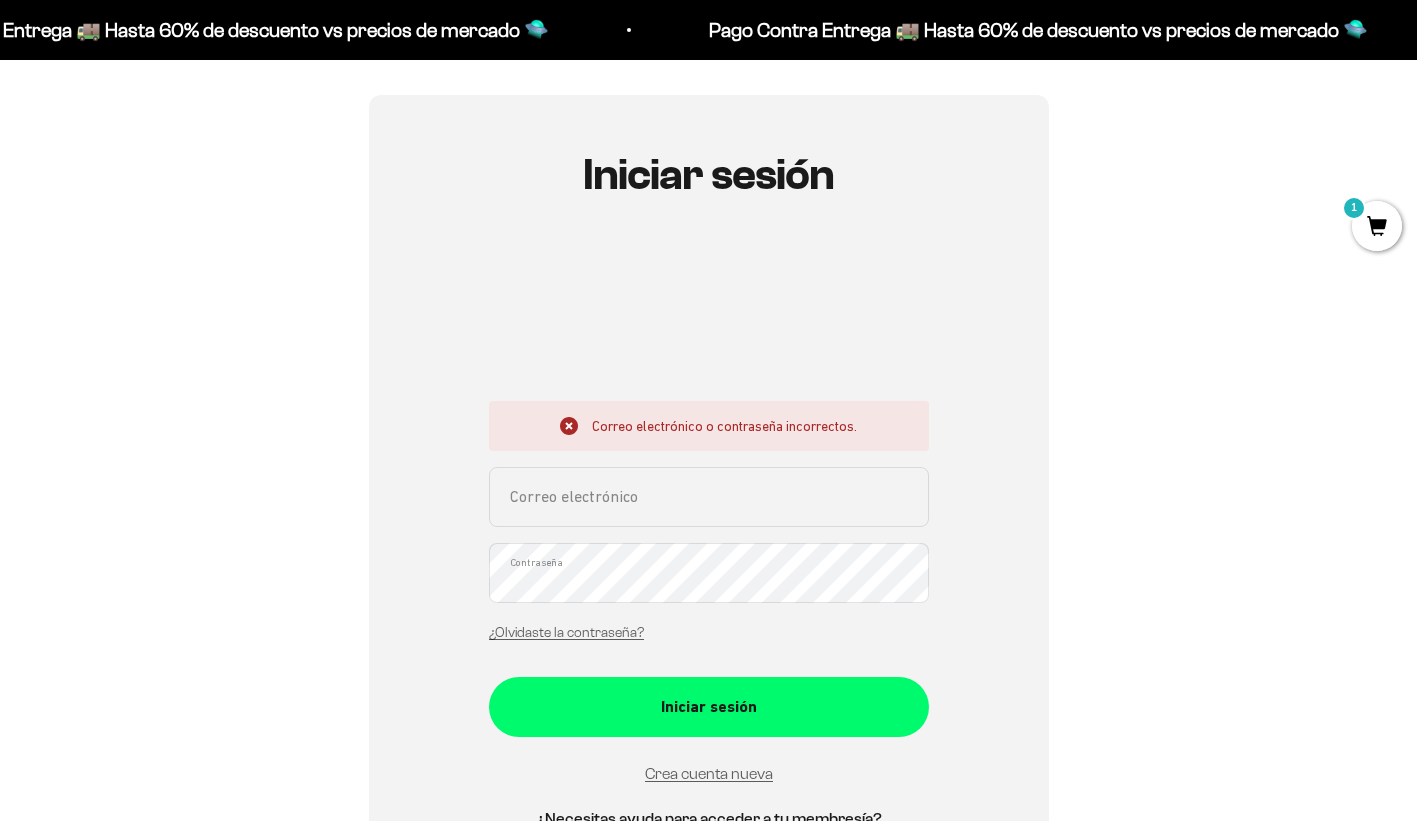 scroll, scrollTop: 133, scrollLeft: 0, axis: vertical 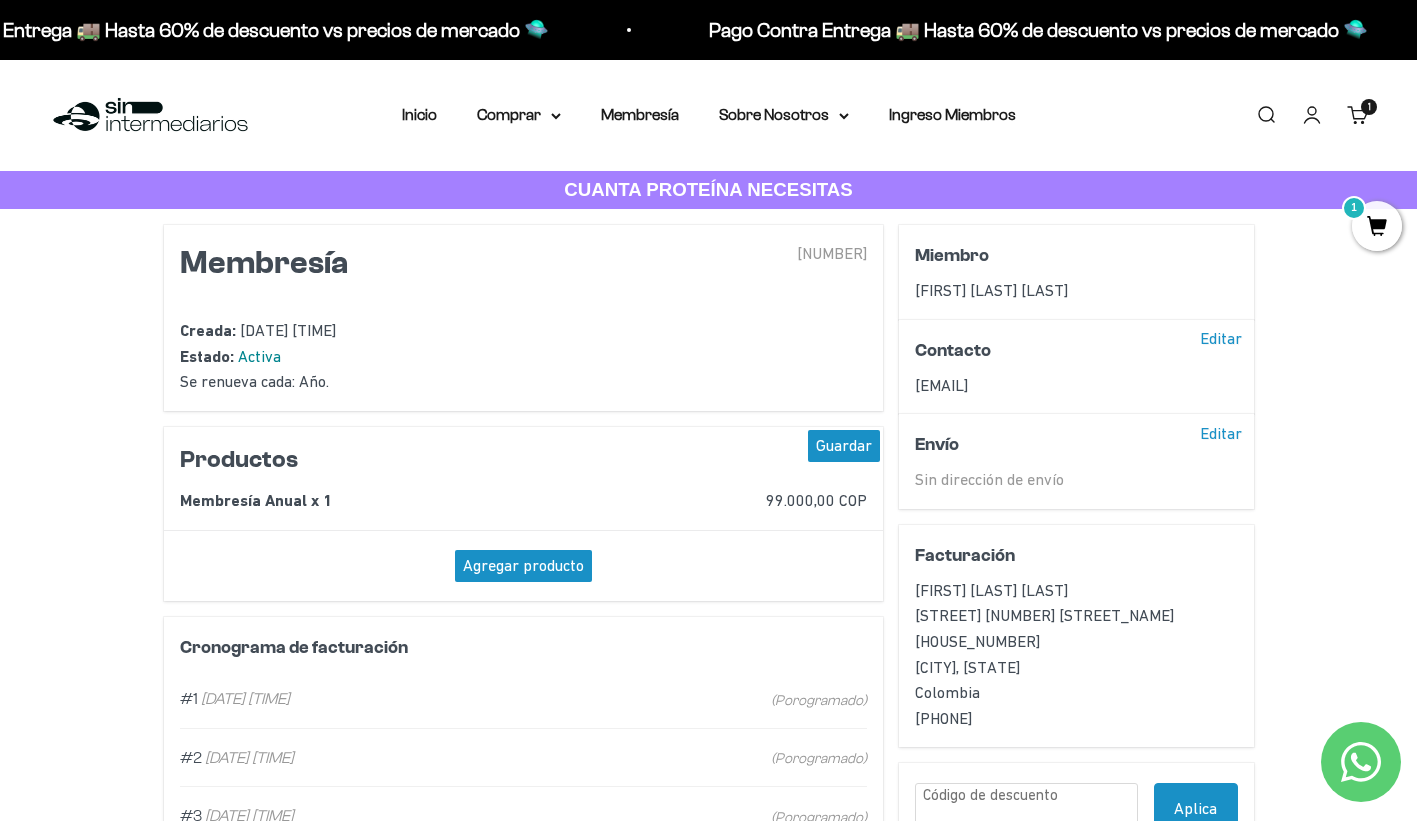 click on "Agregar producto" at bounding box center [523, 566] 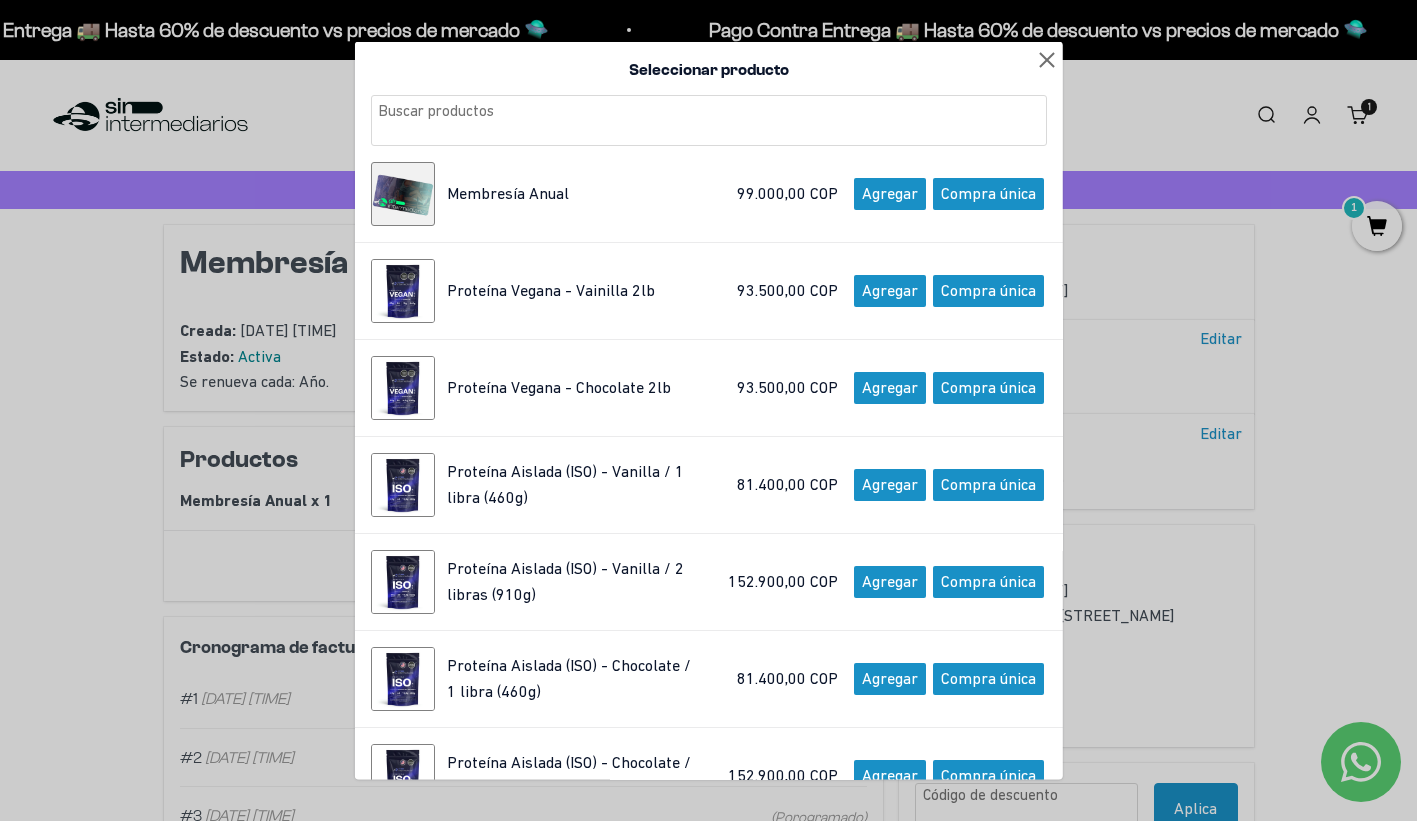 click at bounding box center [1047, 57] 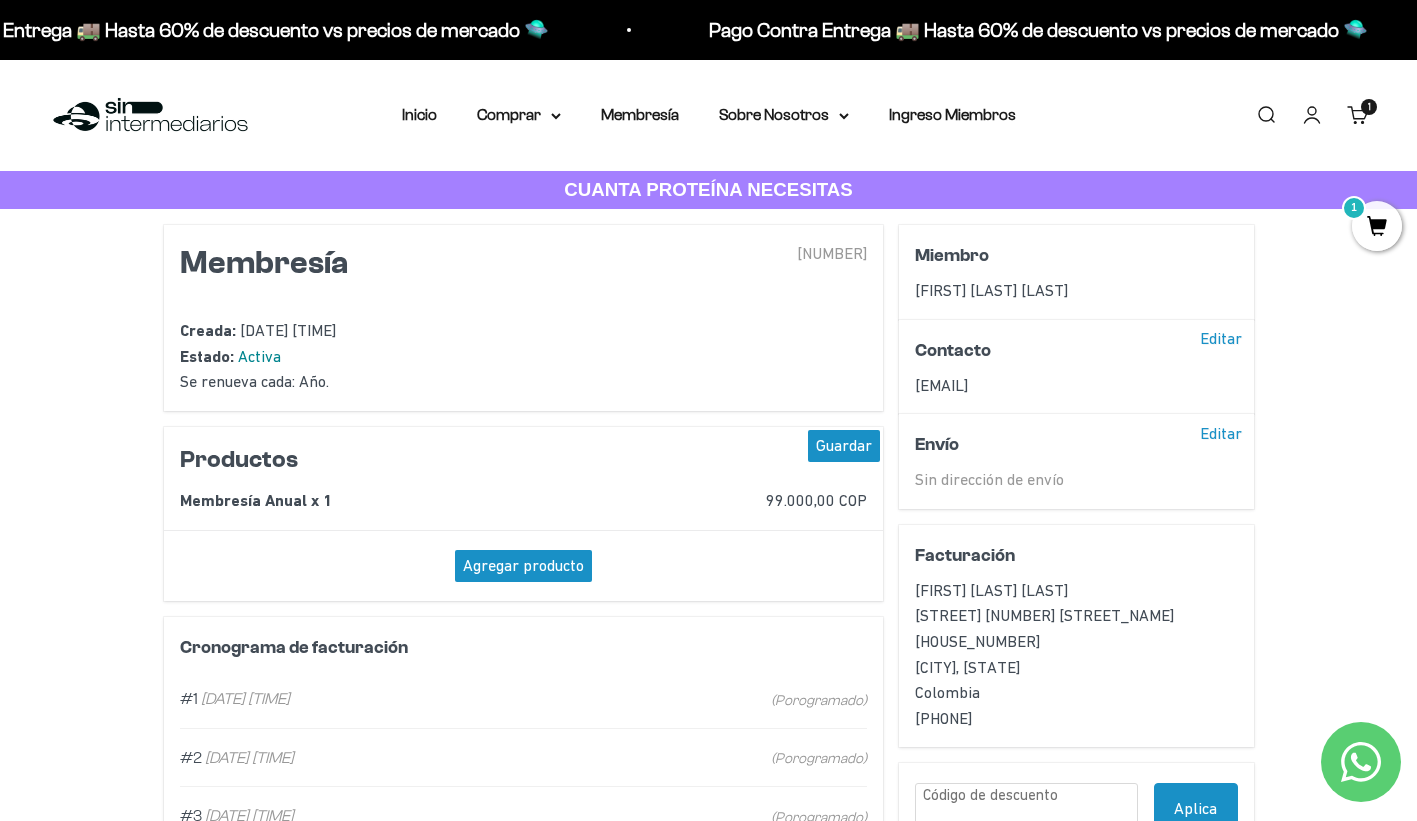 click on "Guardar" at bounding box center (844, 446) 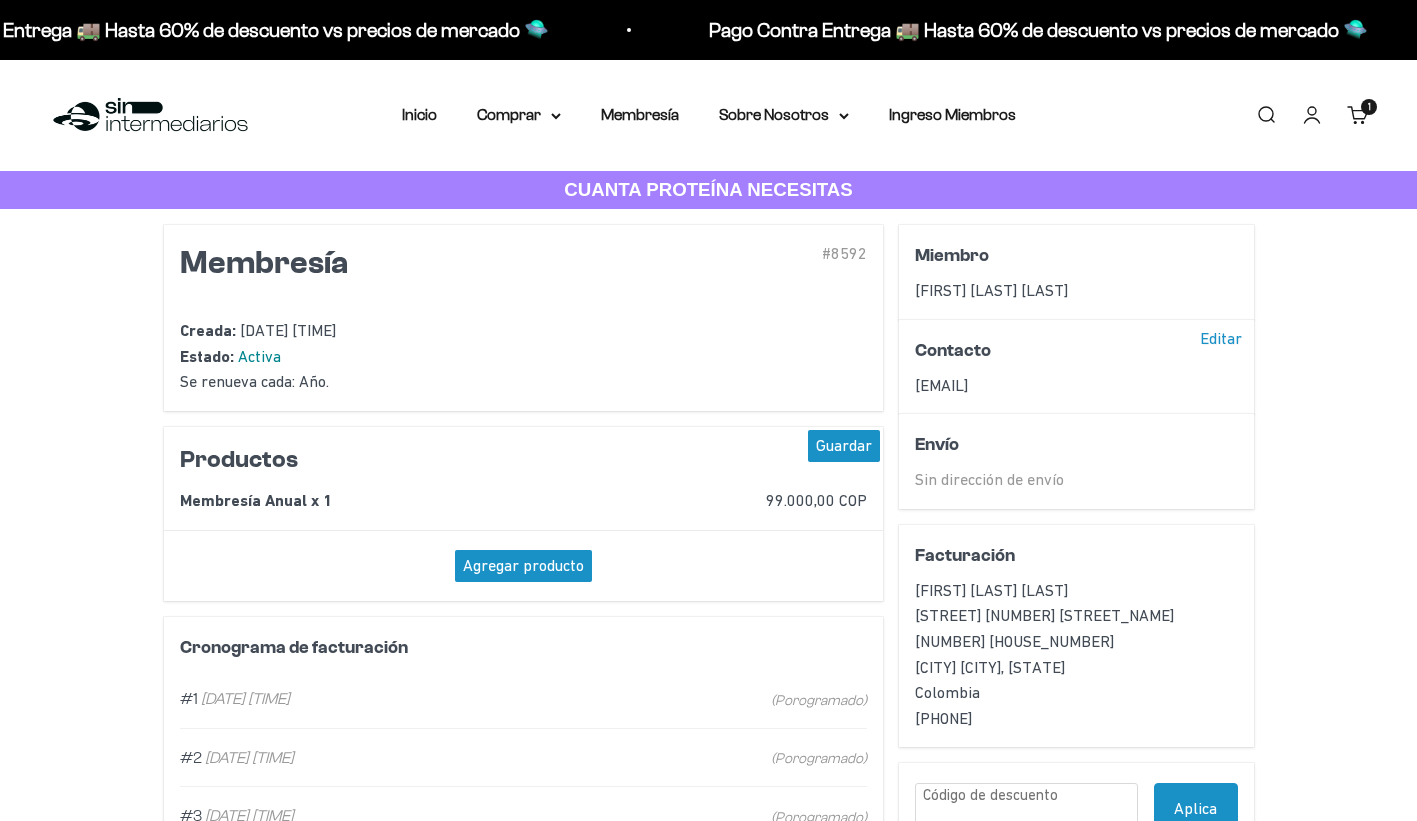 scroll, scrollTop: 0, scrollLeft: 0, axis: both 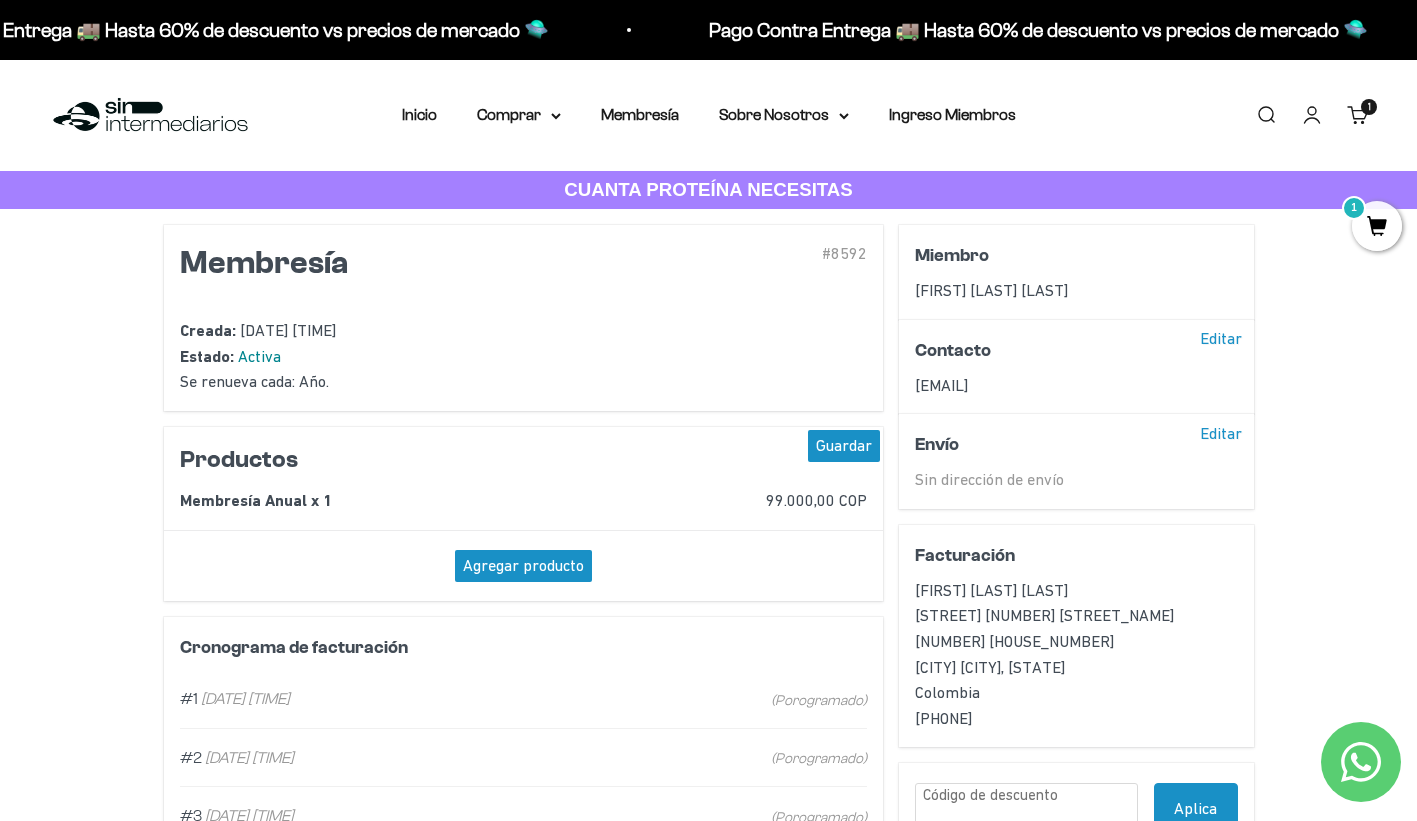 click on "1" at bounding box center [1377, 226] 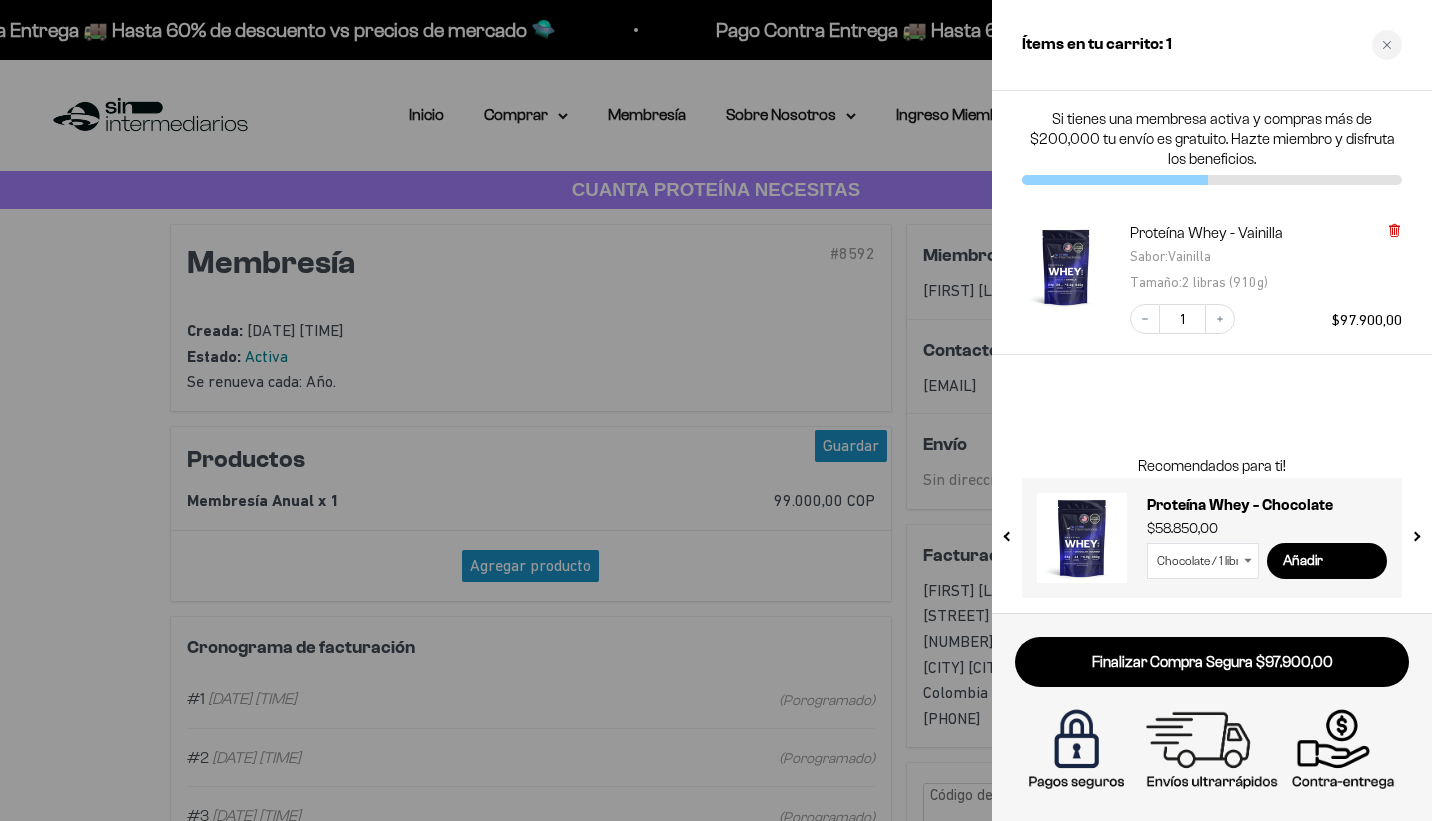 click 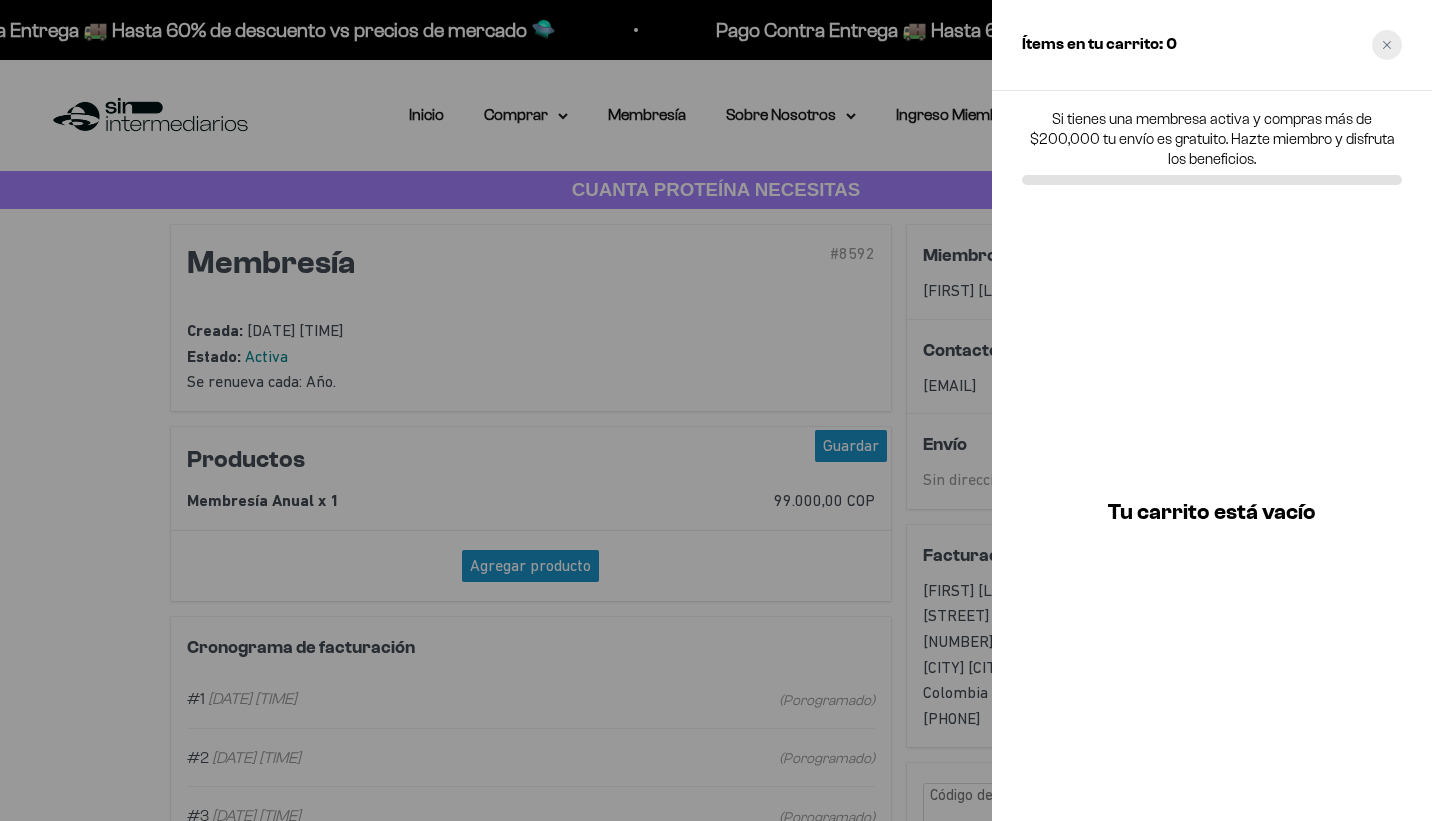 click at bounding box center (1387, 45) 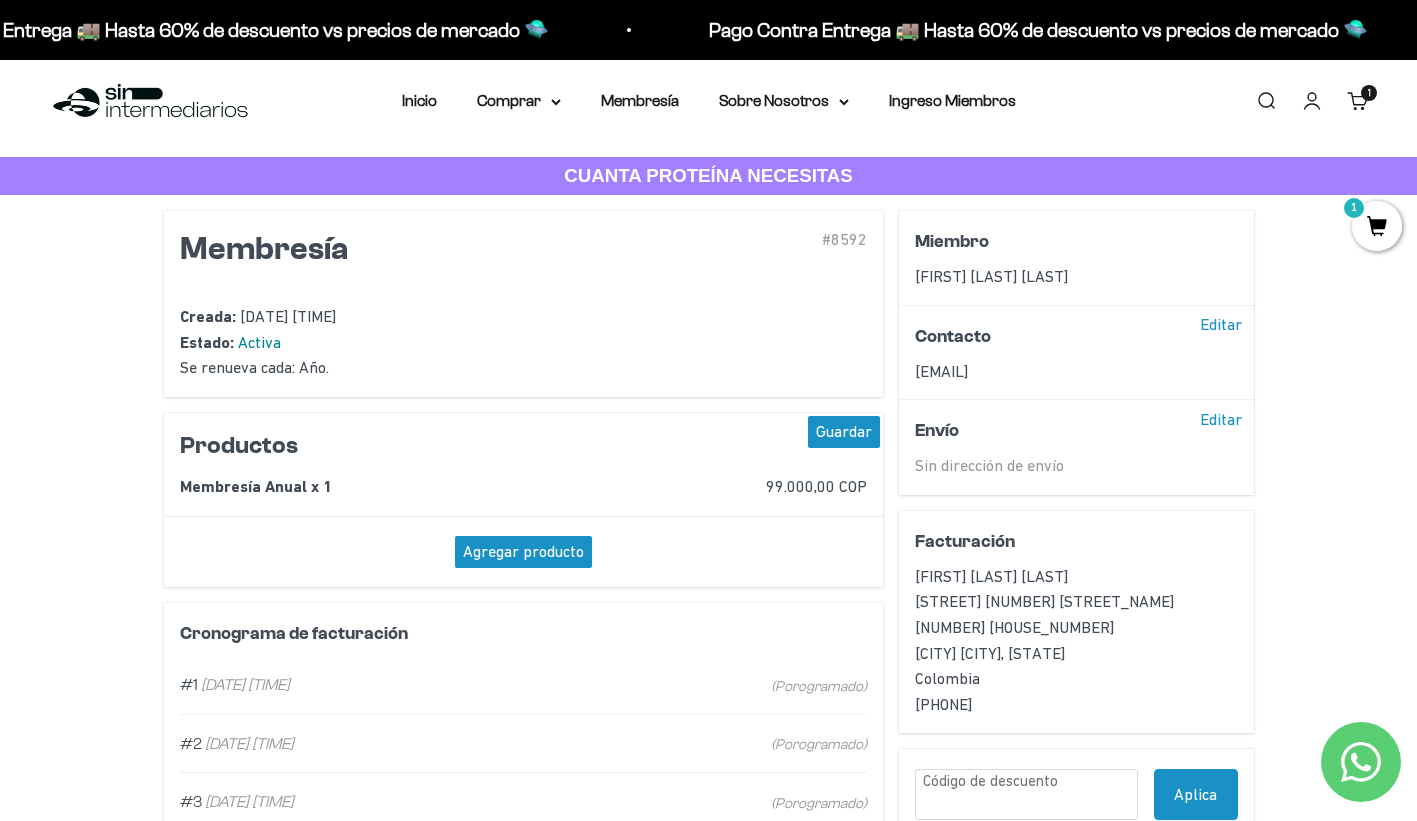 scroll, scrollTop: 0, scrollLeft: 0, axis: both 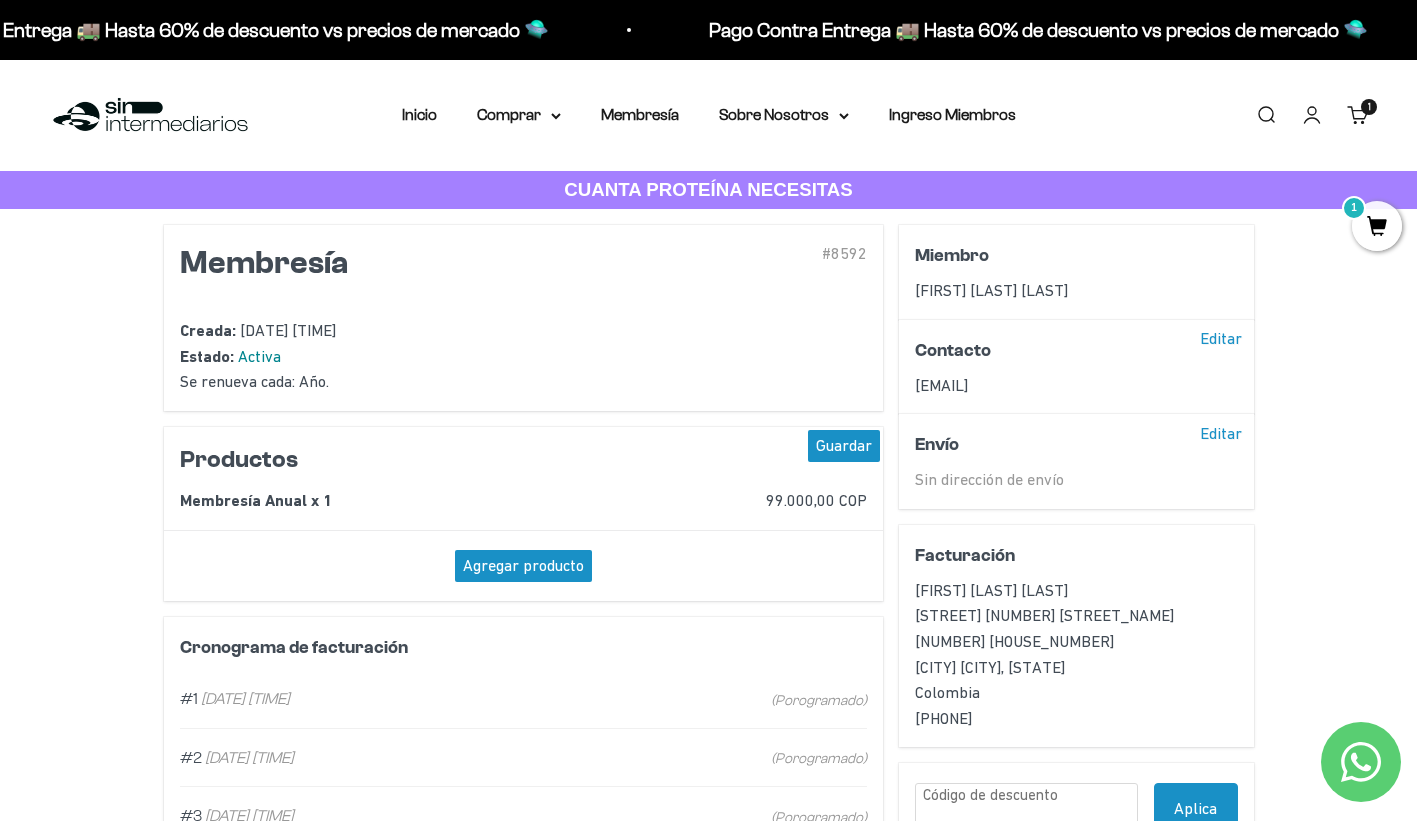 click on "Inicio
Comprar
Proteínas
Ver Todos
Whey
Iso
Vegan" at bounding box center (709, 115) 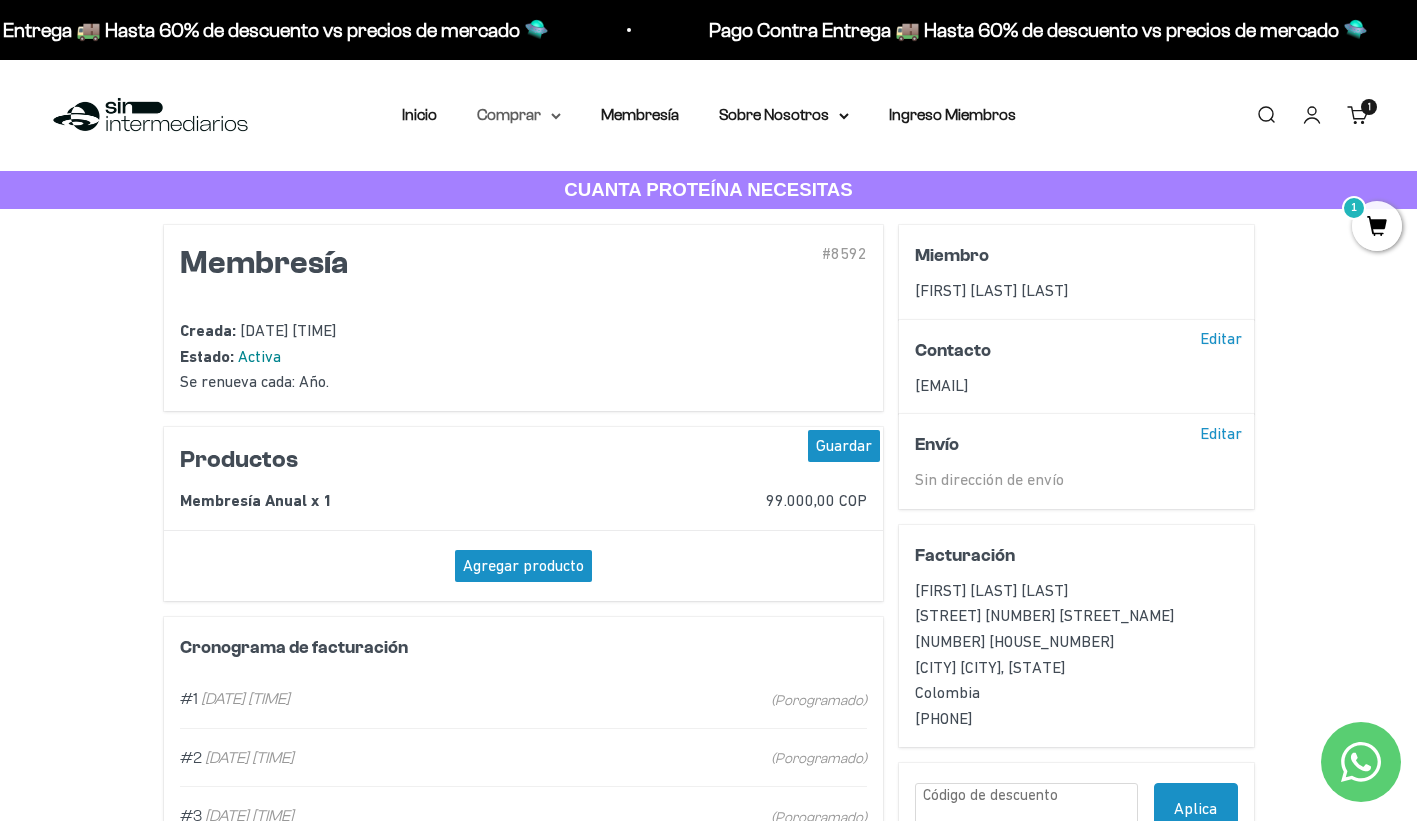 click on "Comprar" at bounding box center (519, 115) 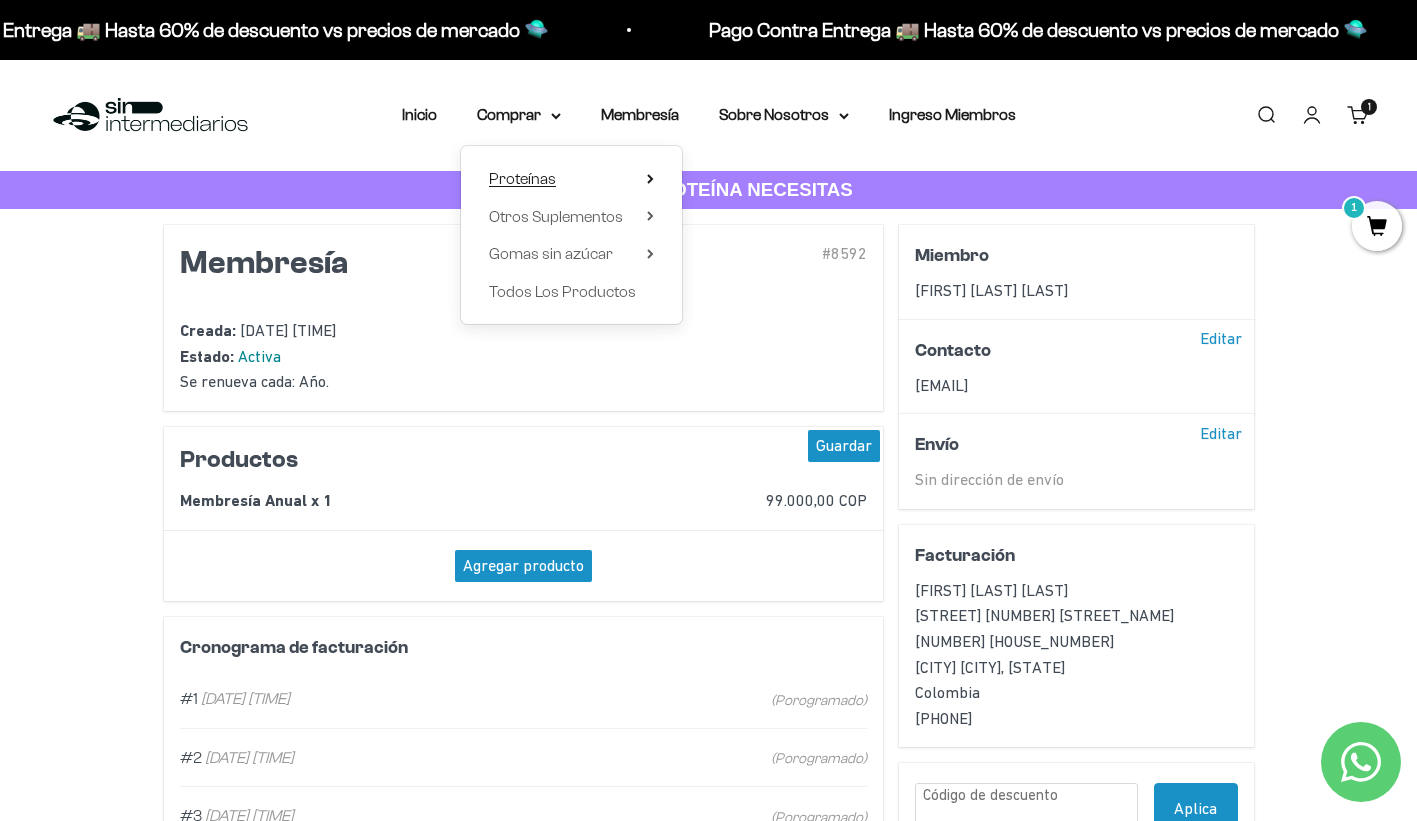 click on "Proteínas" at bounding box center (571, 179) 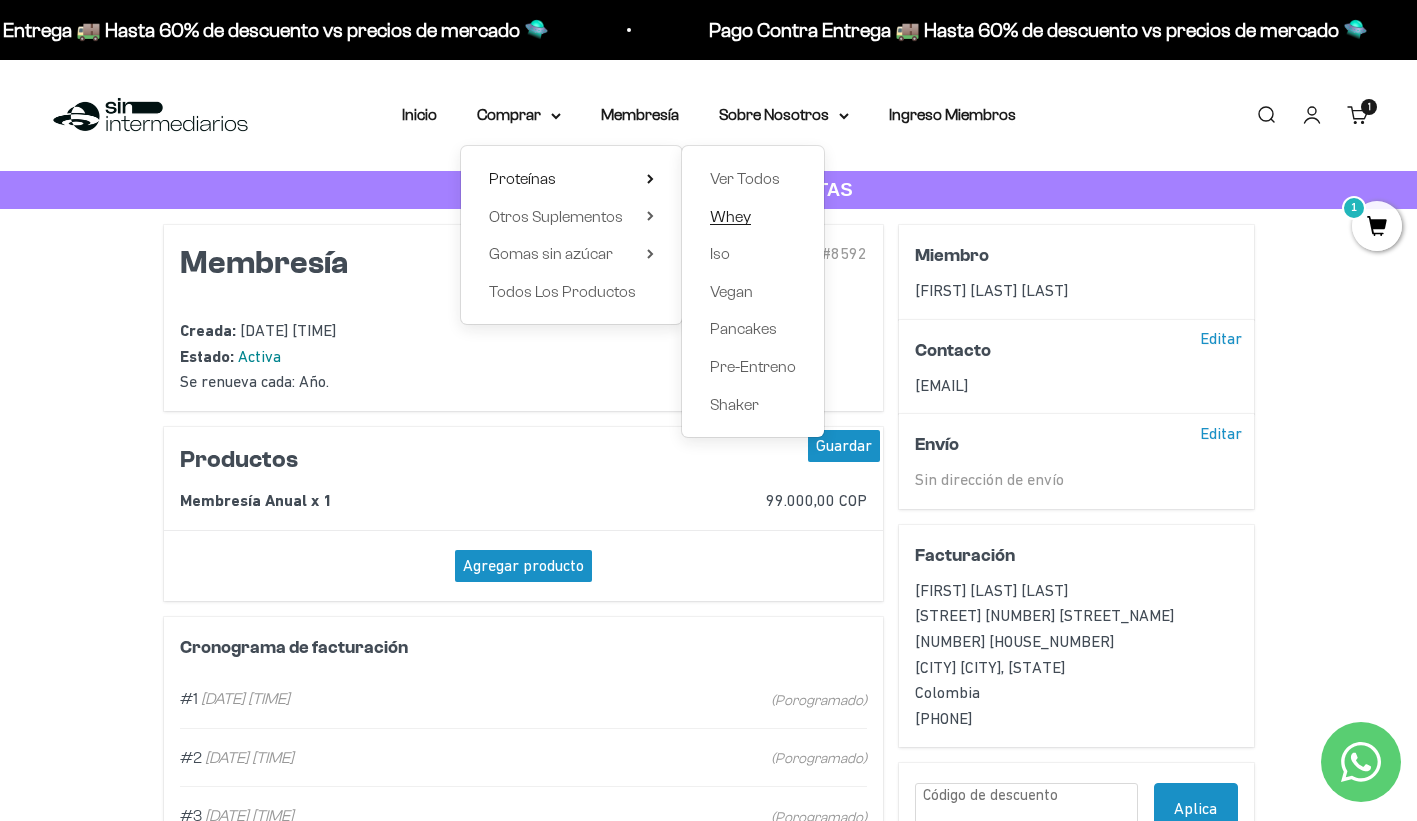 click on "Whey" at bounding box center (730, 216) 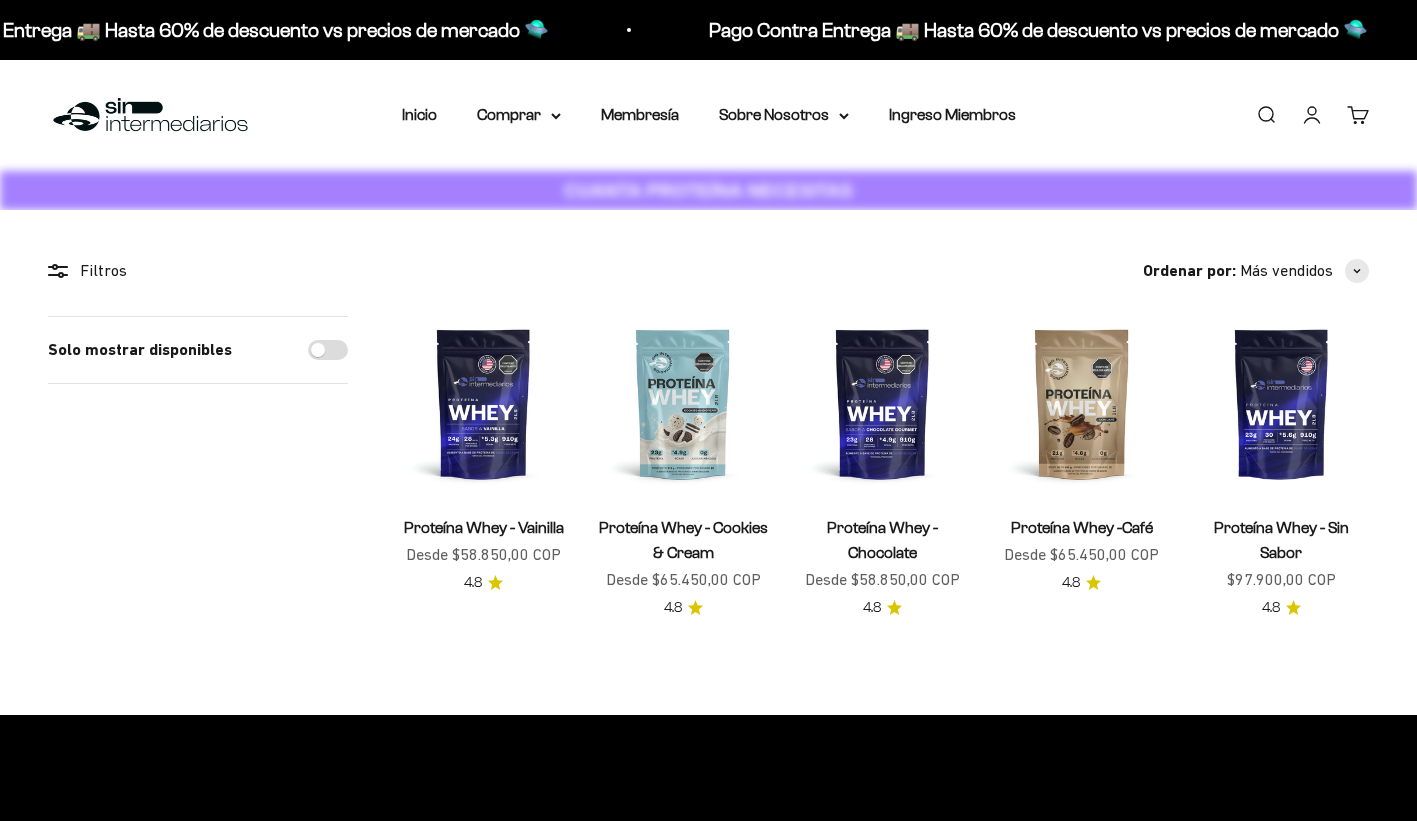 scroll, scrollTop: 0, scrollLeft: 0, axis: both 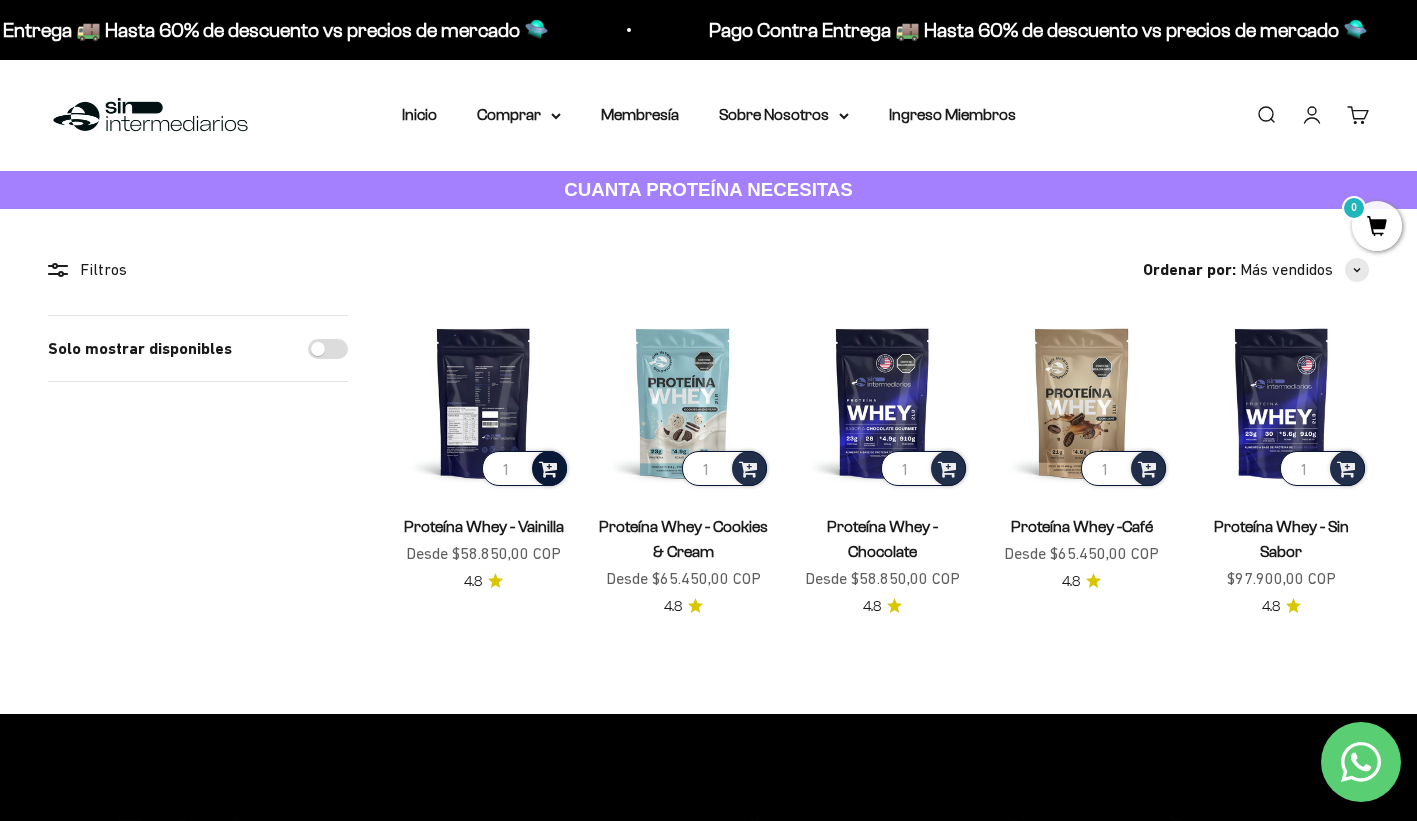 click at bounding box center [548, 467] 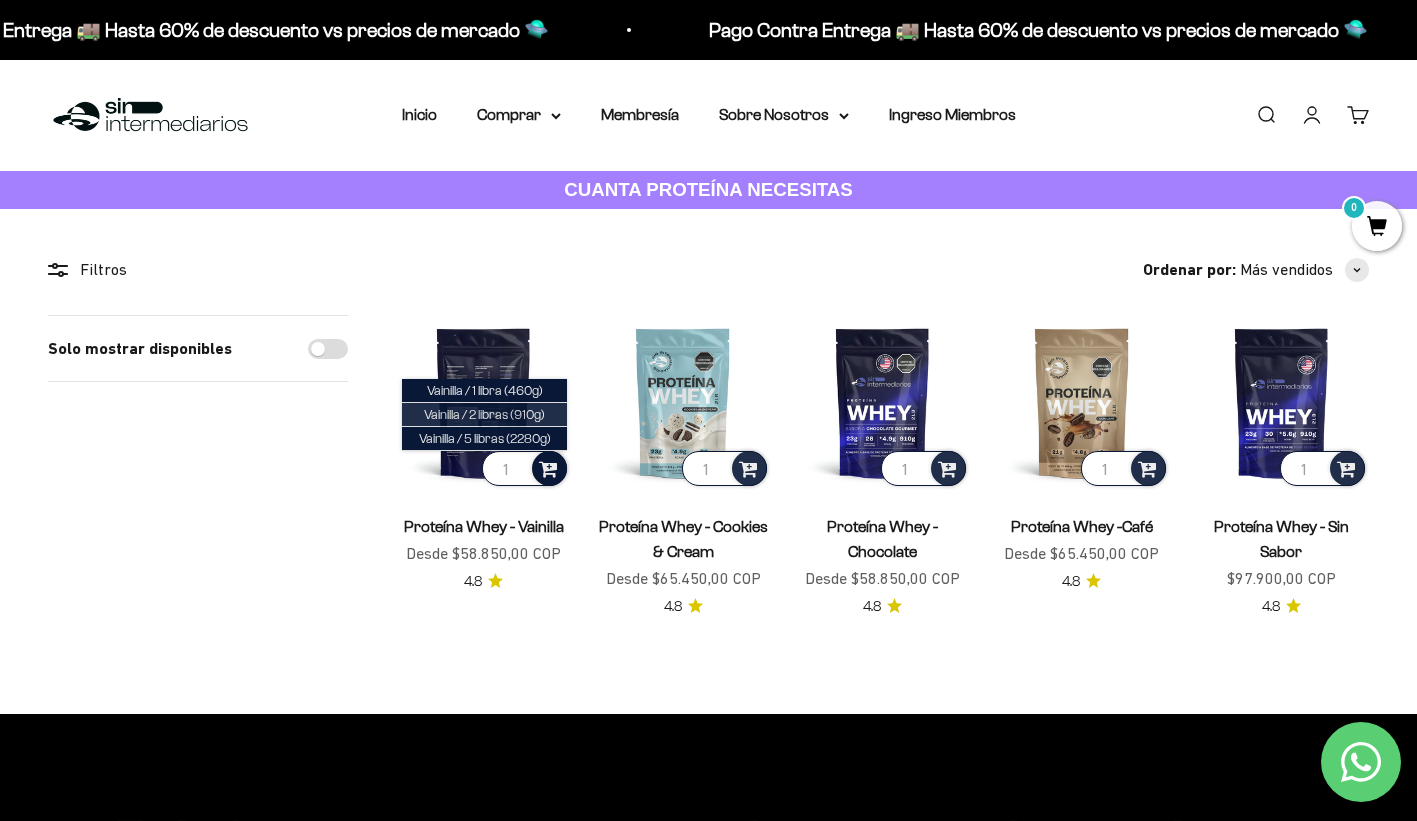 click on "Vainilla / 2 libras (910g)" at bounding box center (484, 414) 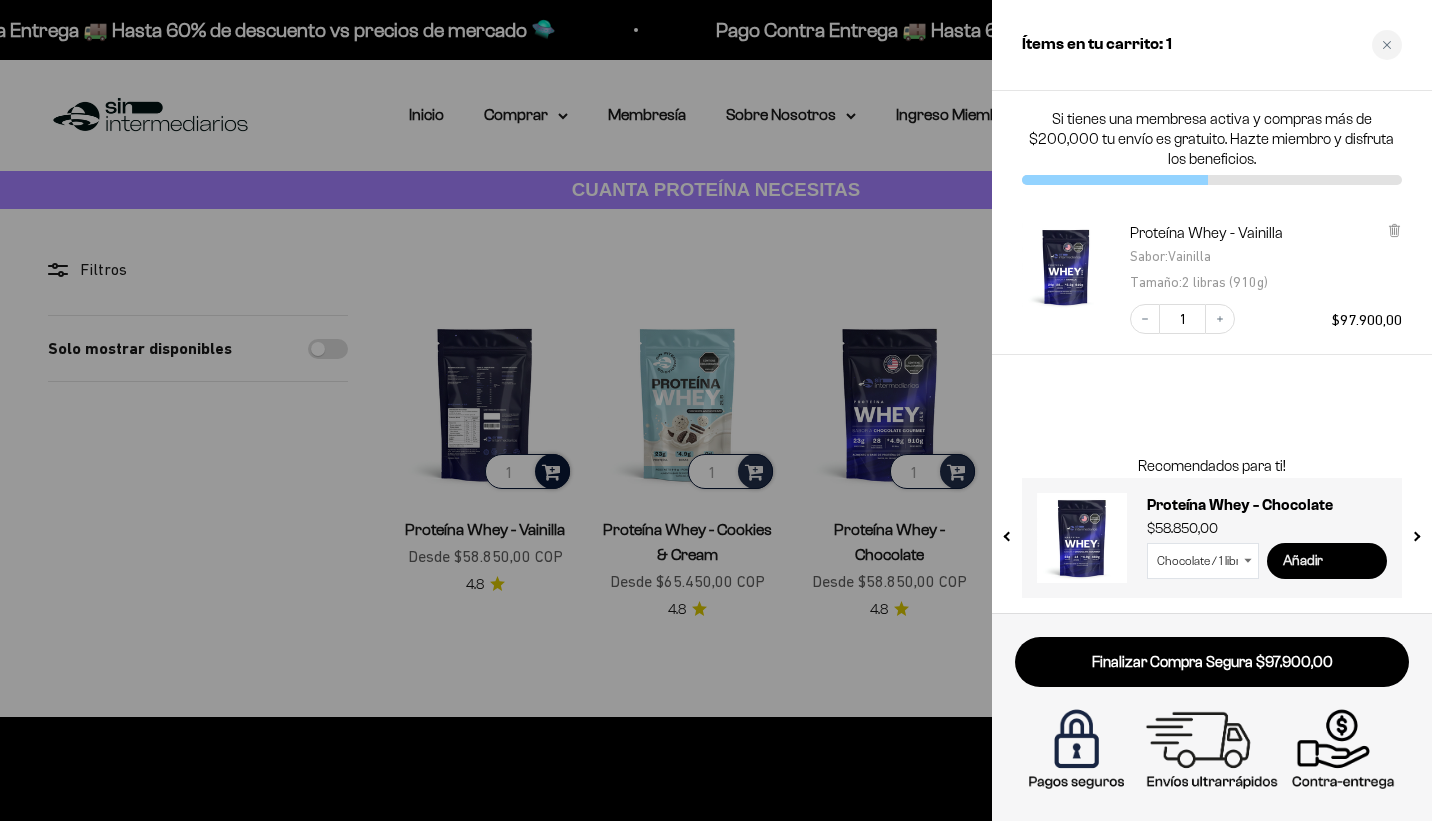 click on "Añadir" at bounding box center (1327, 561) 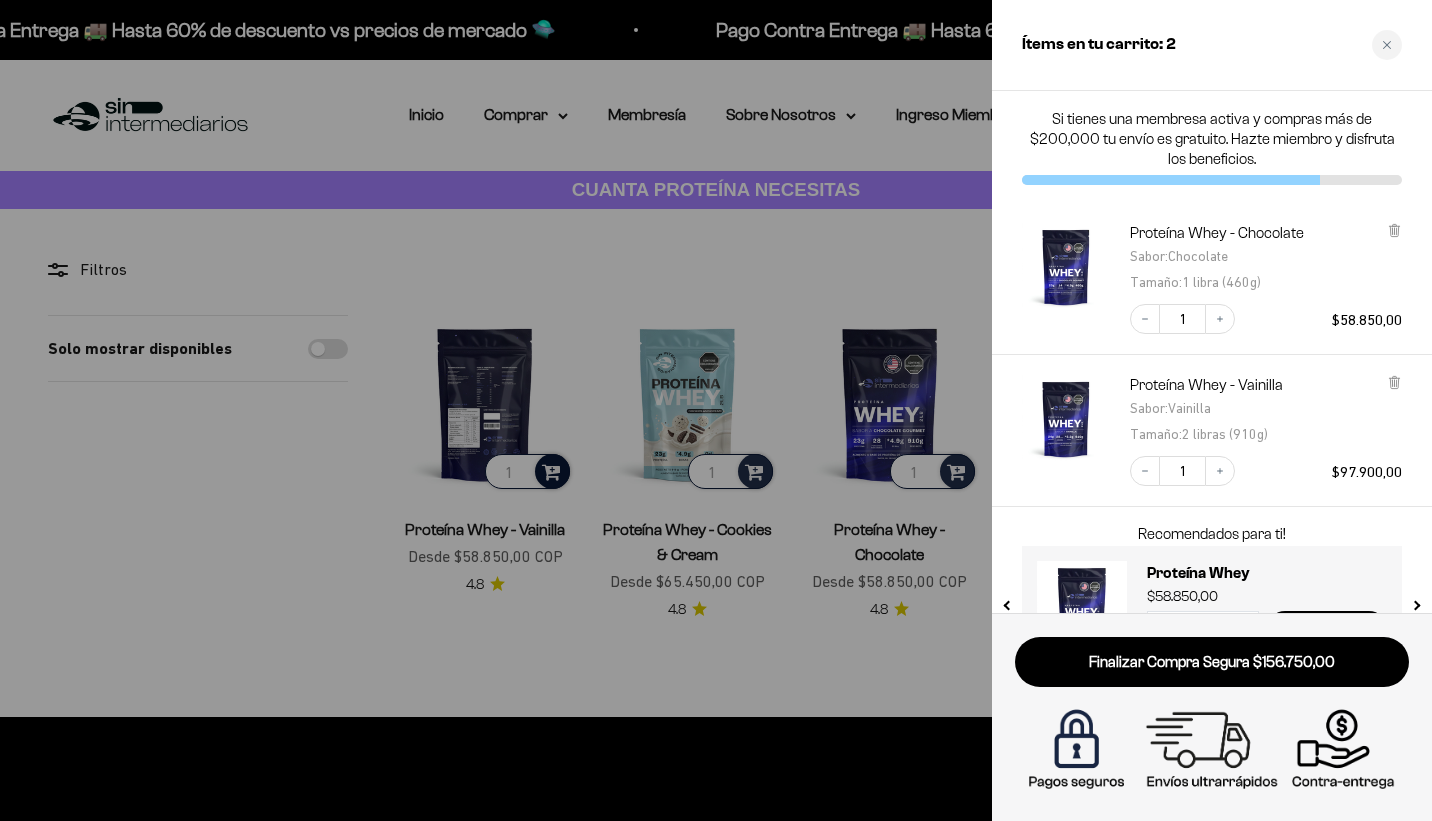 click 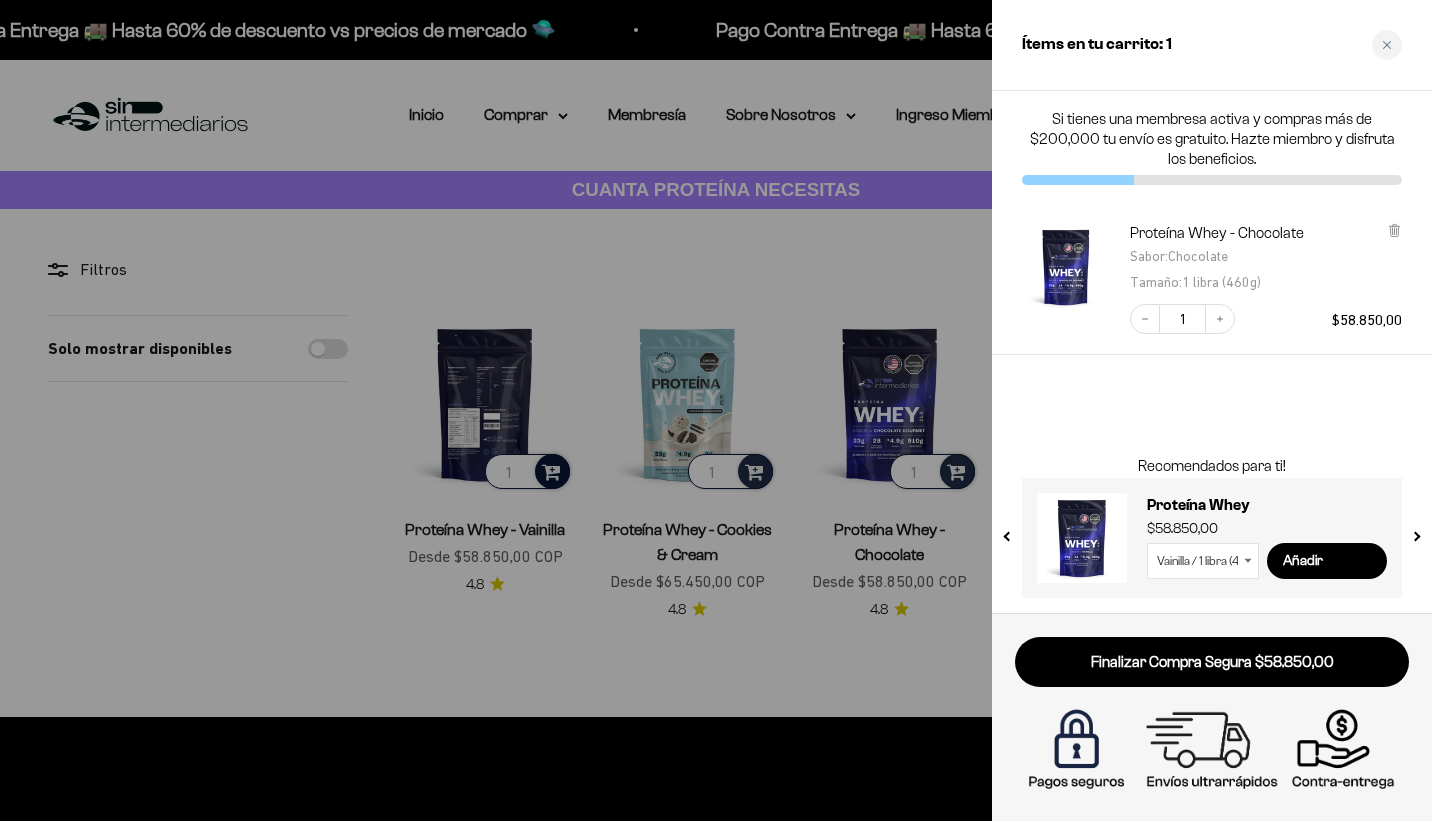 click at bounding box center [716, 410] 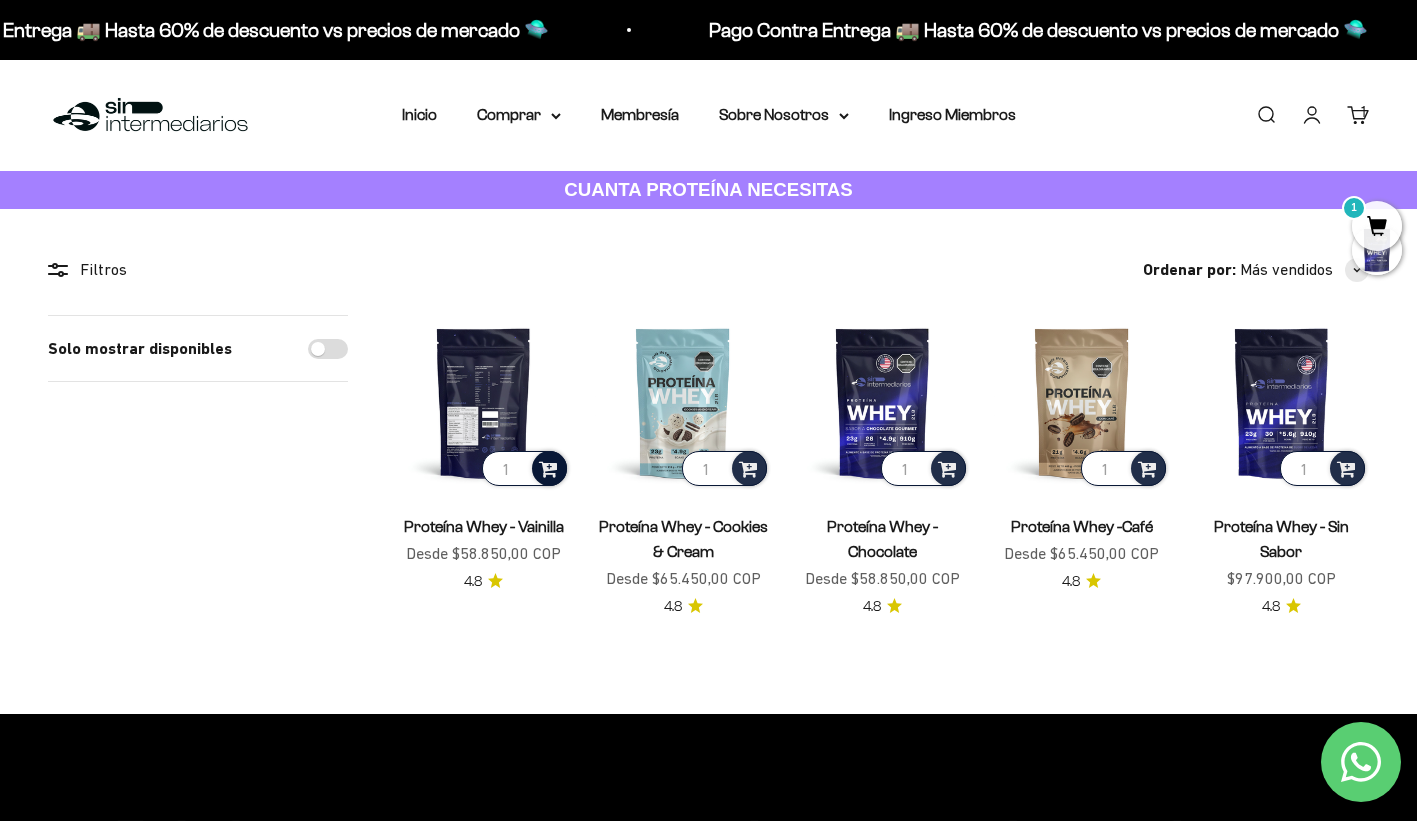 click at bounding box center (483, 402) 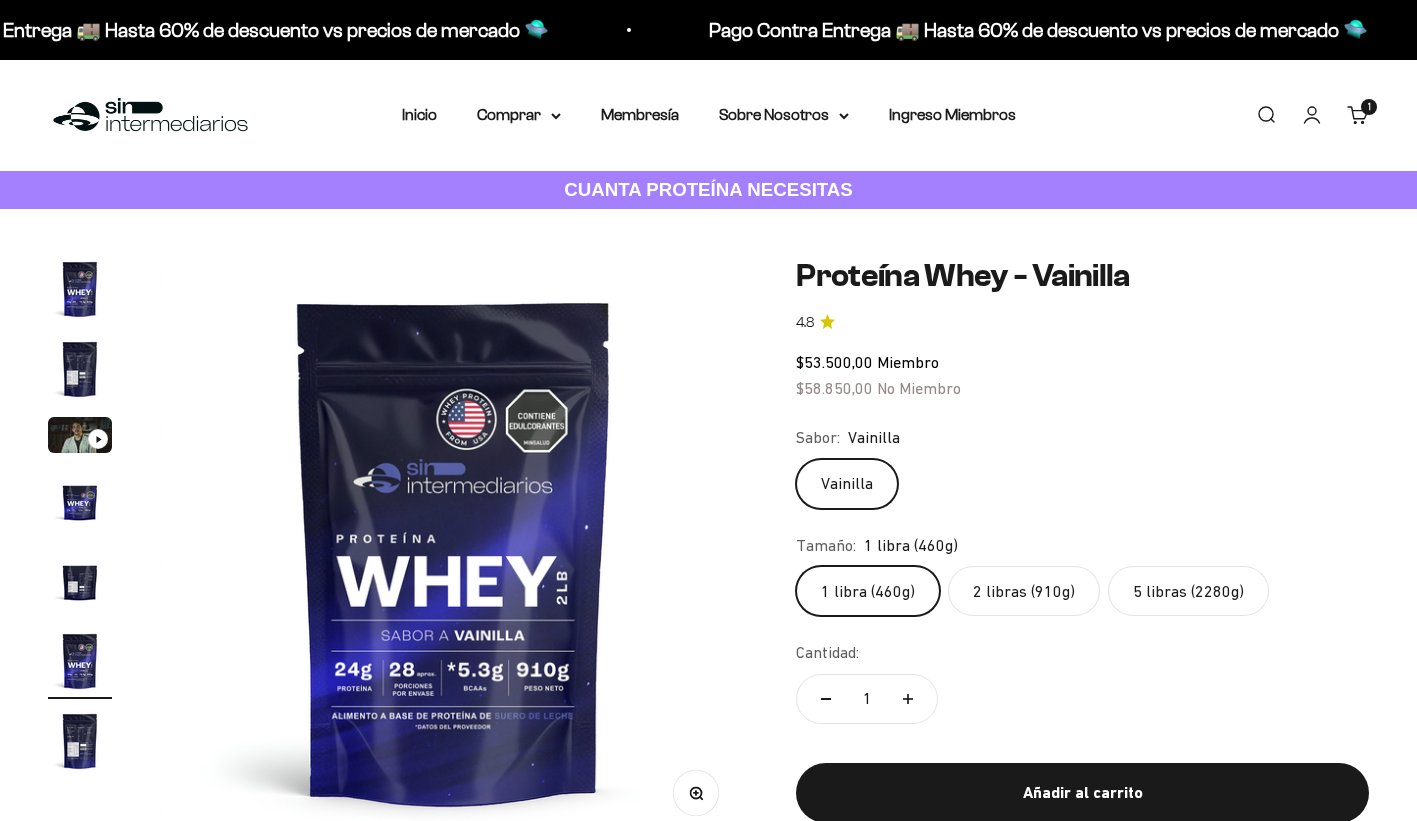 scroll, scrollTop: 0, scrollLeft: 0, axis: both 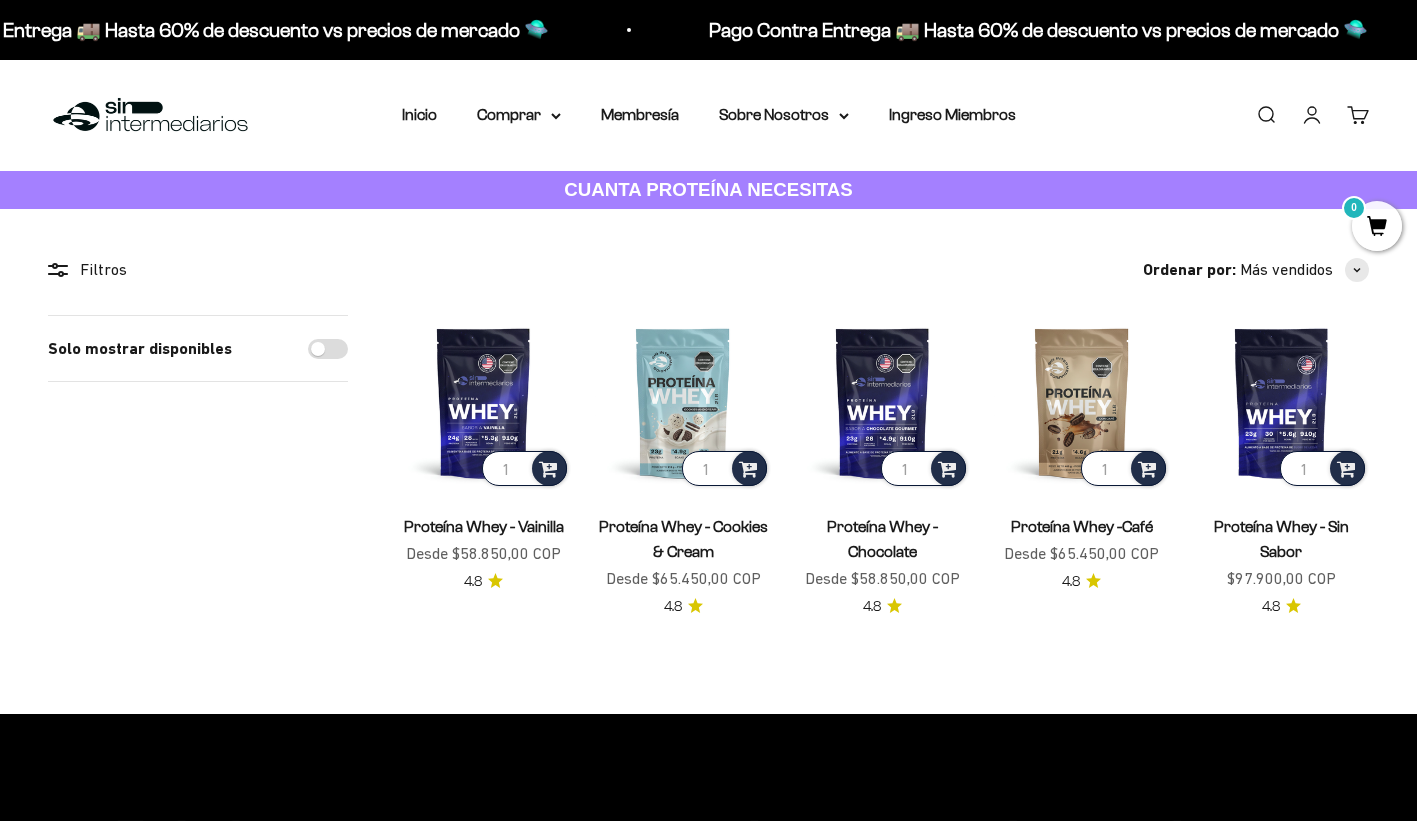 click on "0" at bounding box center [1377, 226] 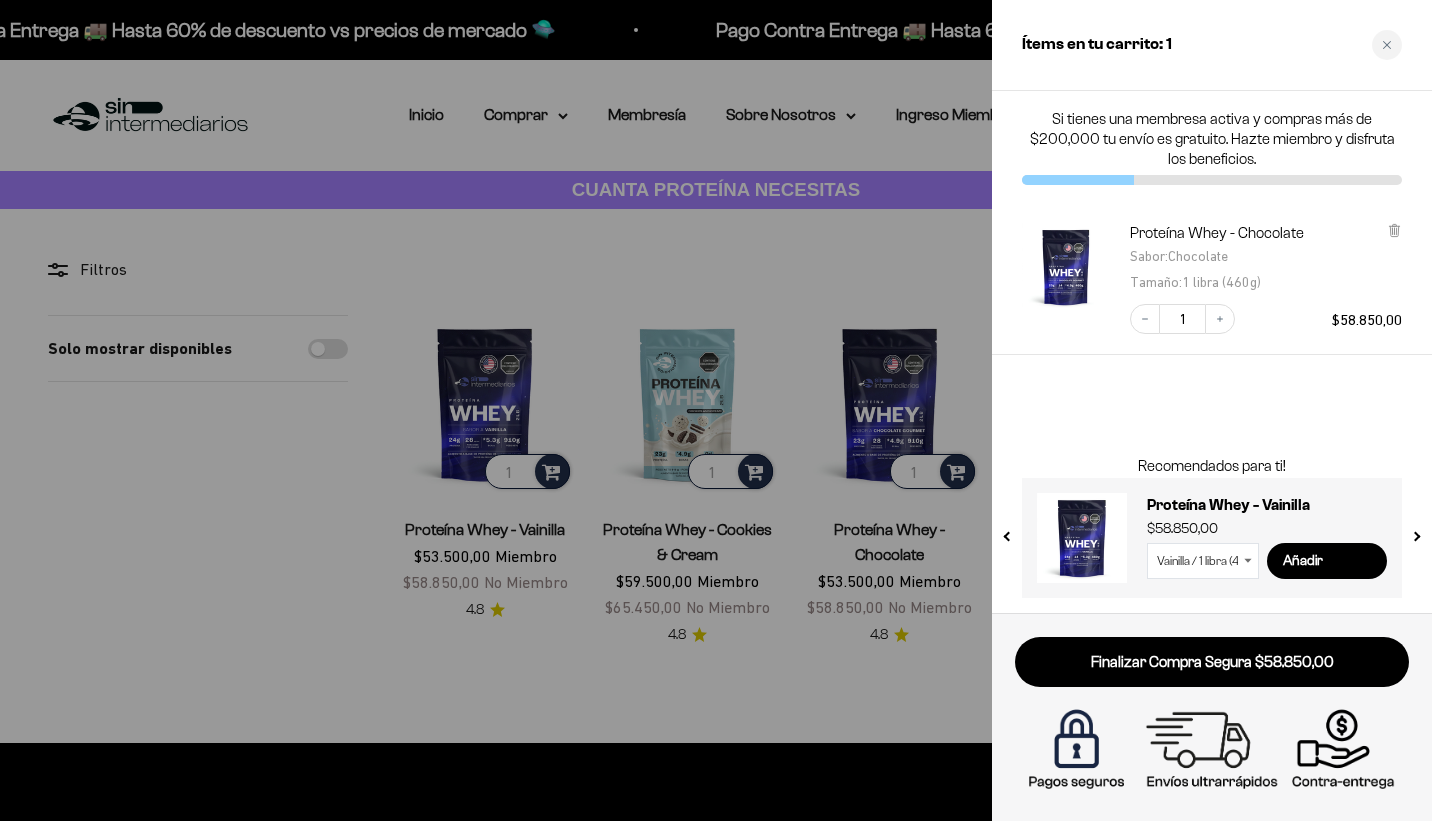 click at bounding box center (1415, 532) 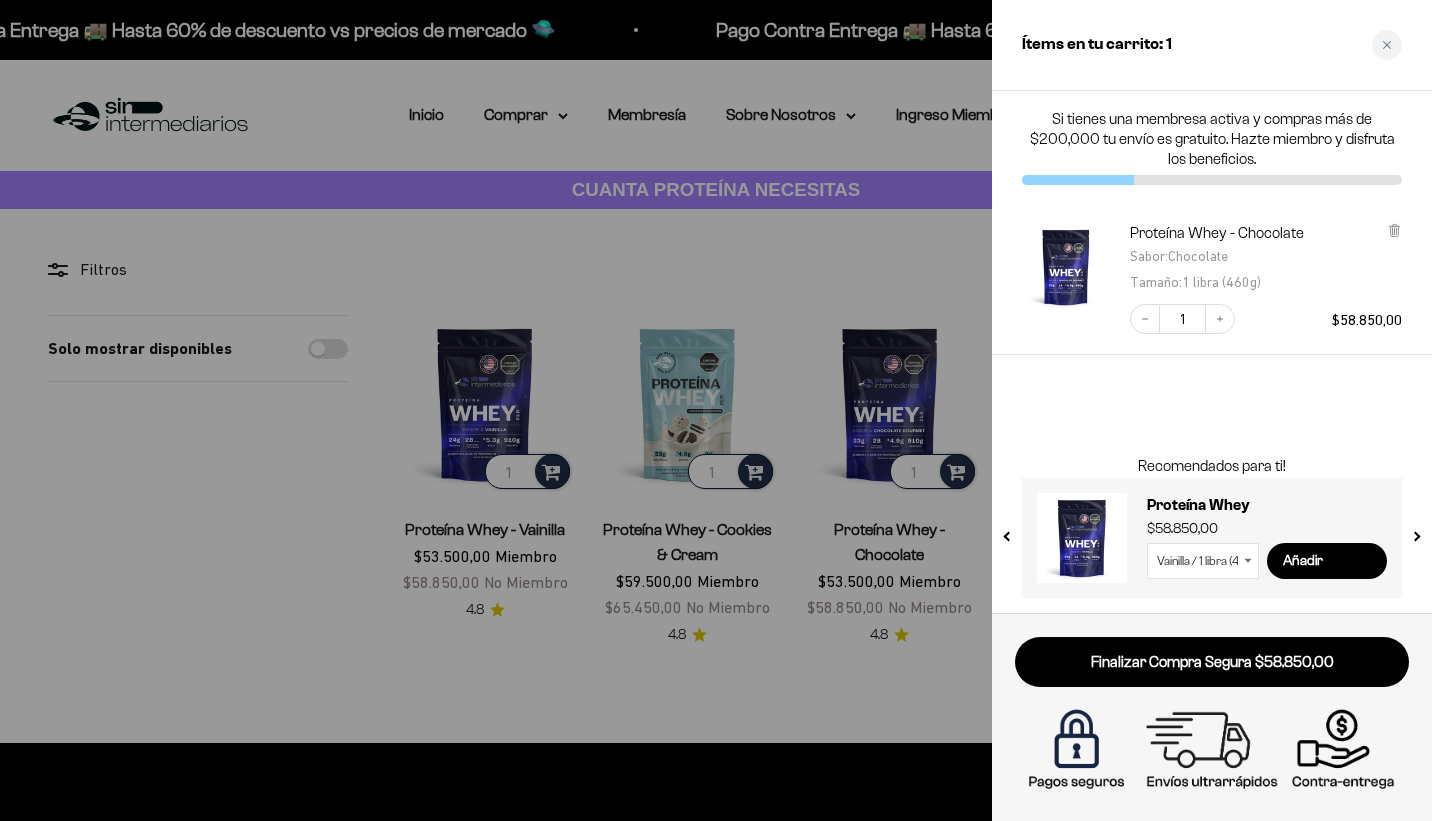 click at bounding box center (1008, 532) 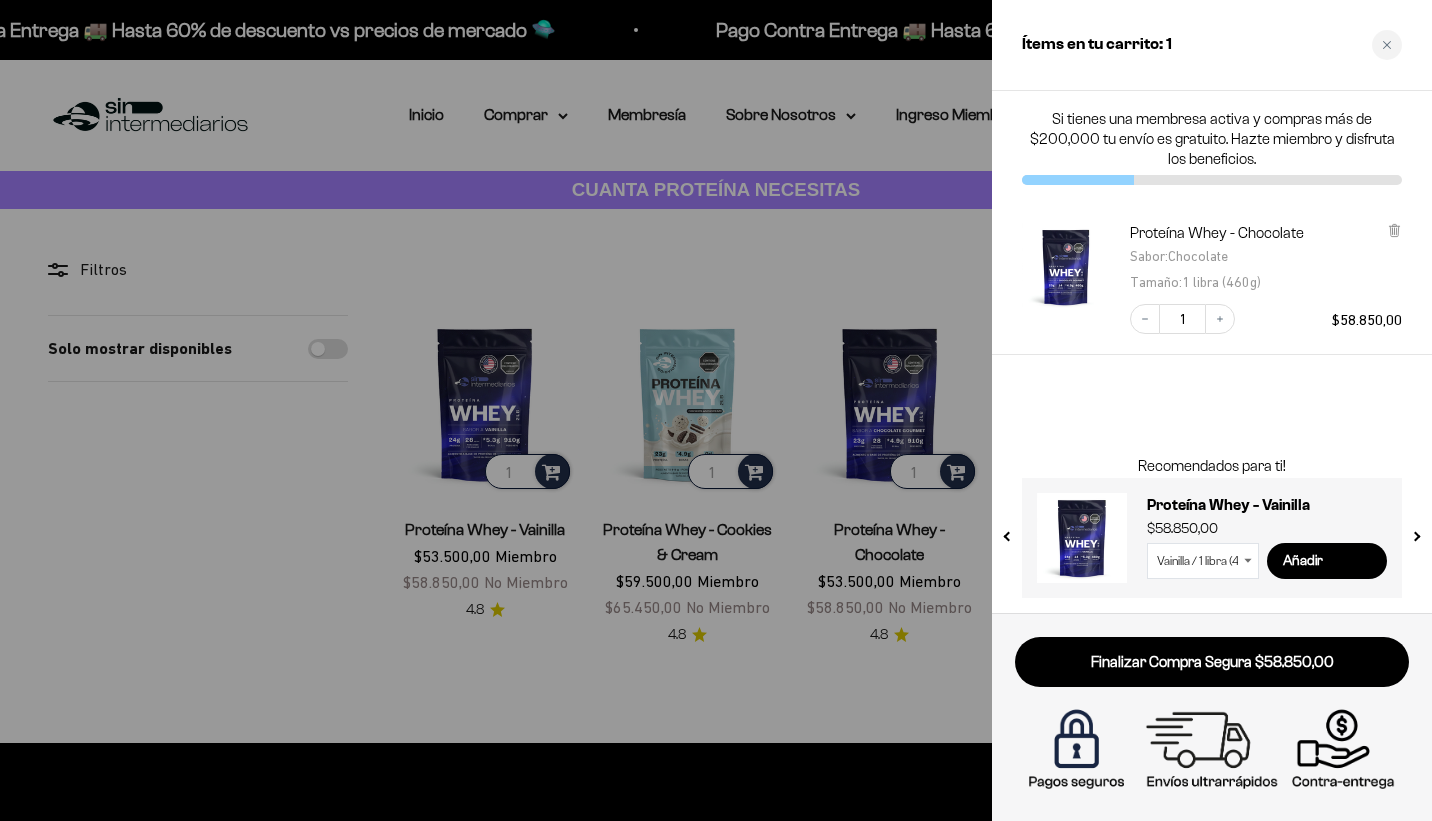 click at bounding box center (716, 410) 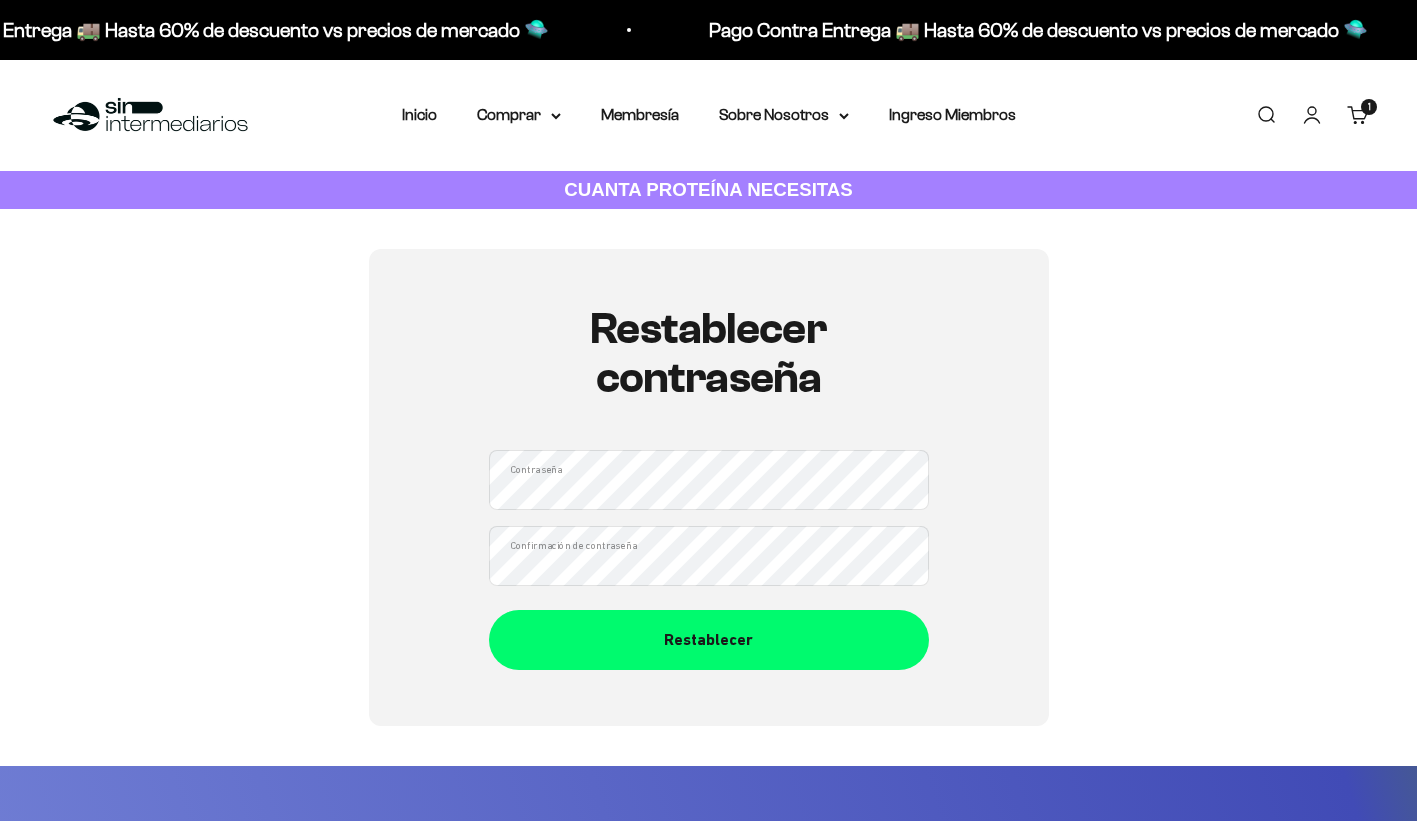 scroll, scrollTop: 0, scrollLeft: 0, axis: both 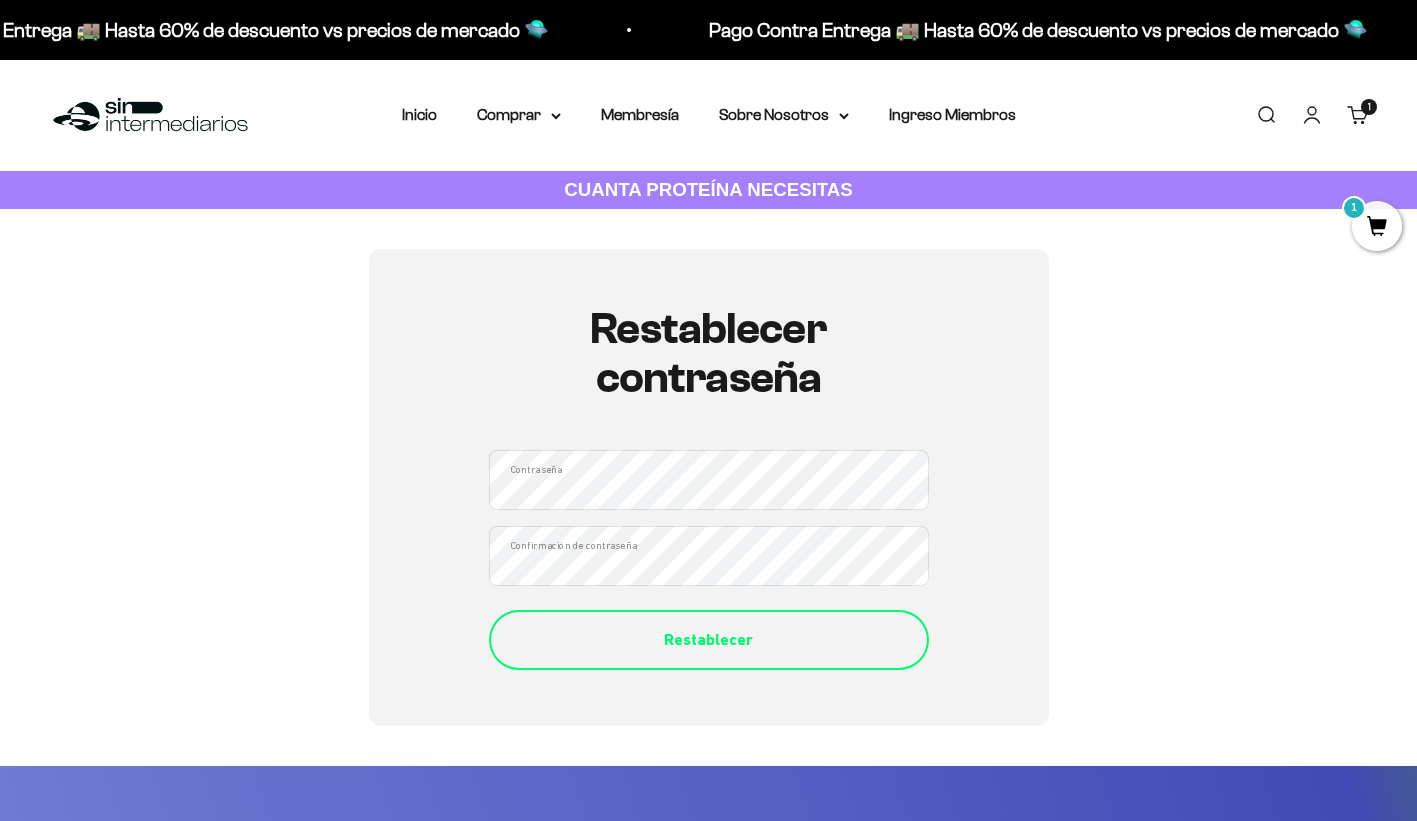 click on "Restablecer" at bounding box center (709, 640) 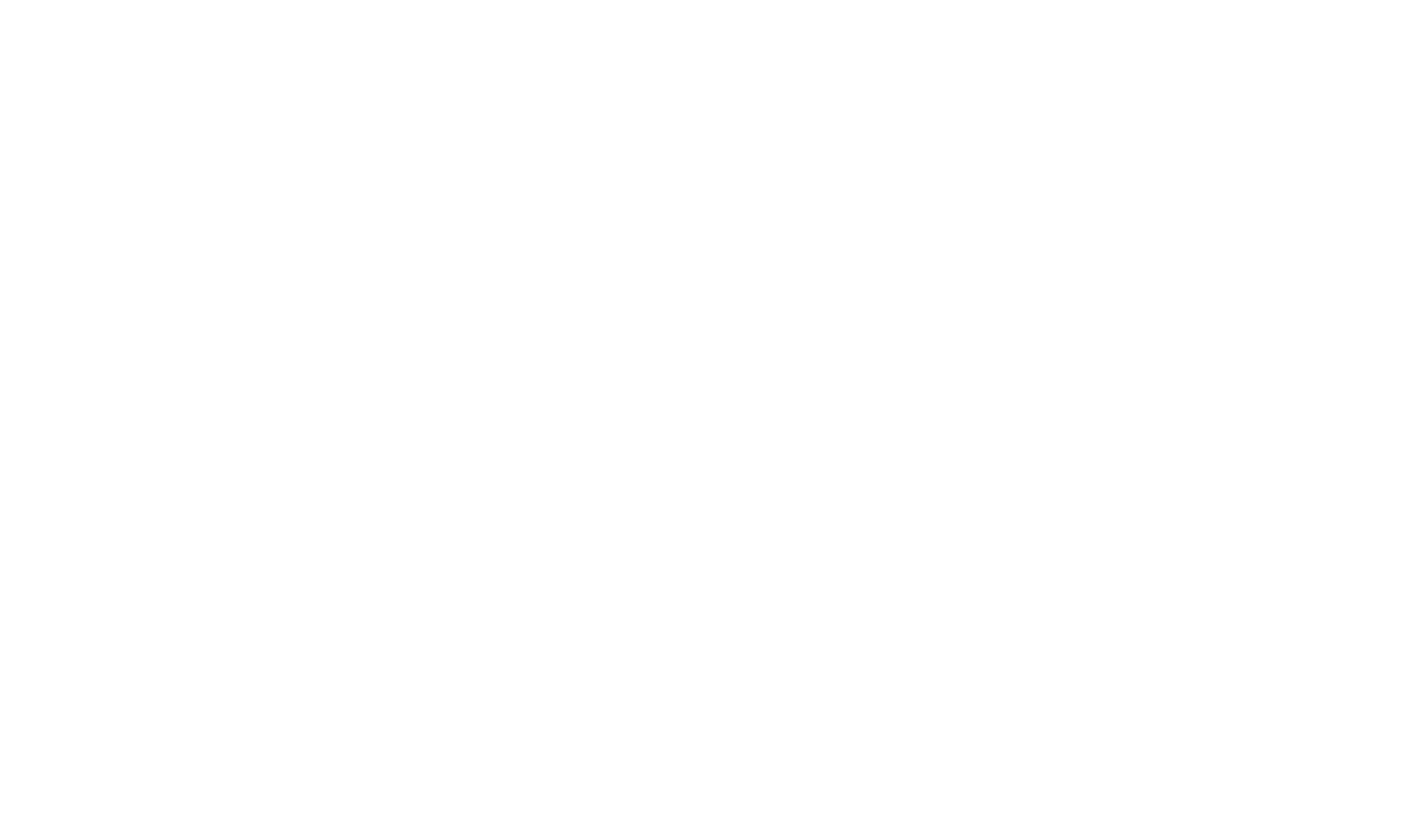 scroll, scrollTop: 0, scrollLeft: 0, axis: both 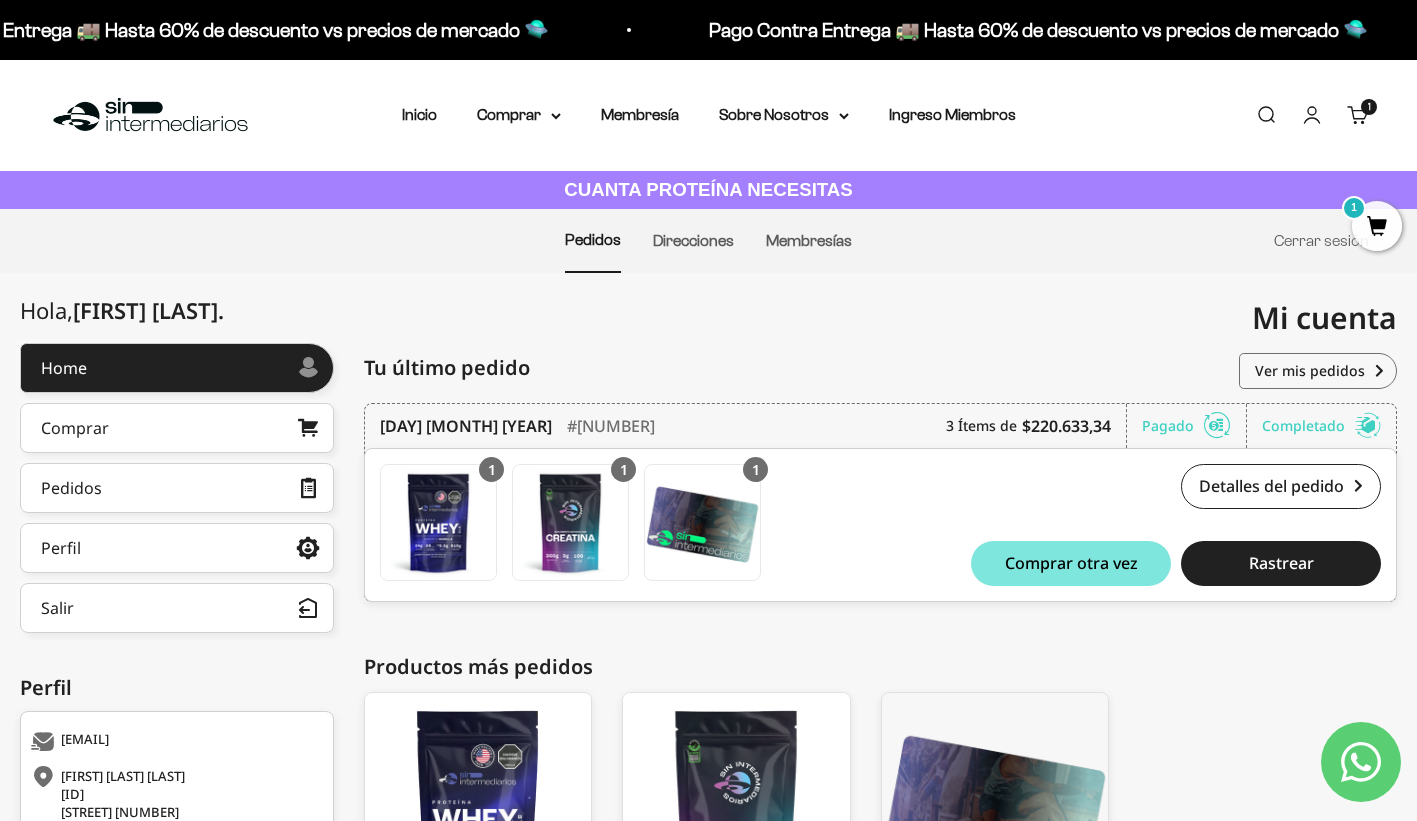 click on "1" at bounding box center (1377, 226) 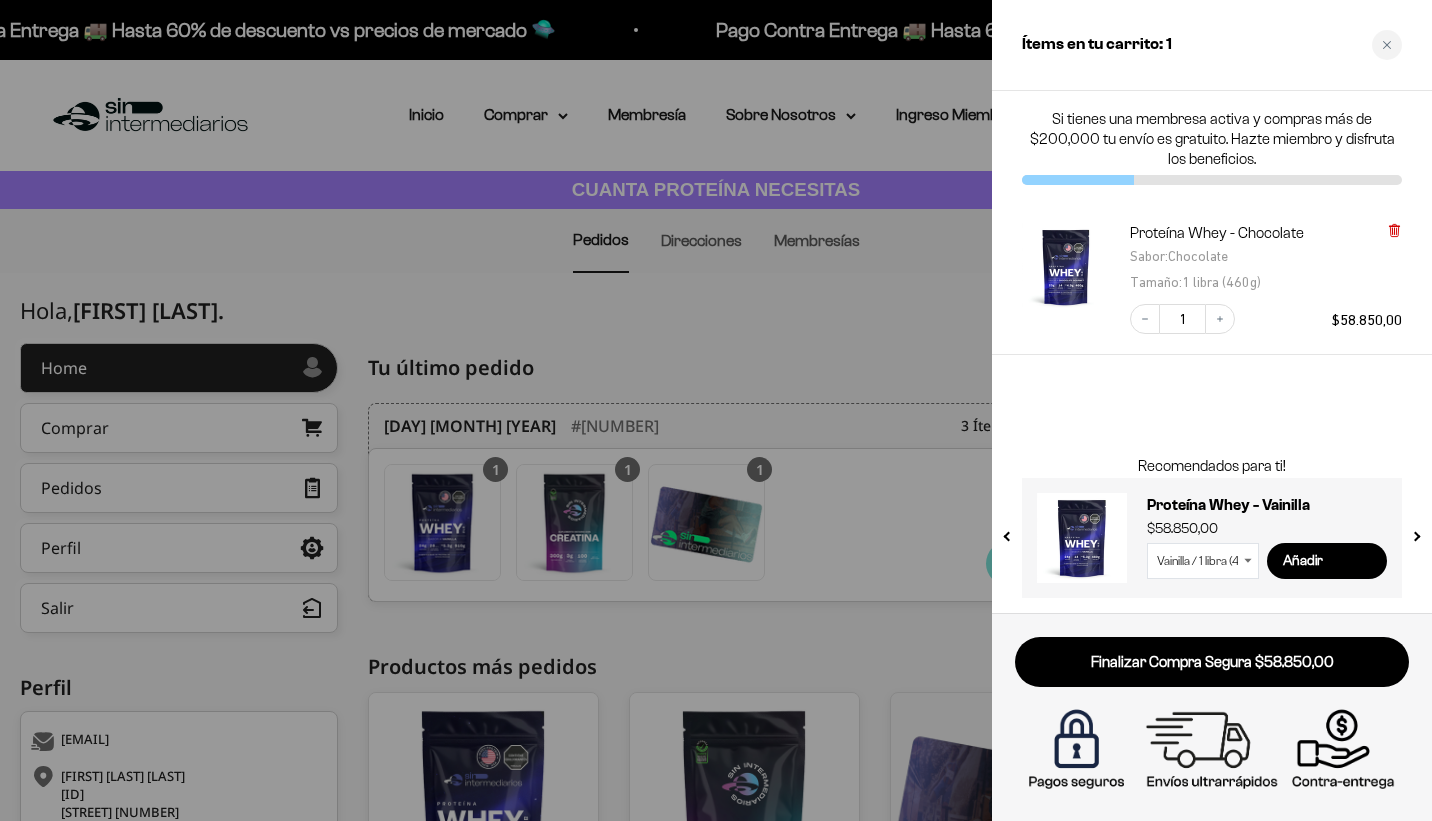 click 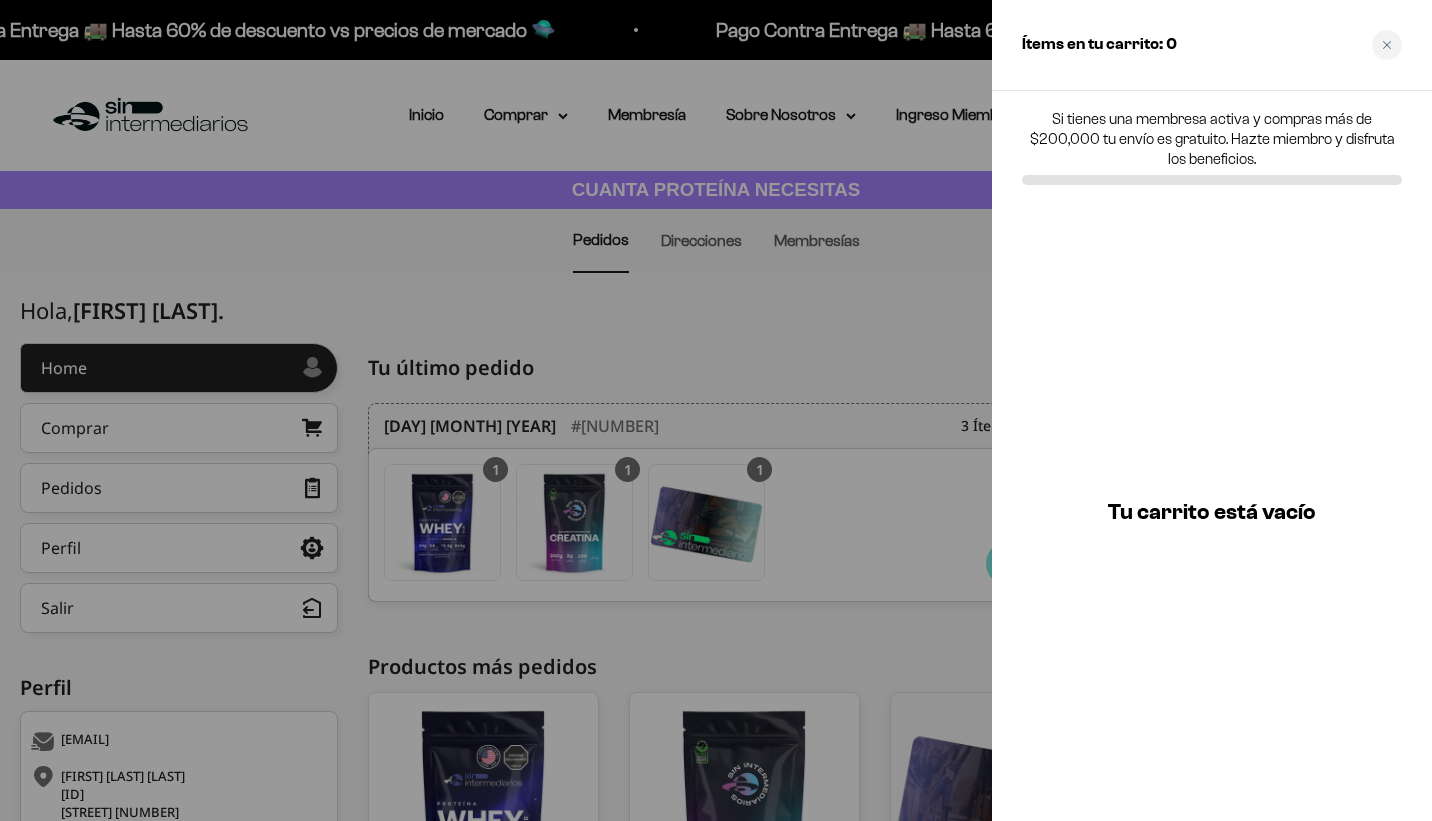 click at bounding box center [716, 410] 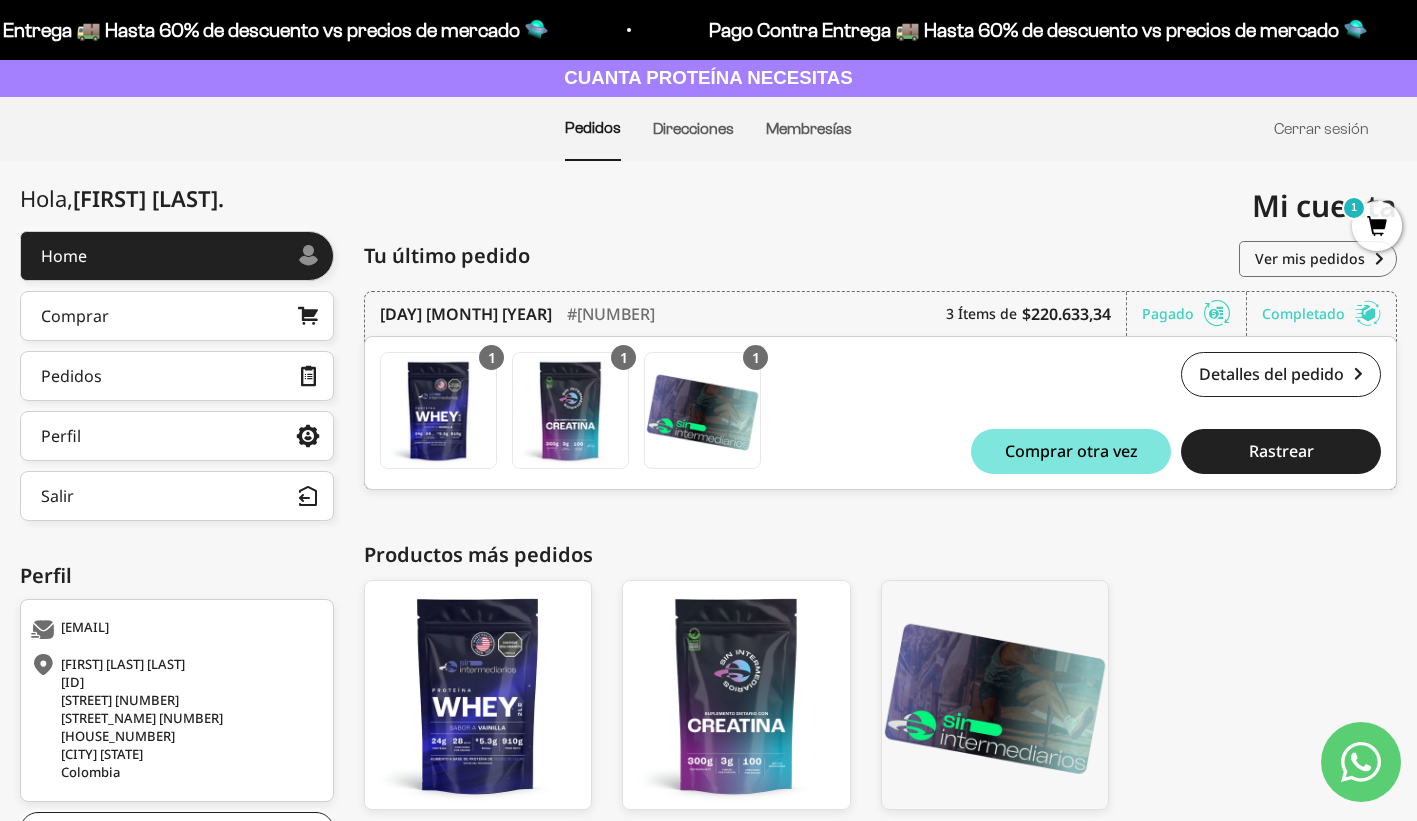 scroll, scrollTop: 89, scrollLeft: 0, axis: vertical 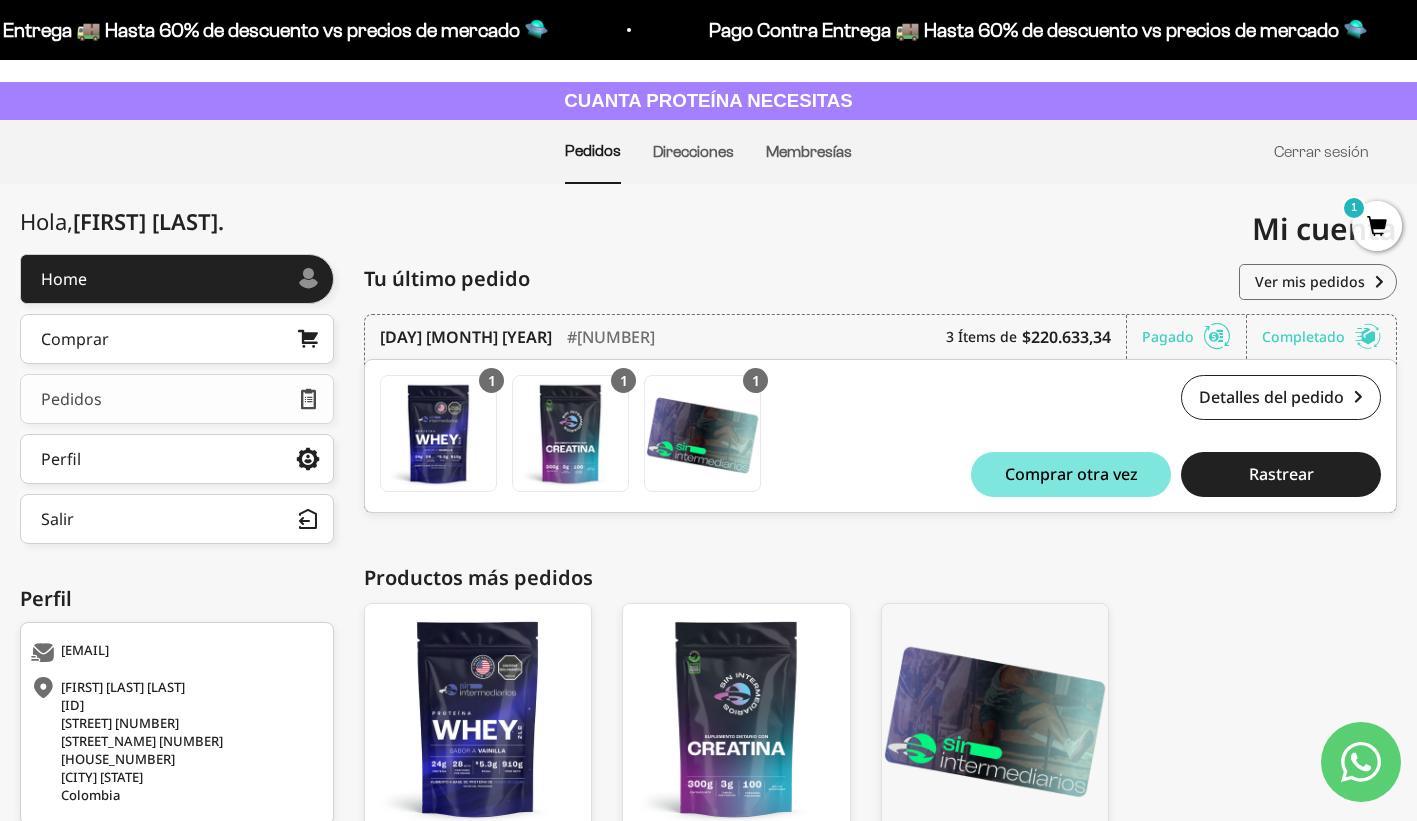click on "Pedidos" at bounding box center [177, 399] 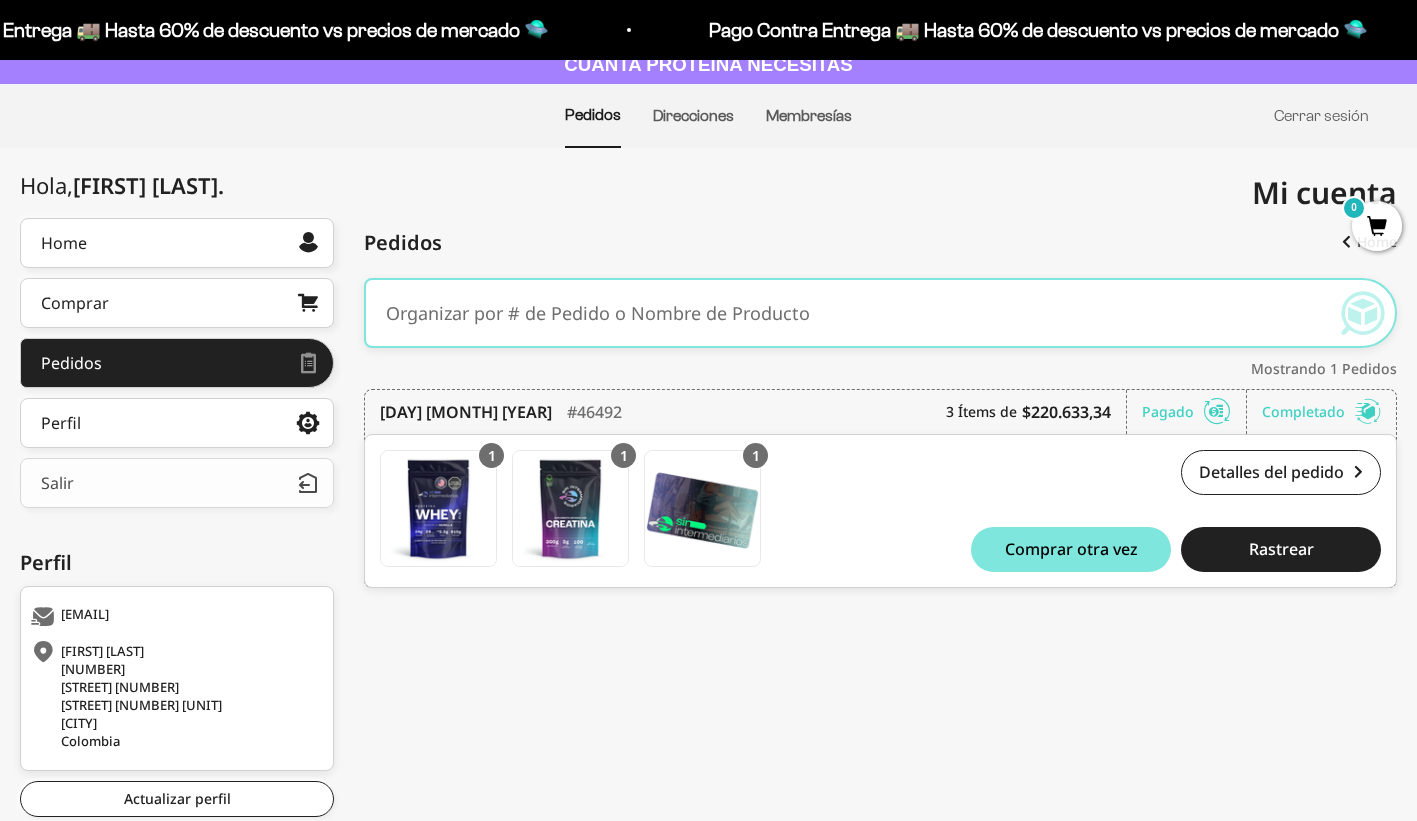 scroll, scrollTop: 200, scrollLeft: 0, axis: vertical 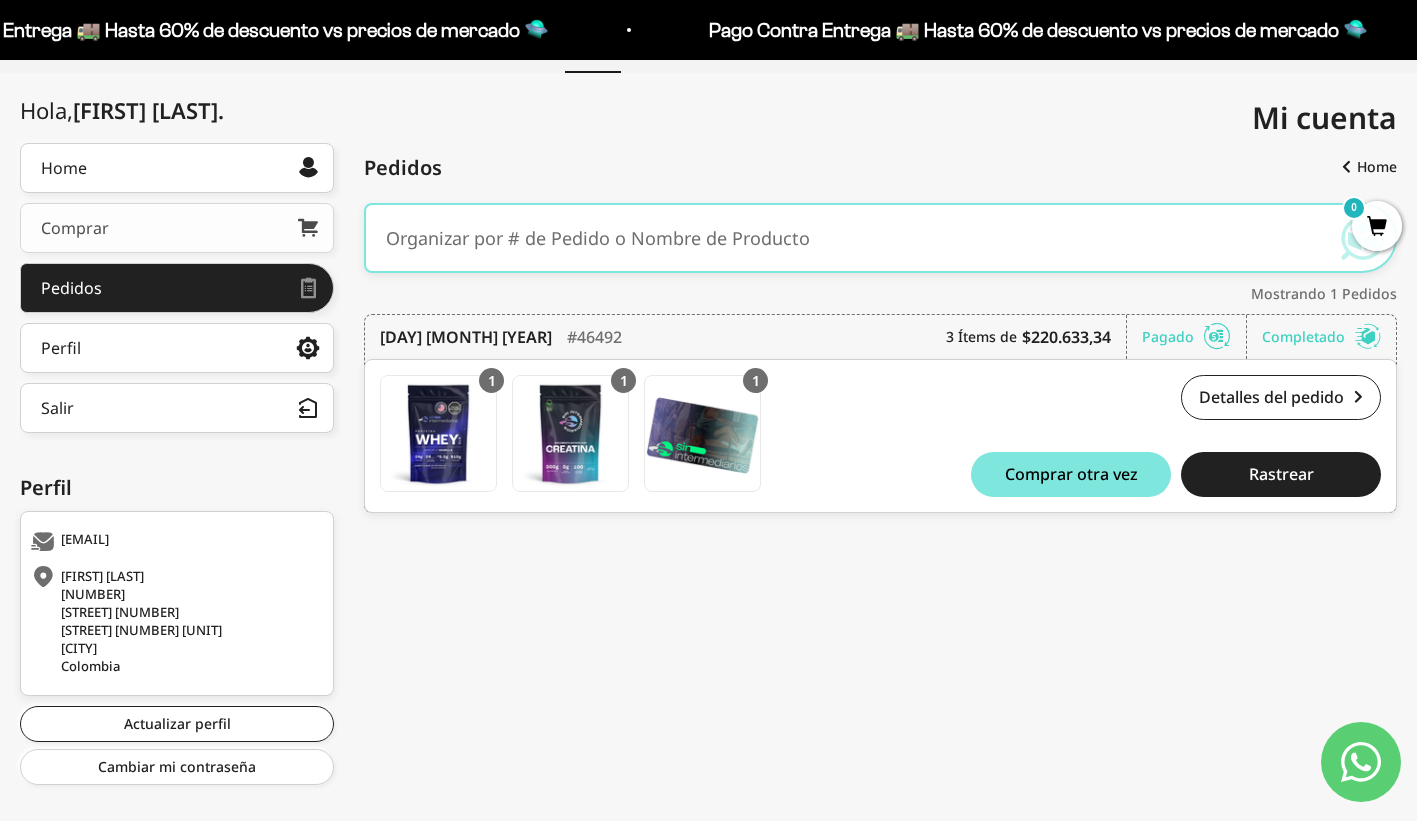 click on "Comprar" at bounding box center [177, 228] 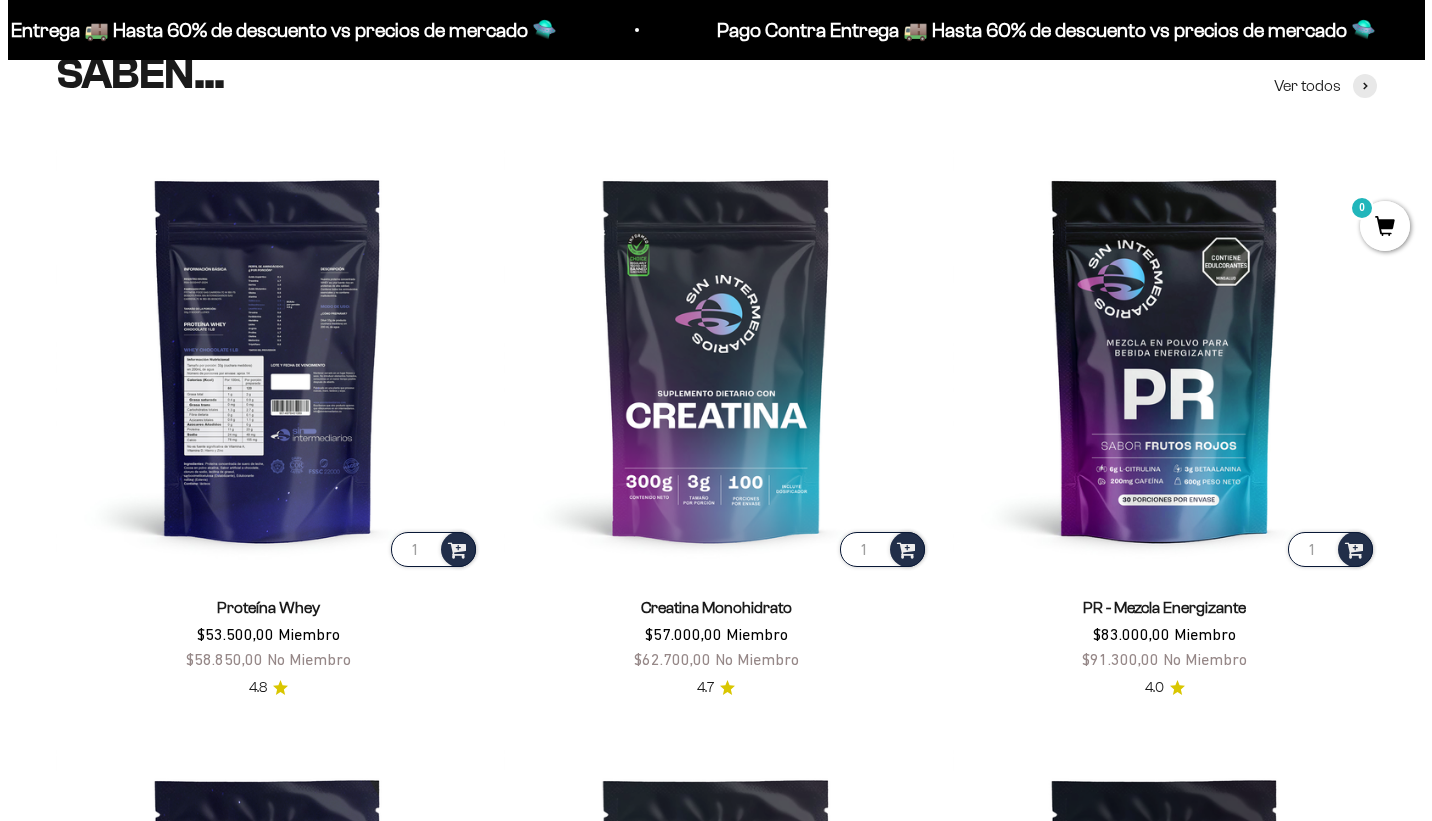 scroll, scrollTop: 766, scrollLeft: 0, axis: vertical 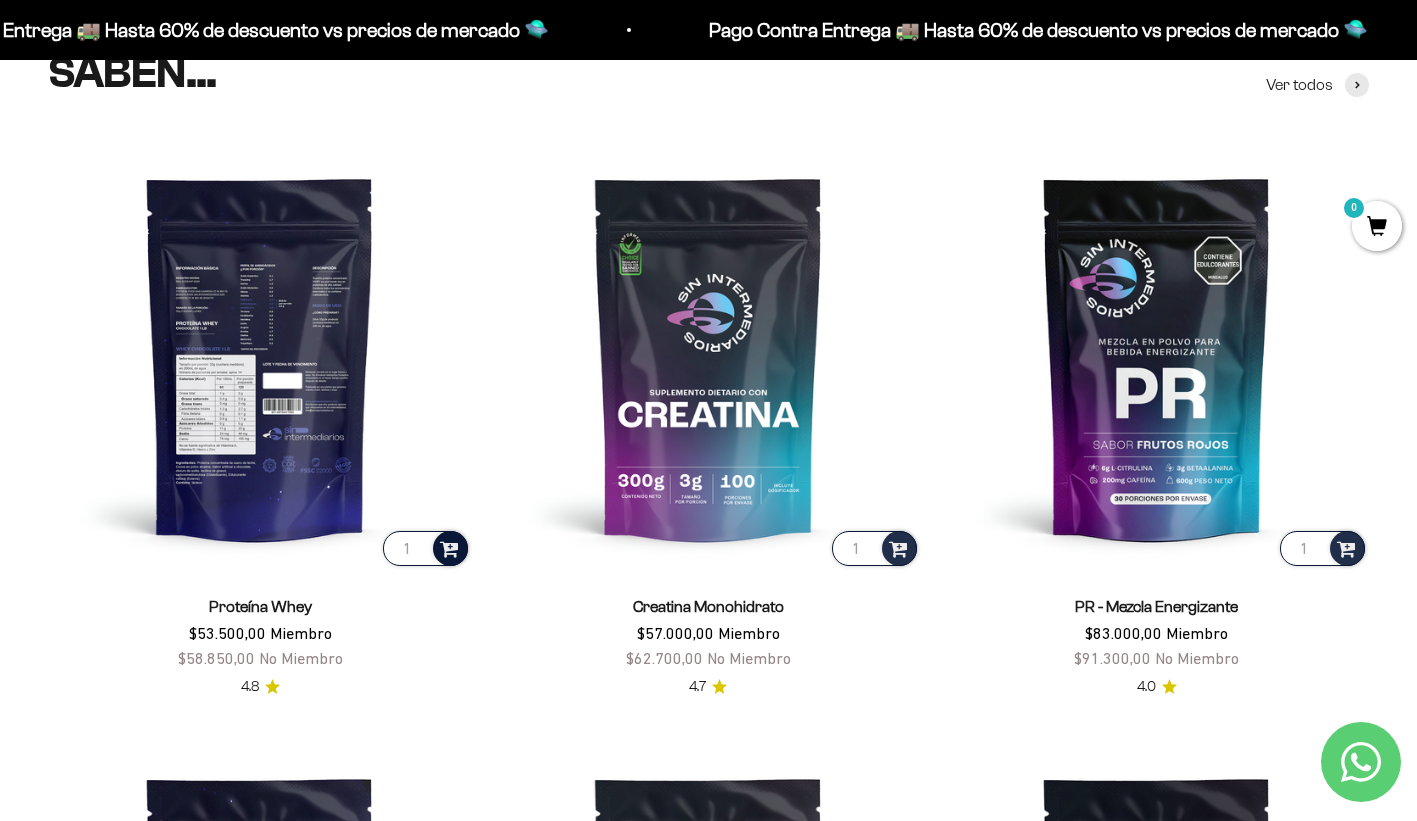 click at bounding box center (449, 547) 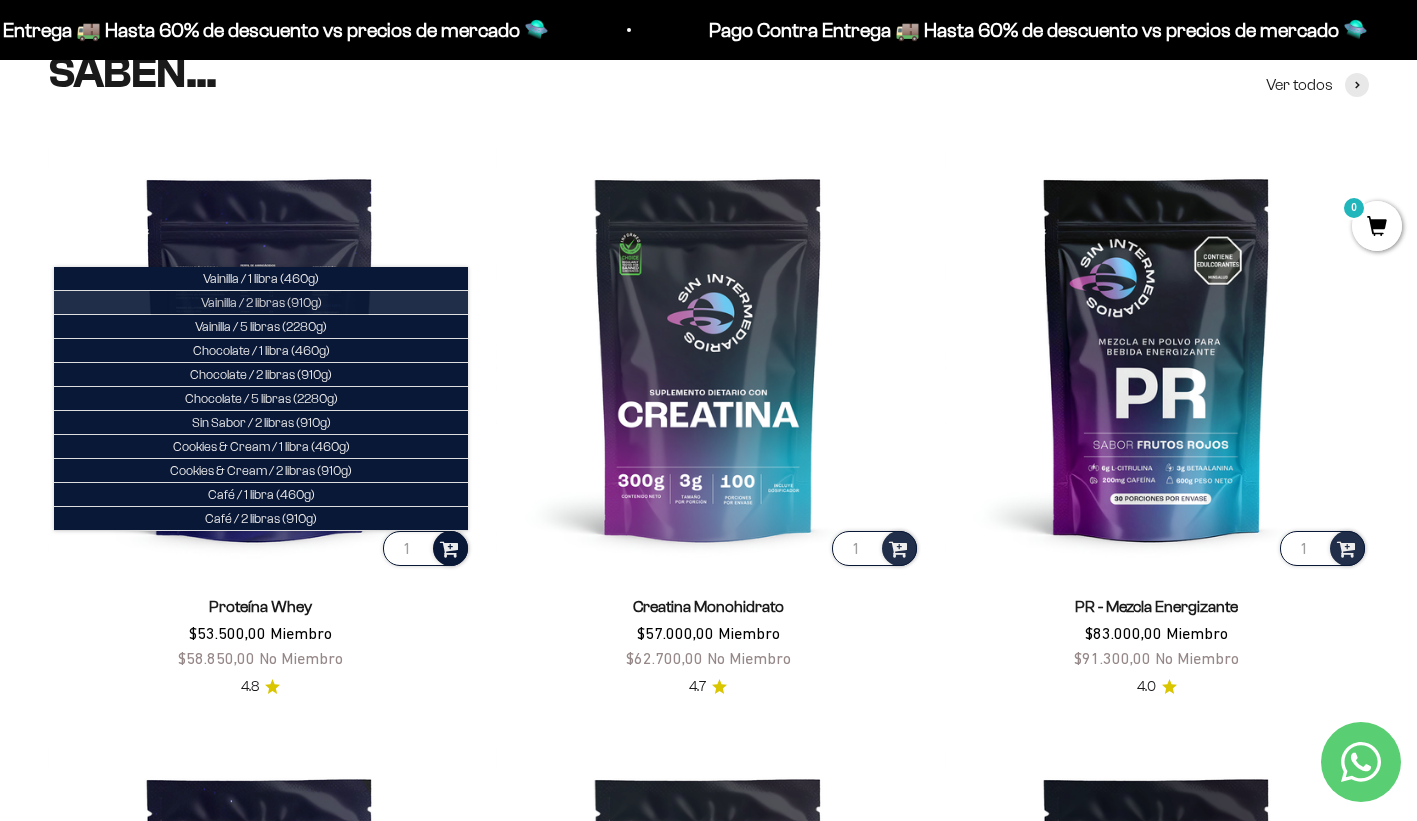 click on "Vainilla / 2 libras (910g)" at bounding box center [261, 303] 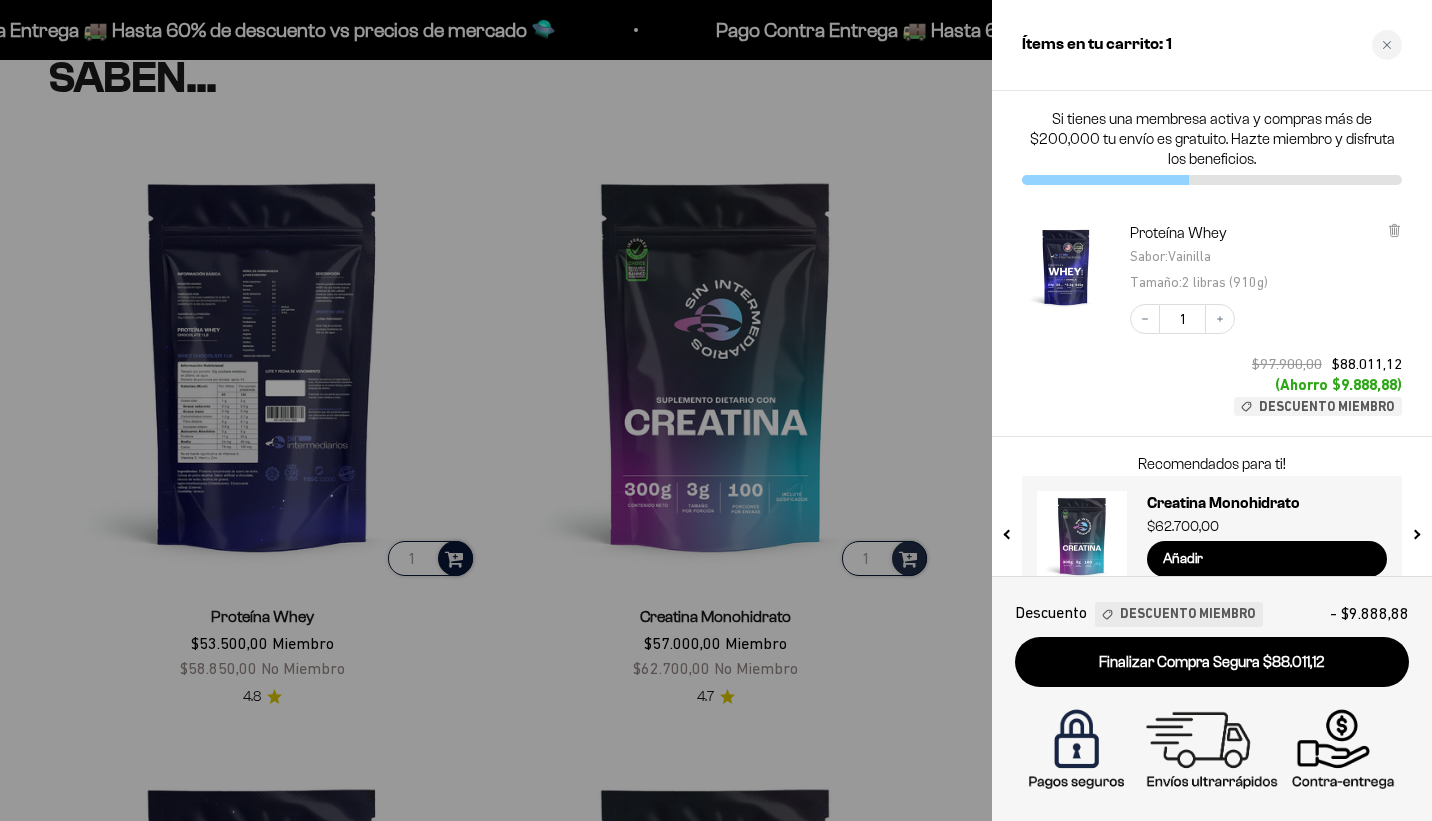 click at bounding box center [716, 410] 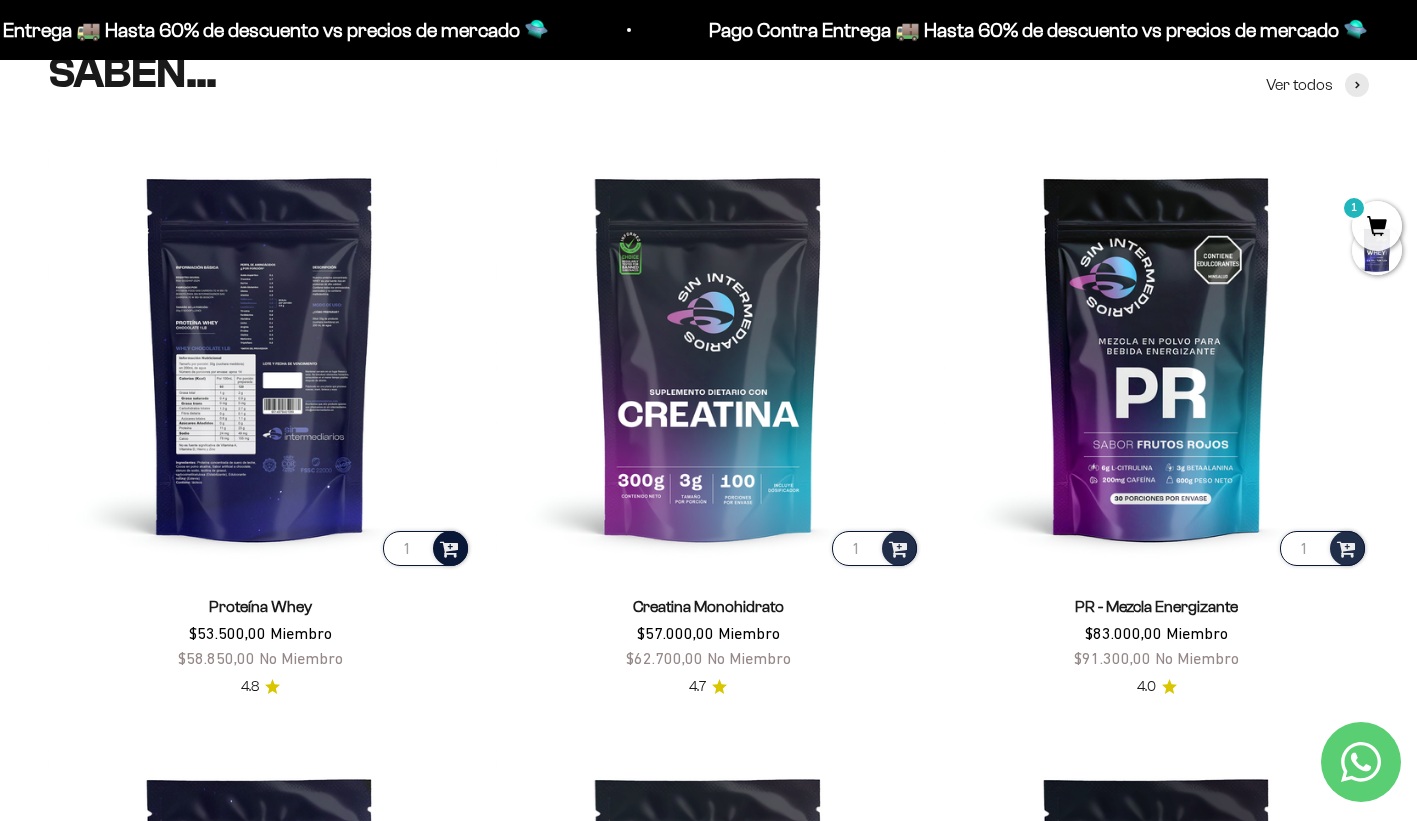 click at bounding box center [449, 547] 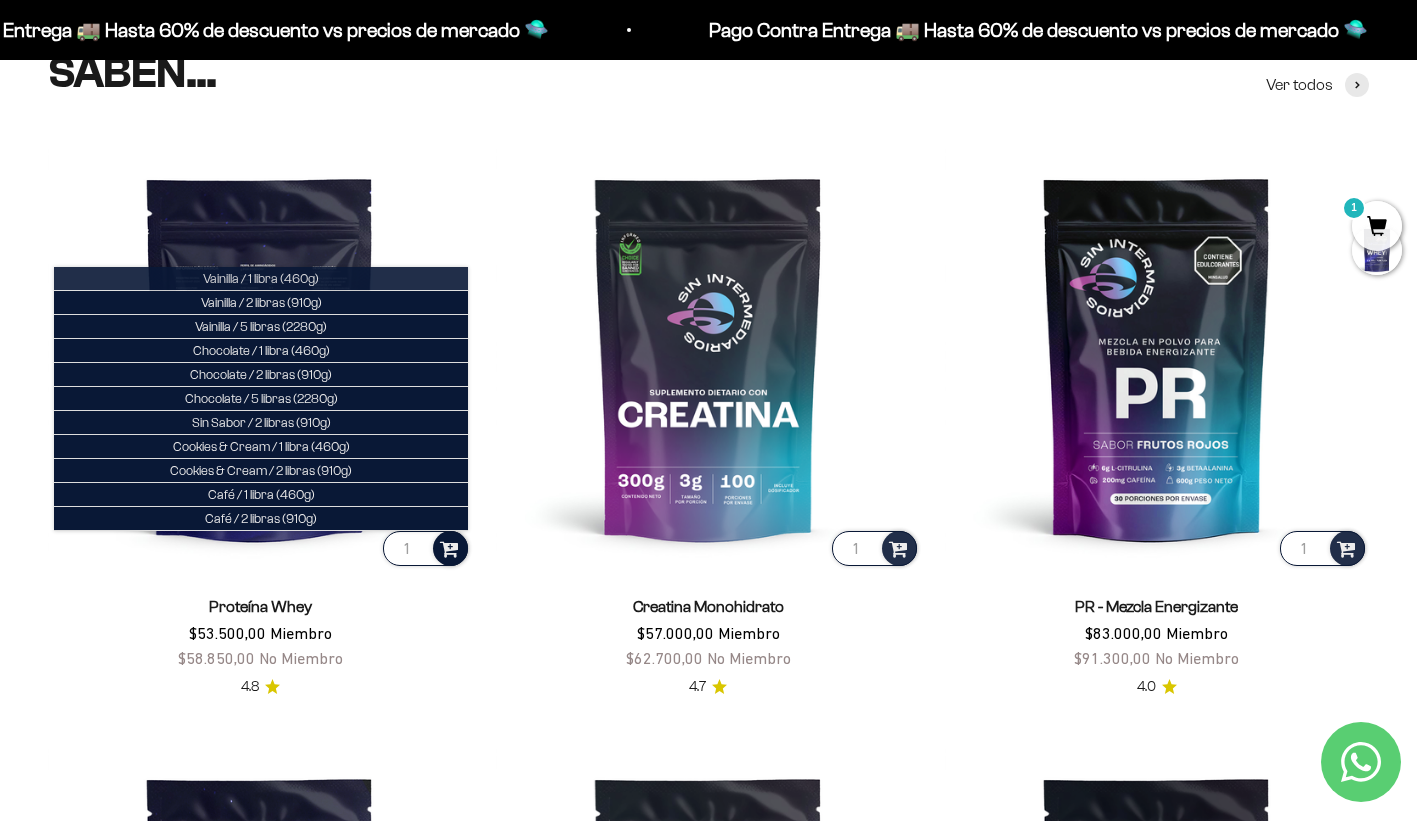 drag, startPoint x: 394, startPoint y: 277, endPoint x: 326, endPoint y: 282, distance: 68.18358 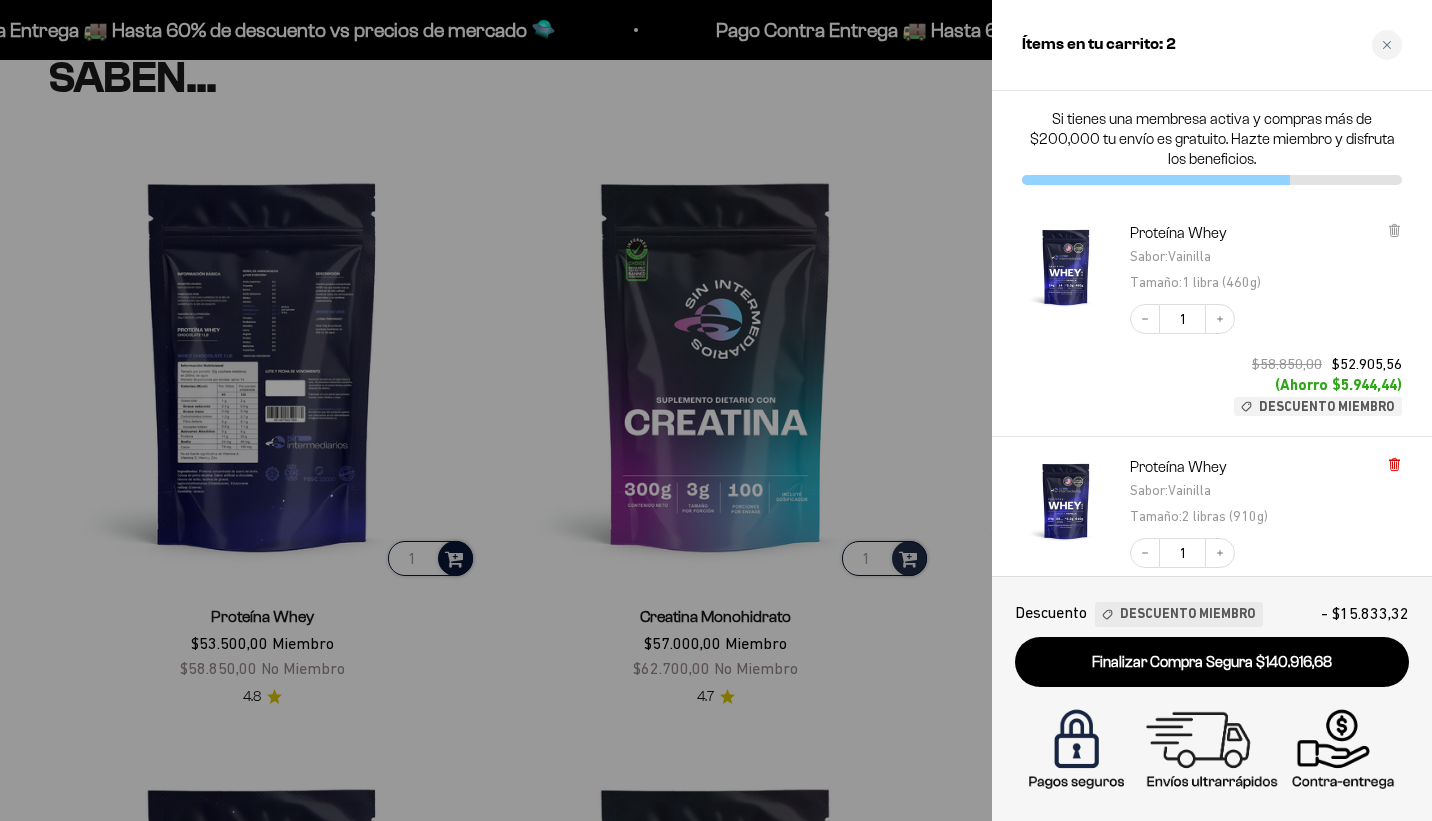 click 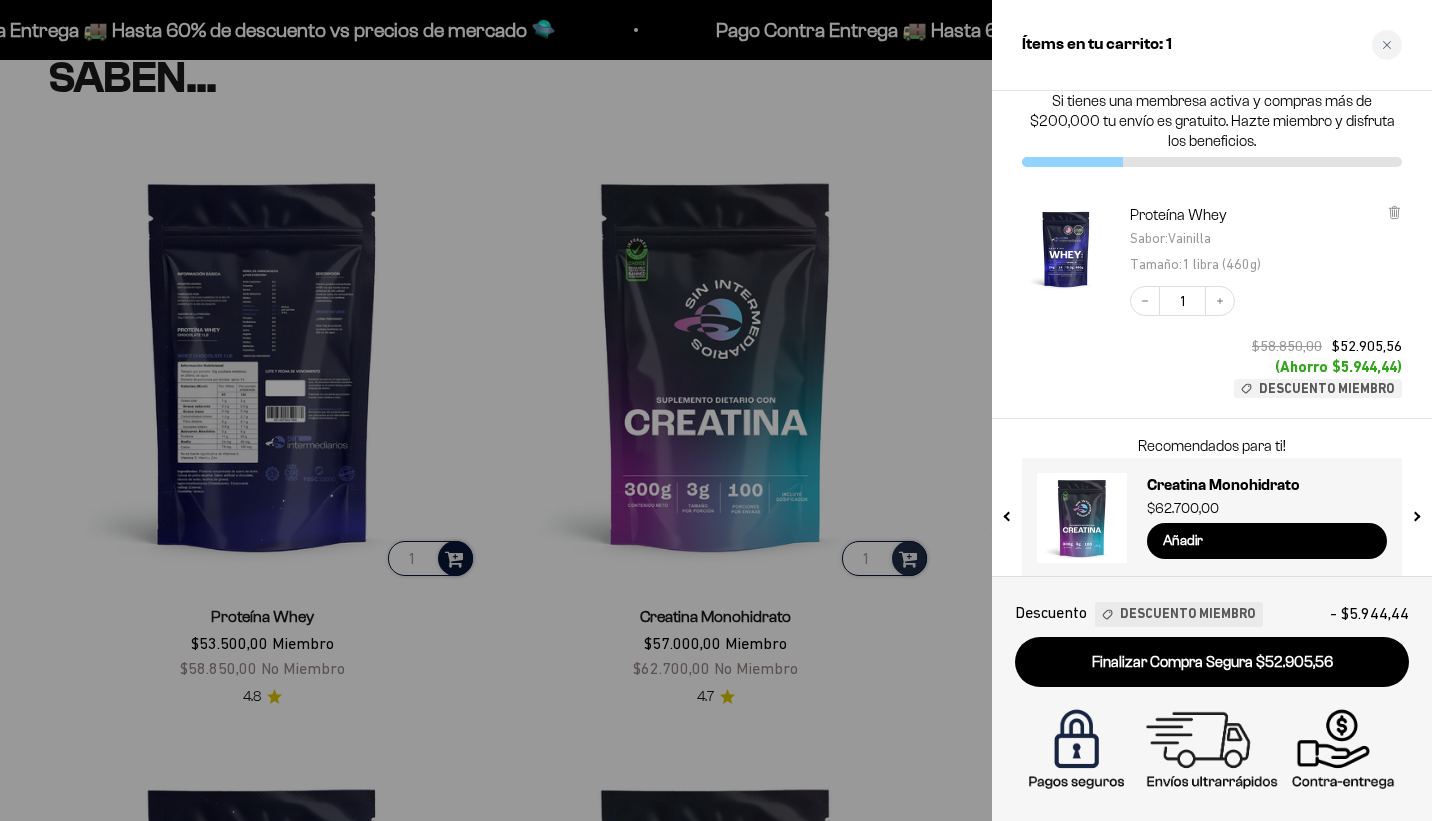scroll, scrollTop: 35, scrollLeft: 0, axis: vertical 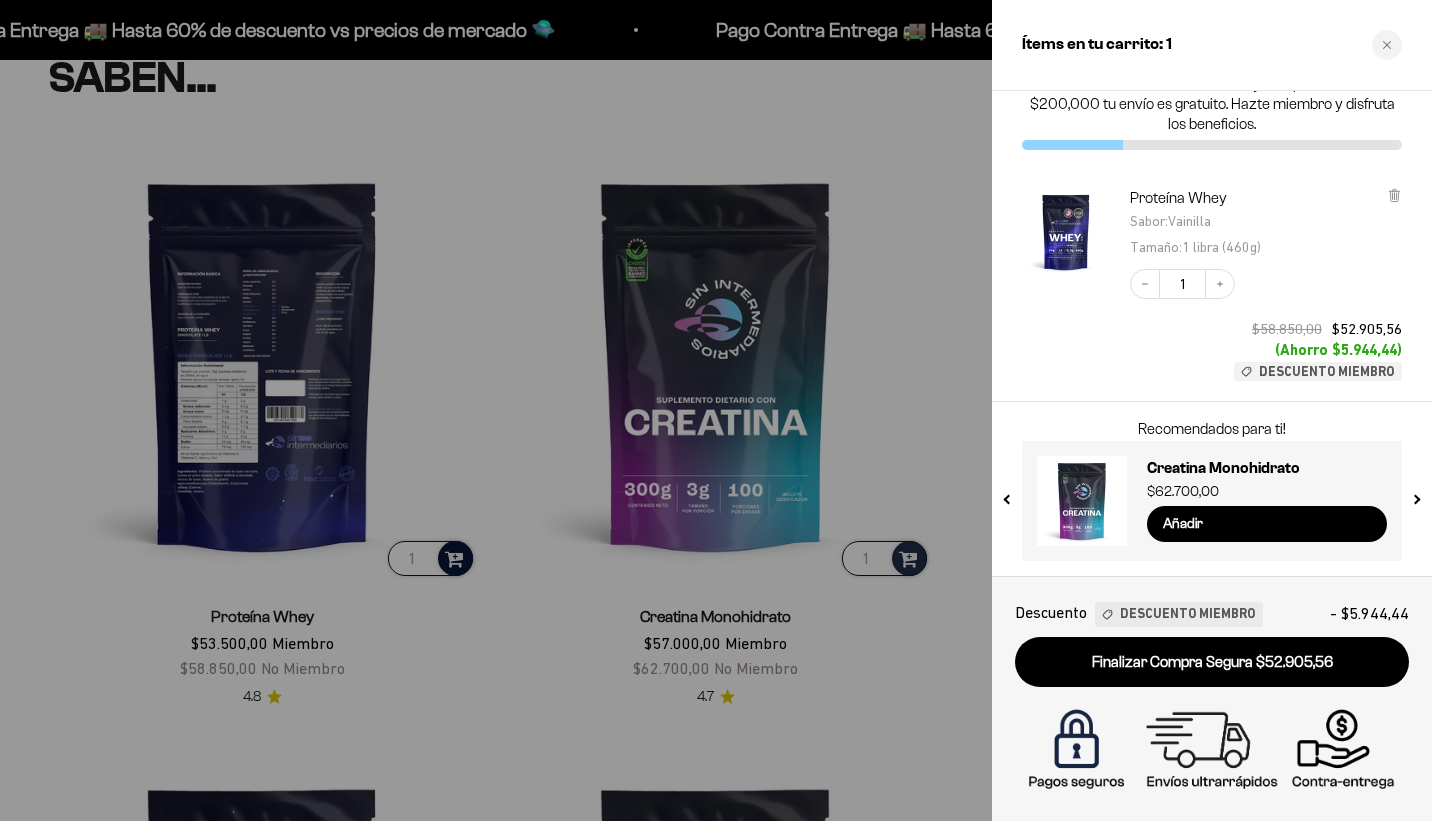 click at bounding box center (716, 410) 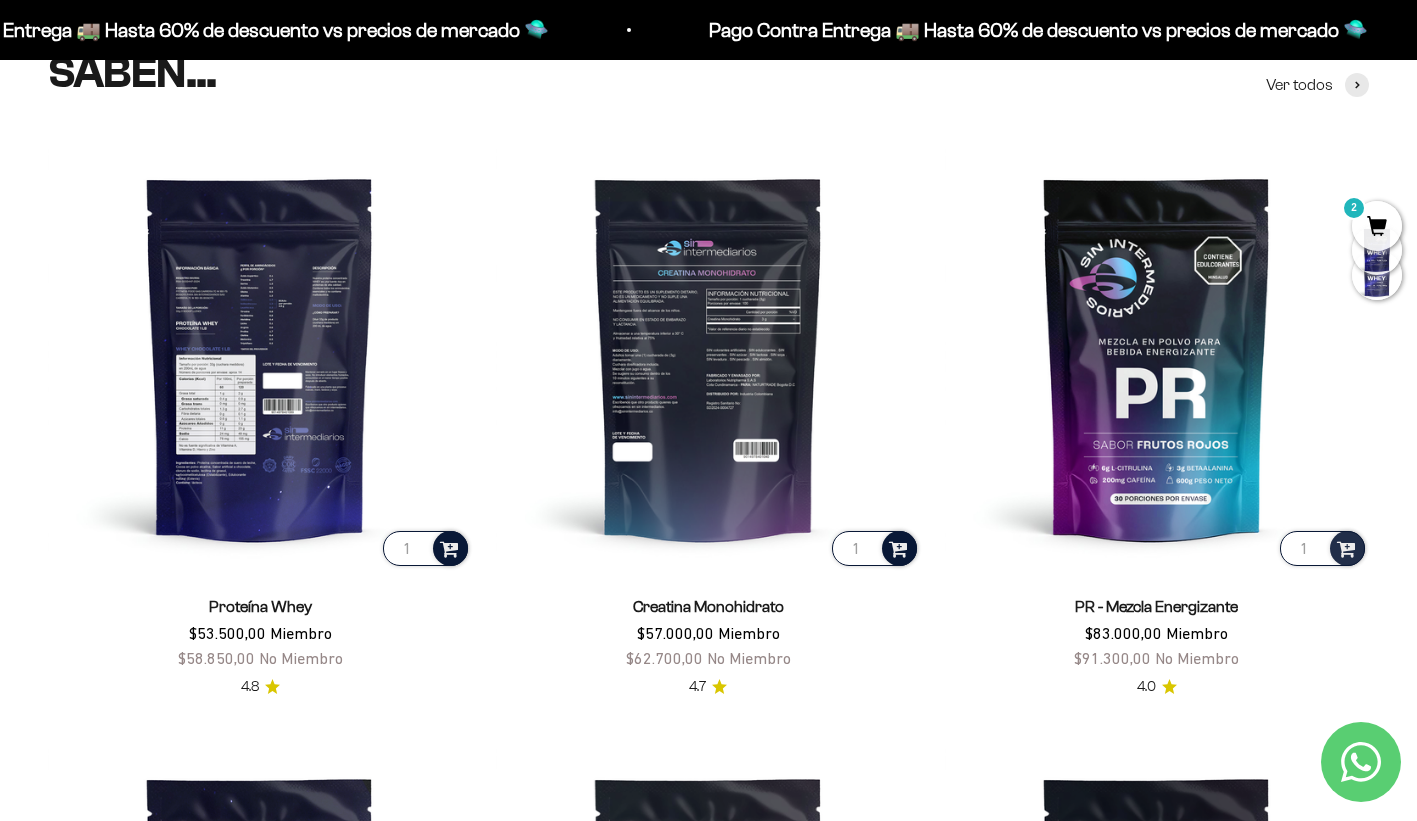 click at bounding box center [898, 547] 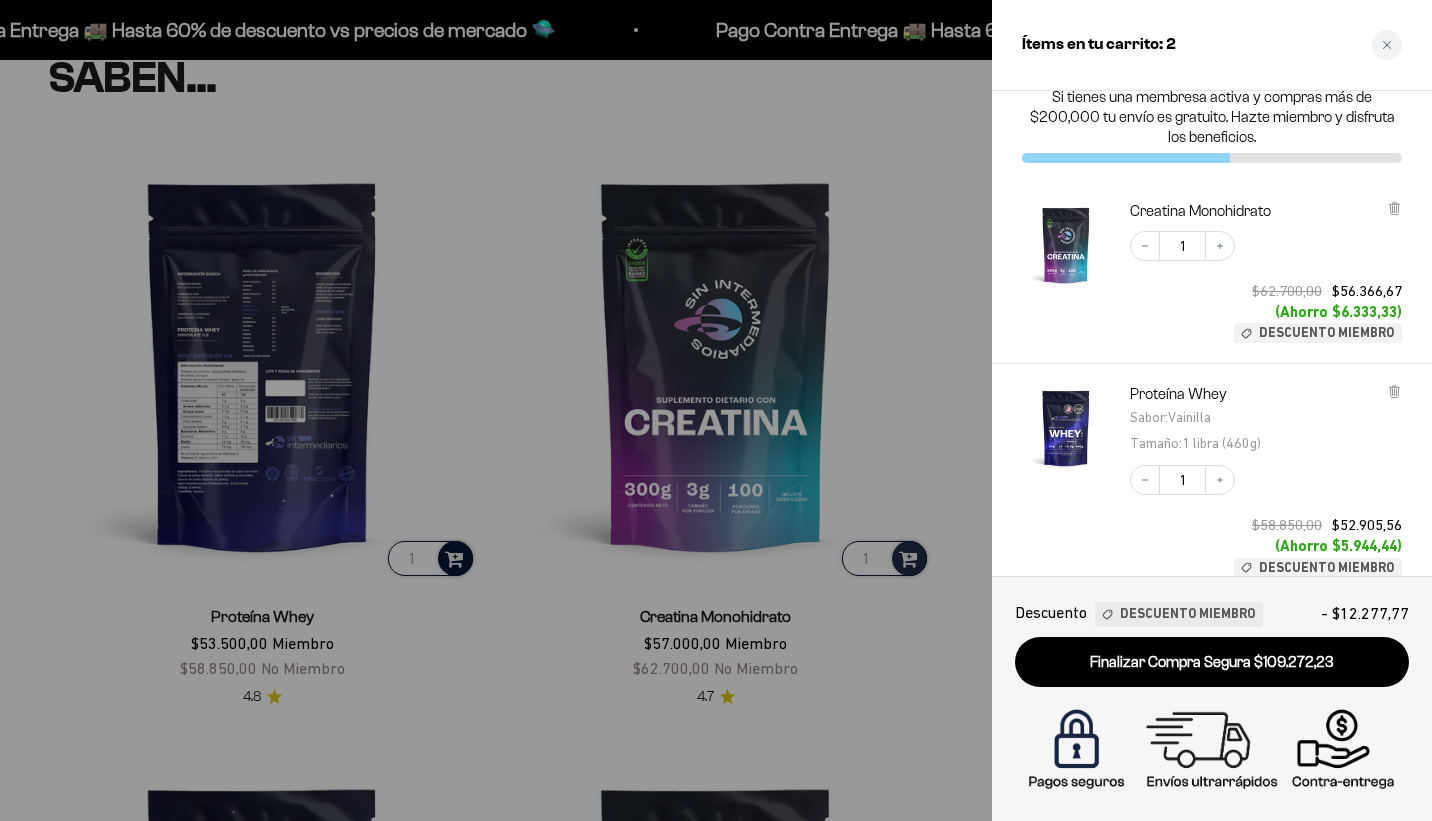 scroll, scrollTop: 33, scrollLeft: 0, axis: vertical 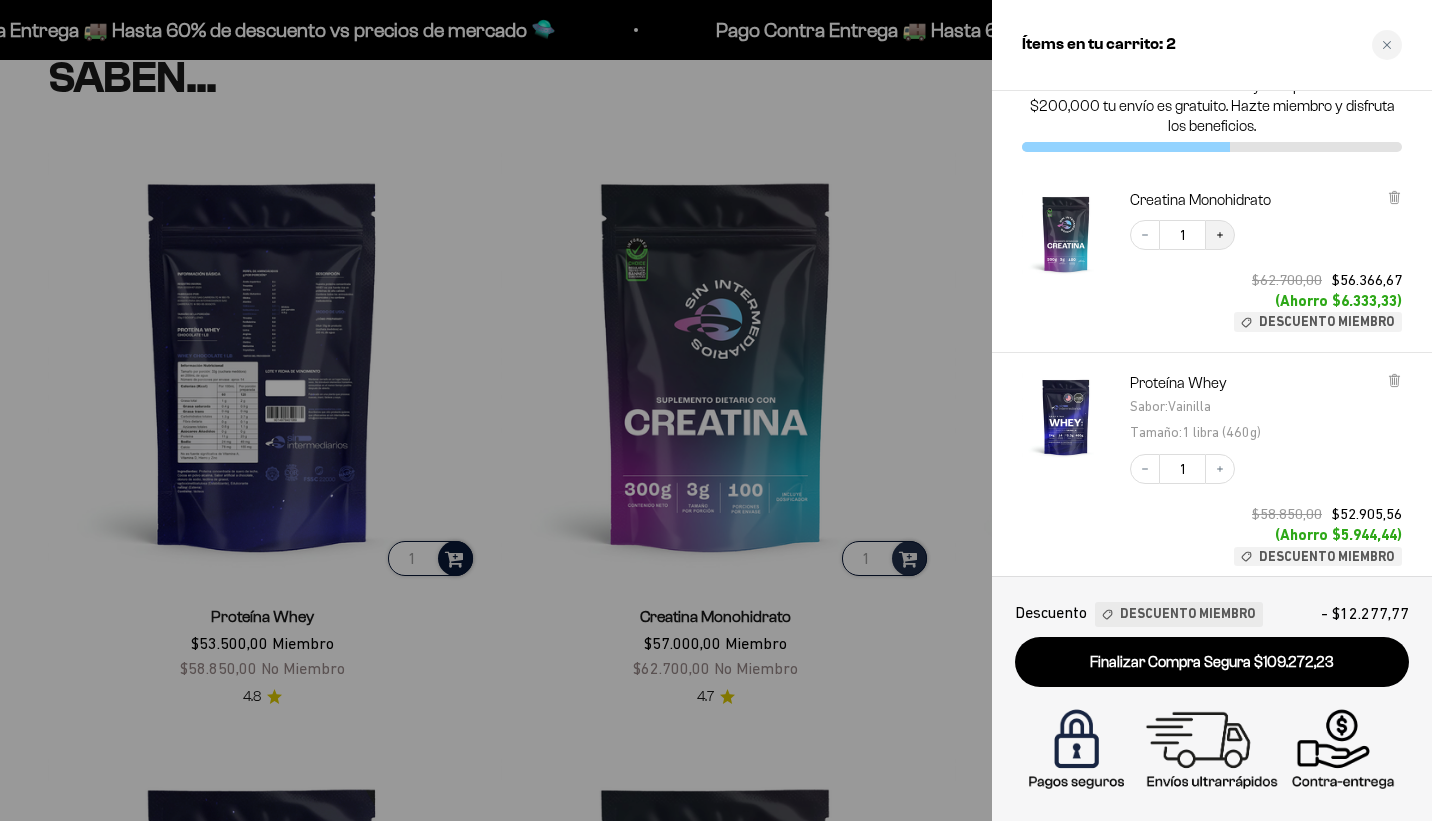 click on "Increase quantity" at bounding box center [1220, 235] 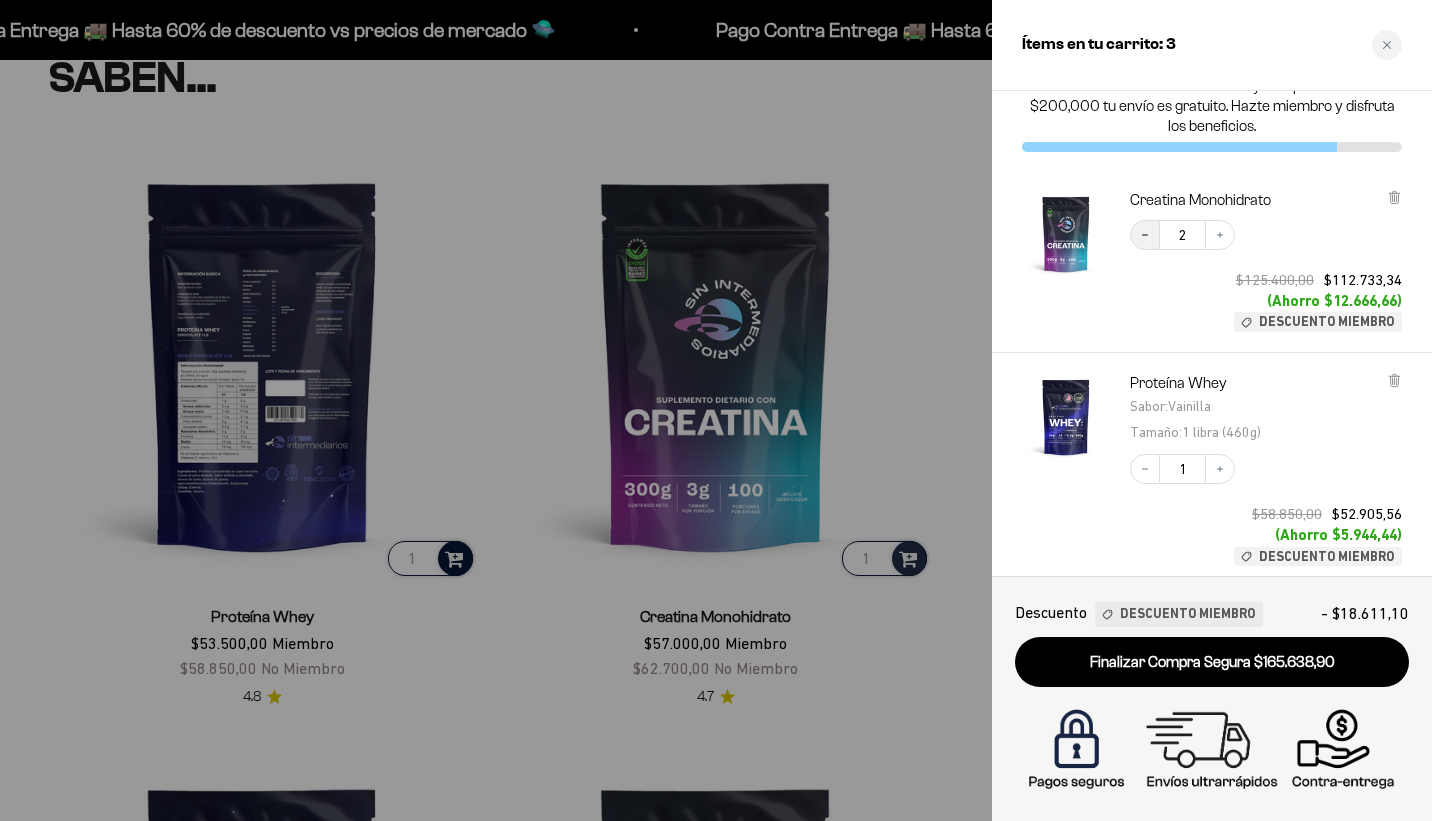 click on "Decrease quantity" at bounding box center [1145, 235] 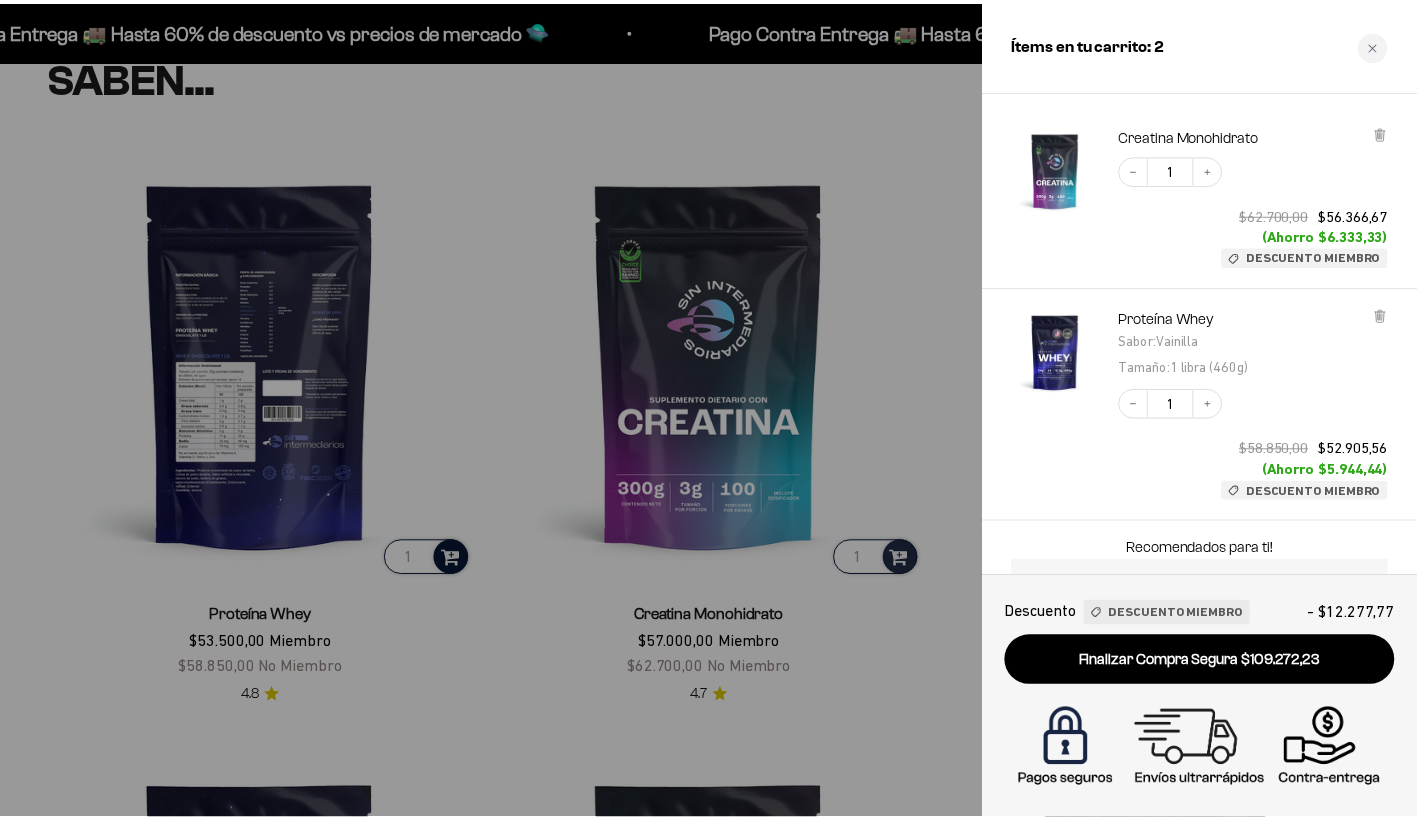 scroll, scrollTop: 218, scrollLeft: 0, axis: vertical 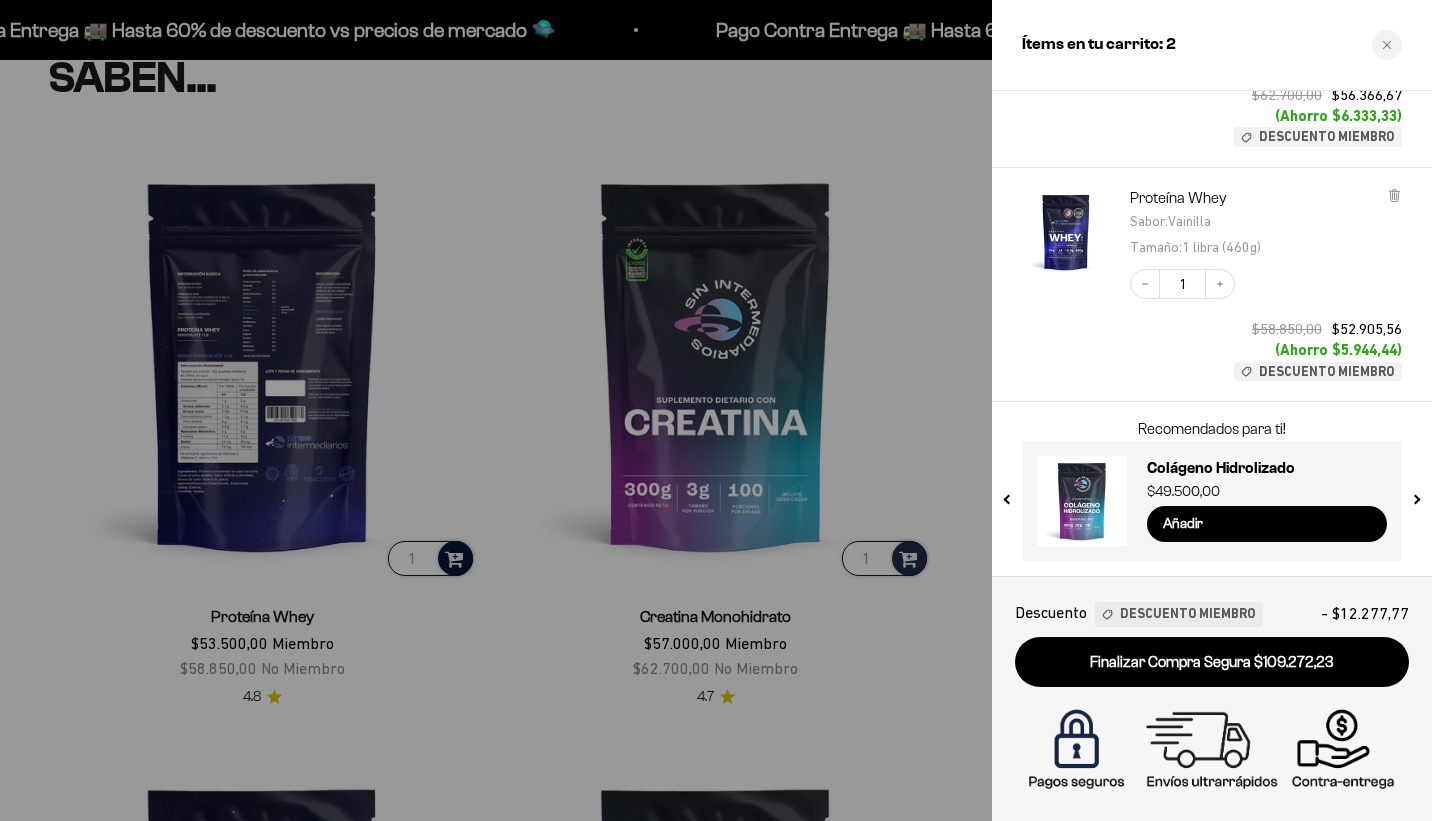 click at bounding box center [716, 410] 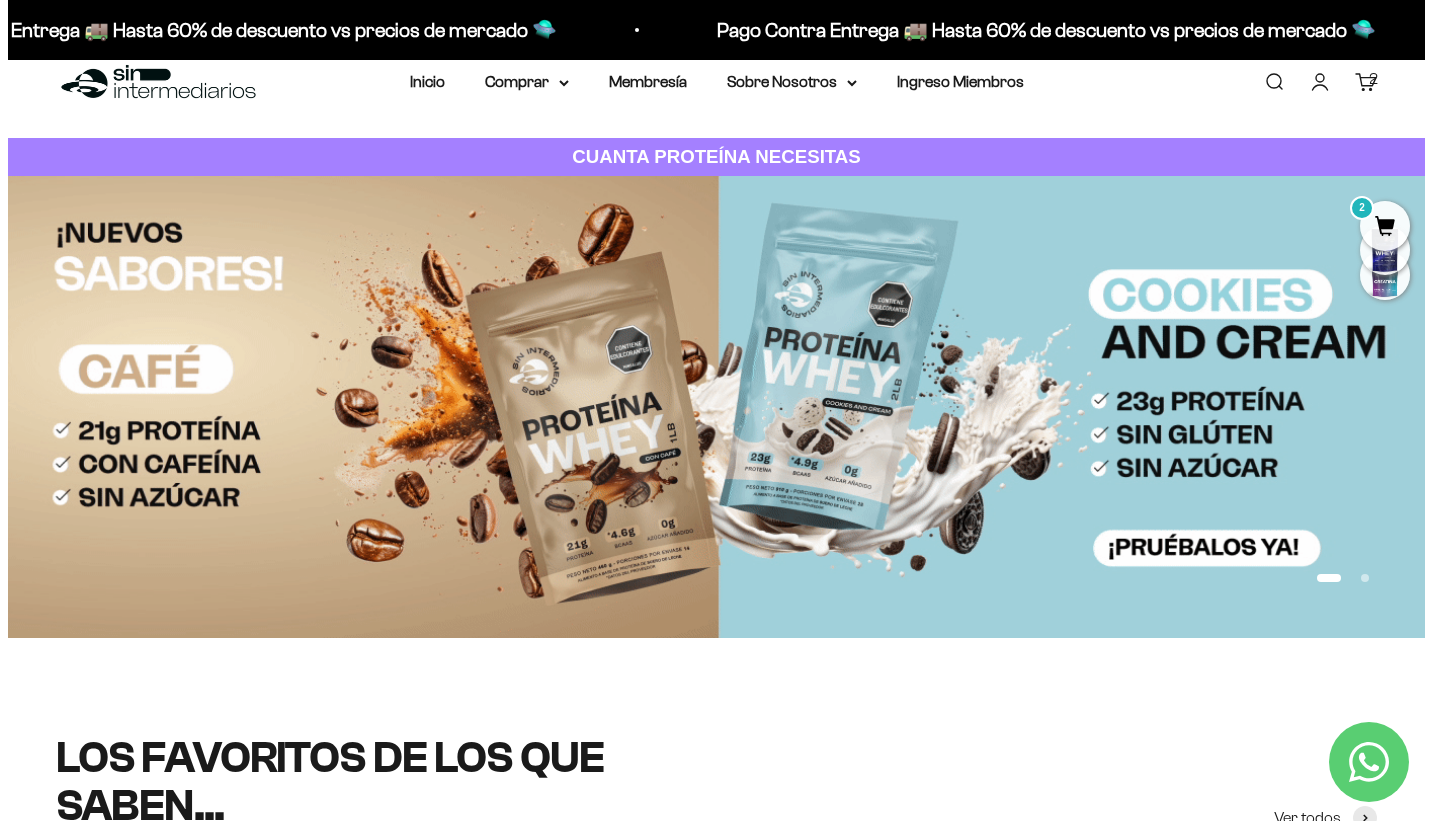 scroll, scrollTop: 0, scrollLeft: 0, axis: both 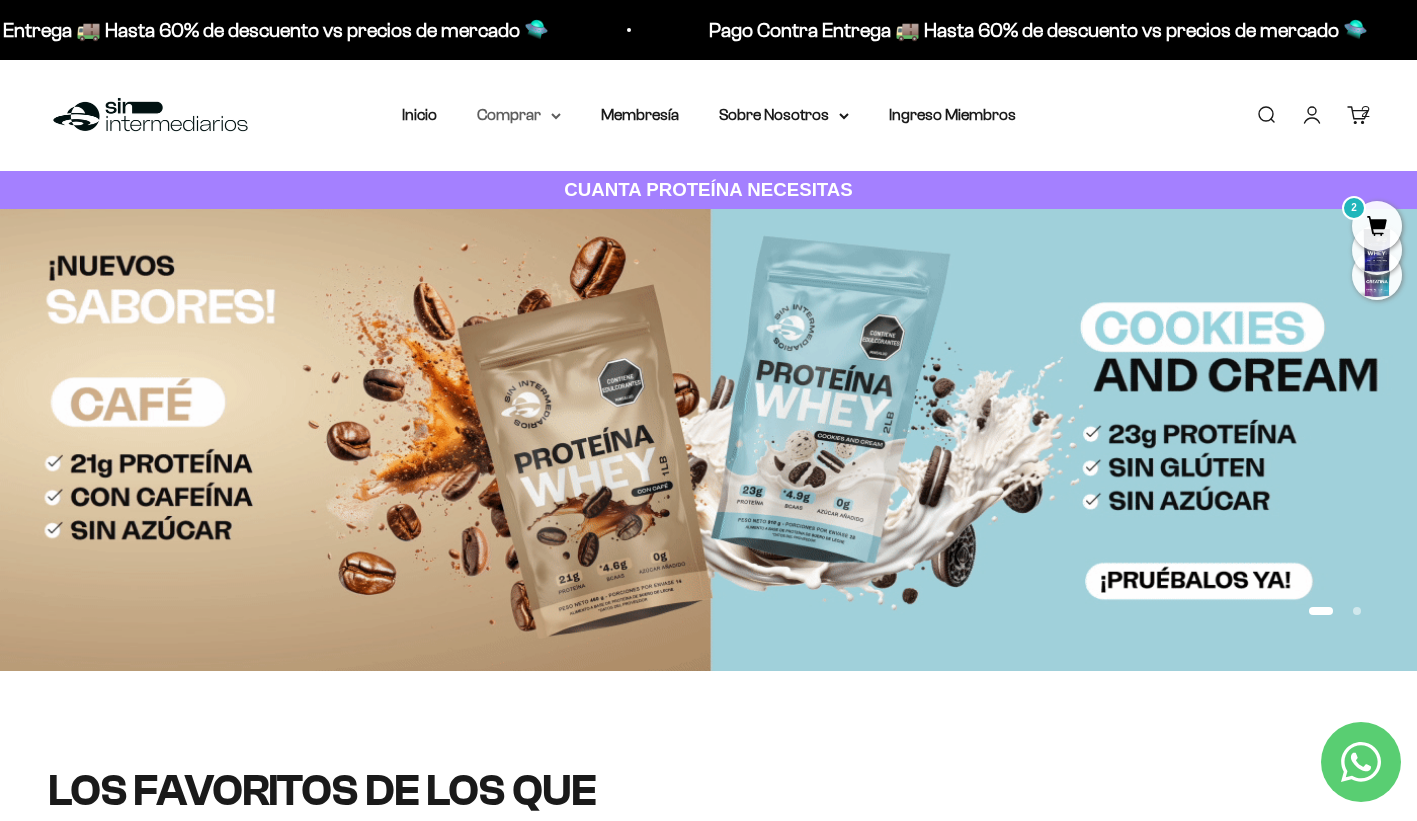 click 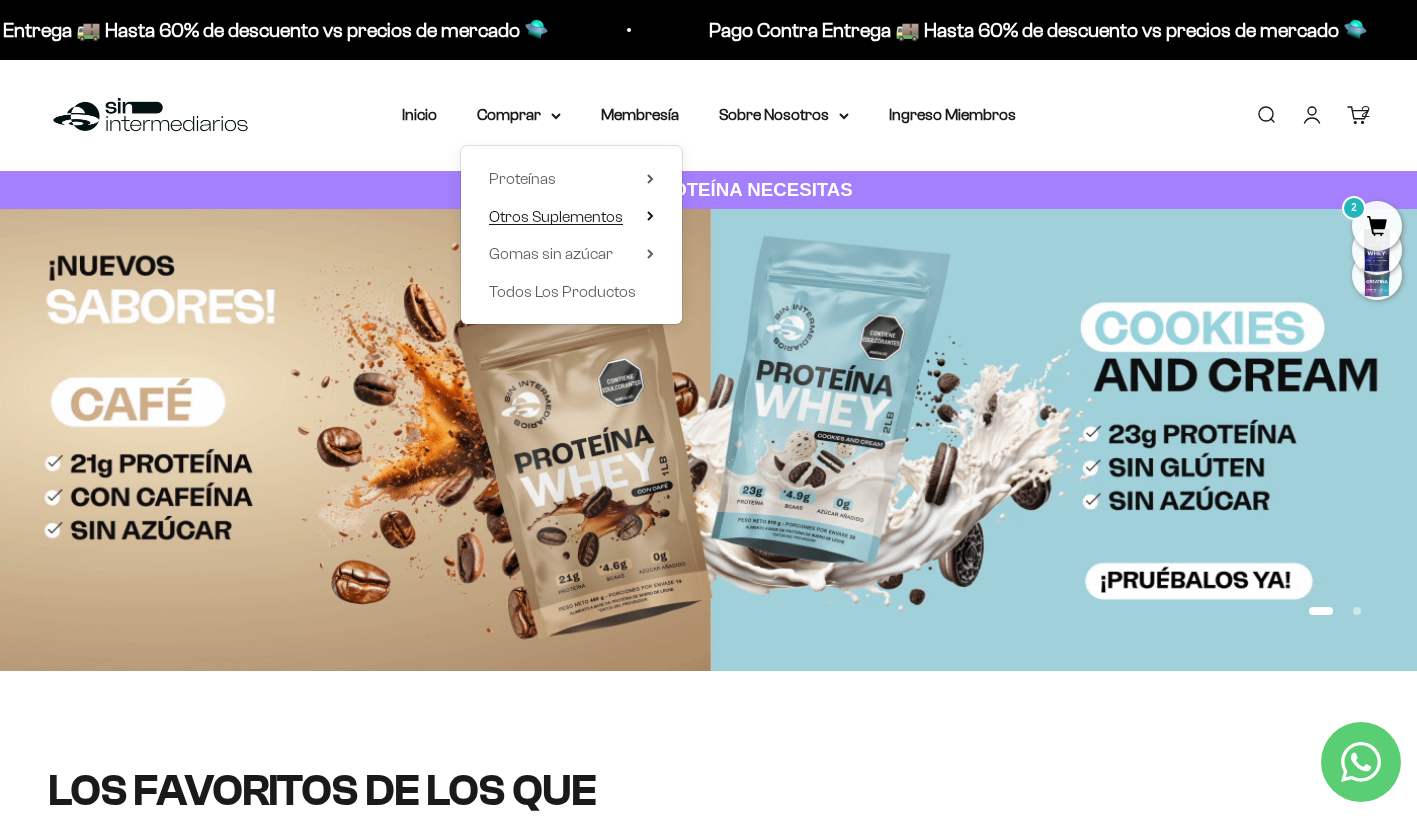 click 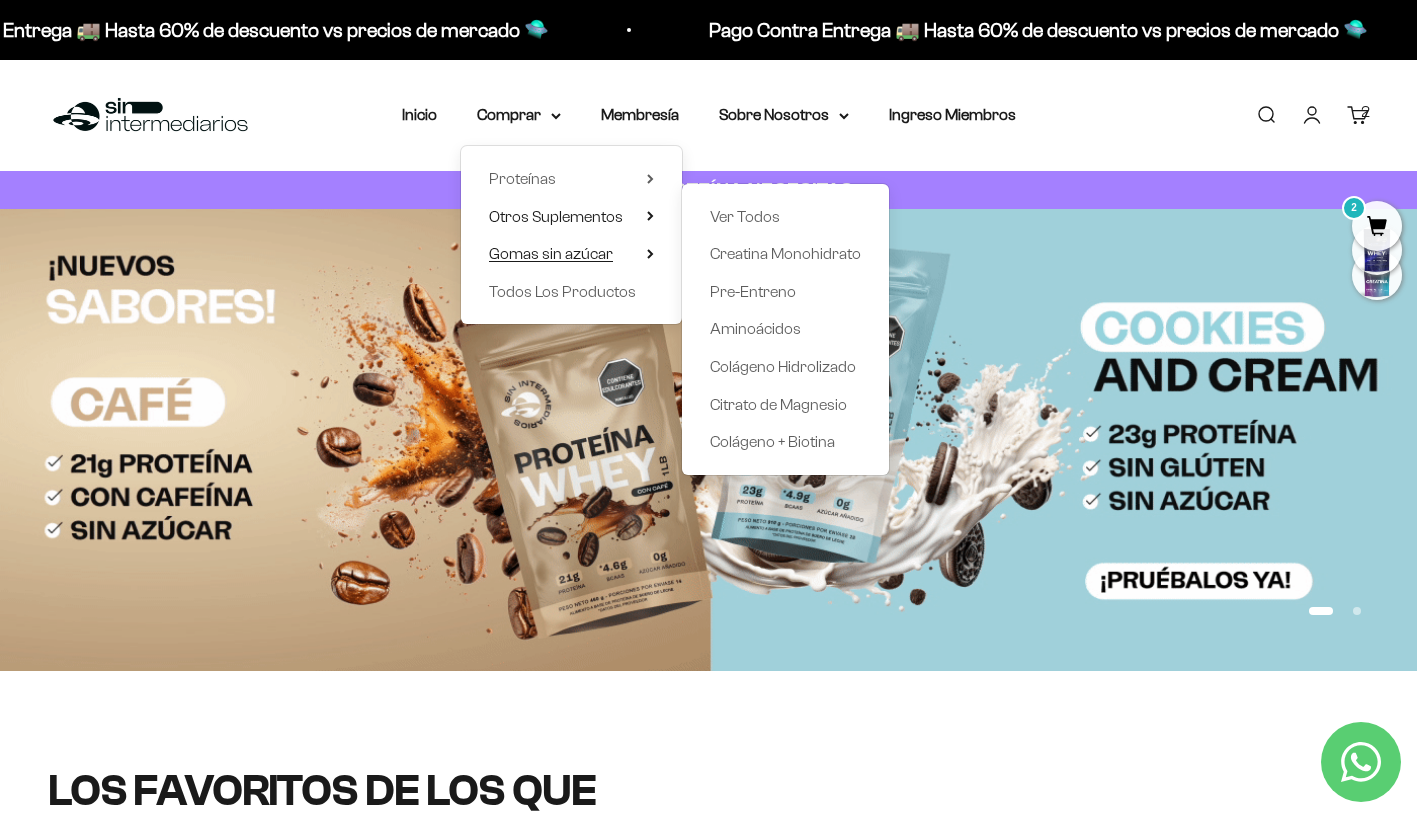 click 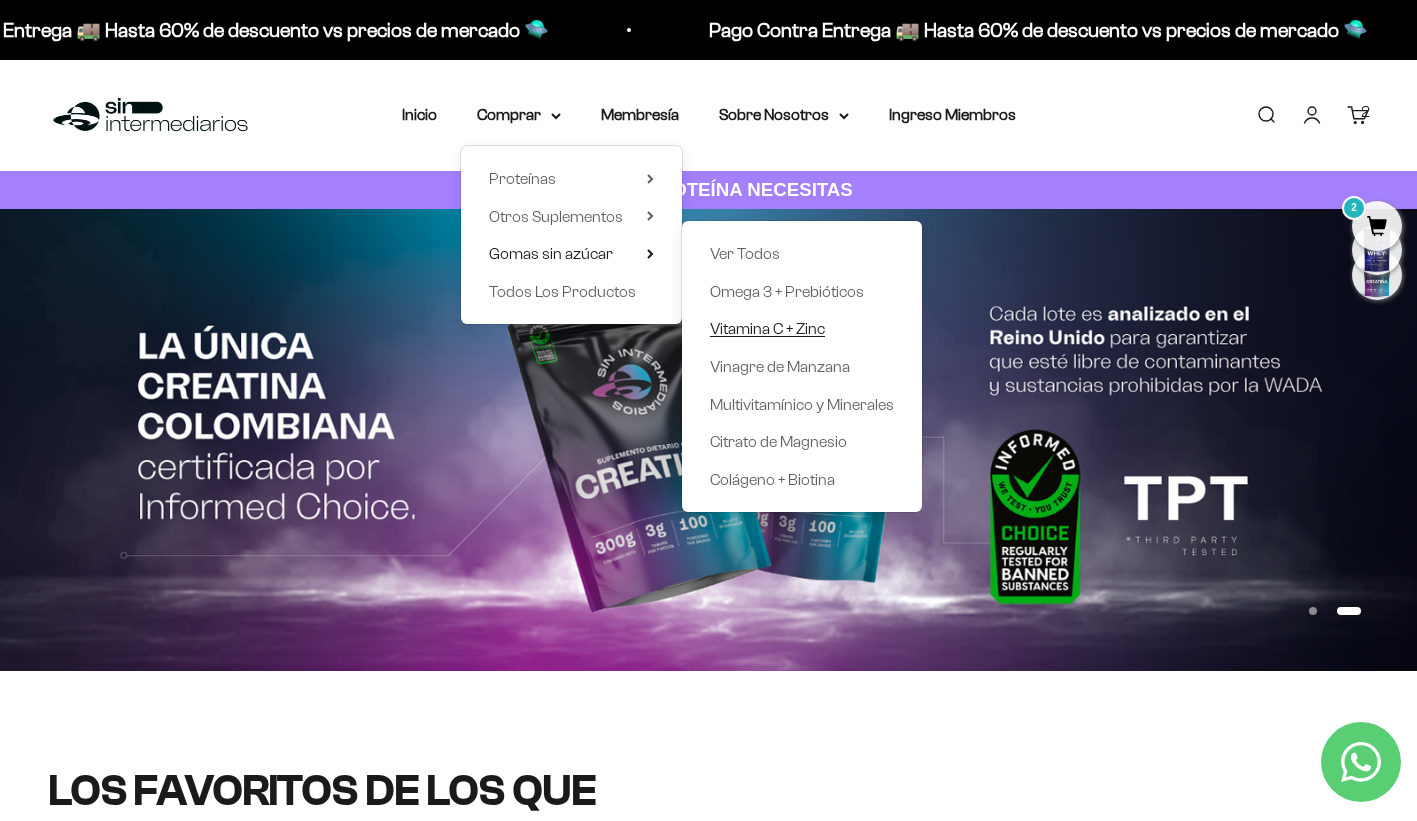 click on "Vitamina C + Zinc" at bounding box center (767, 328) 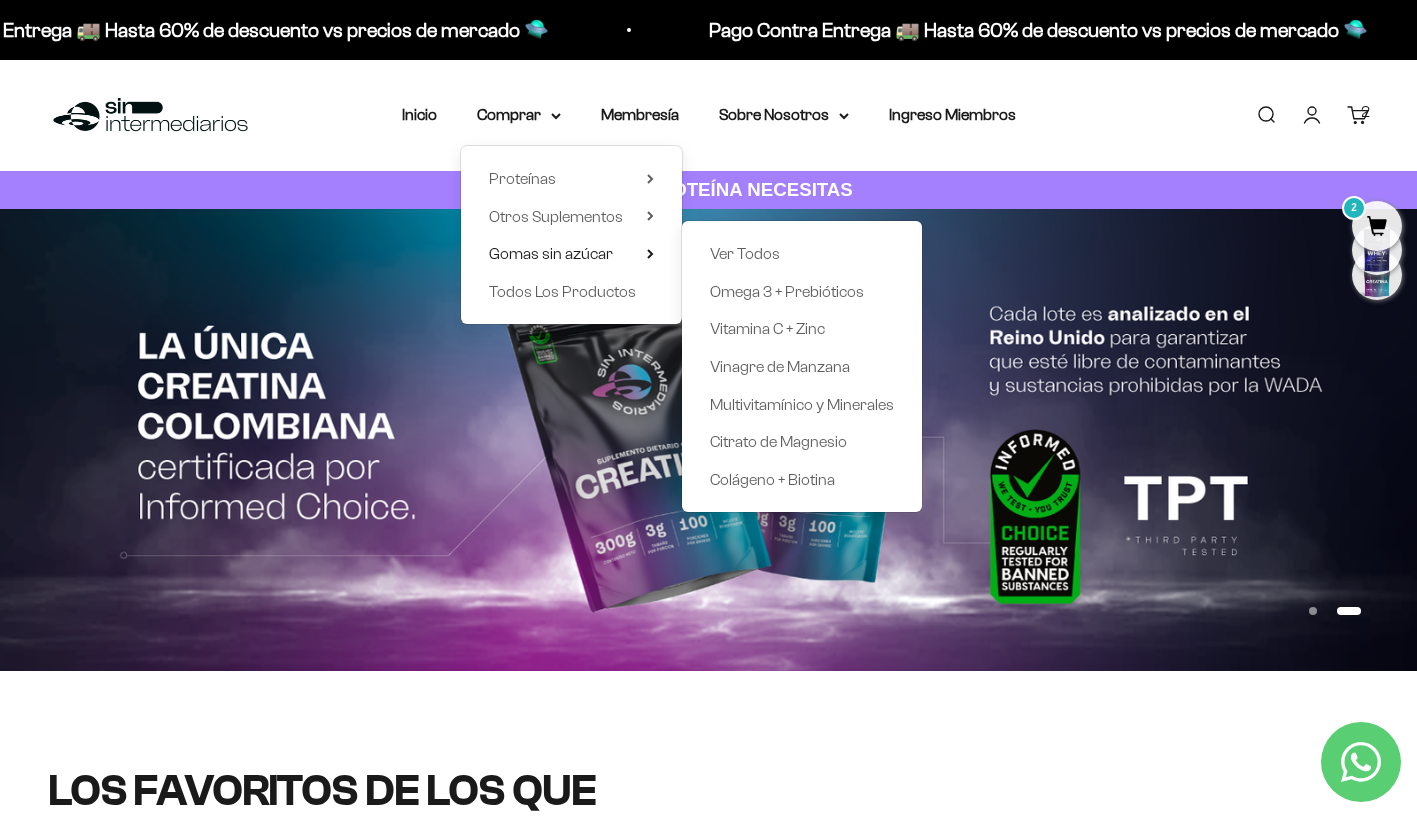 click on "2" at bounding box center (1377, 226) 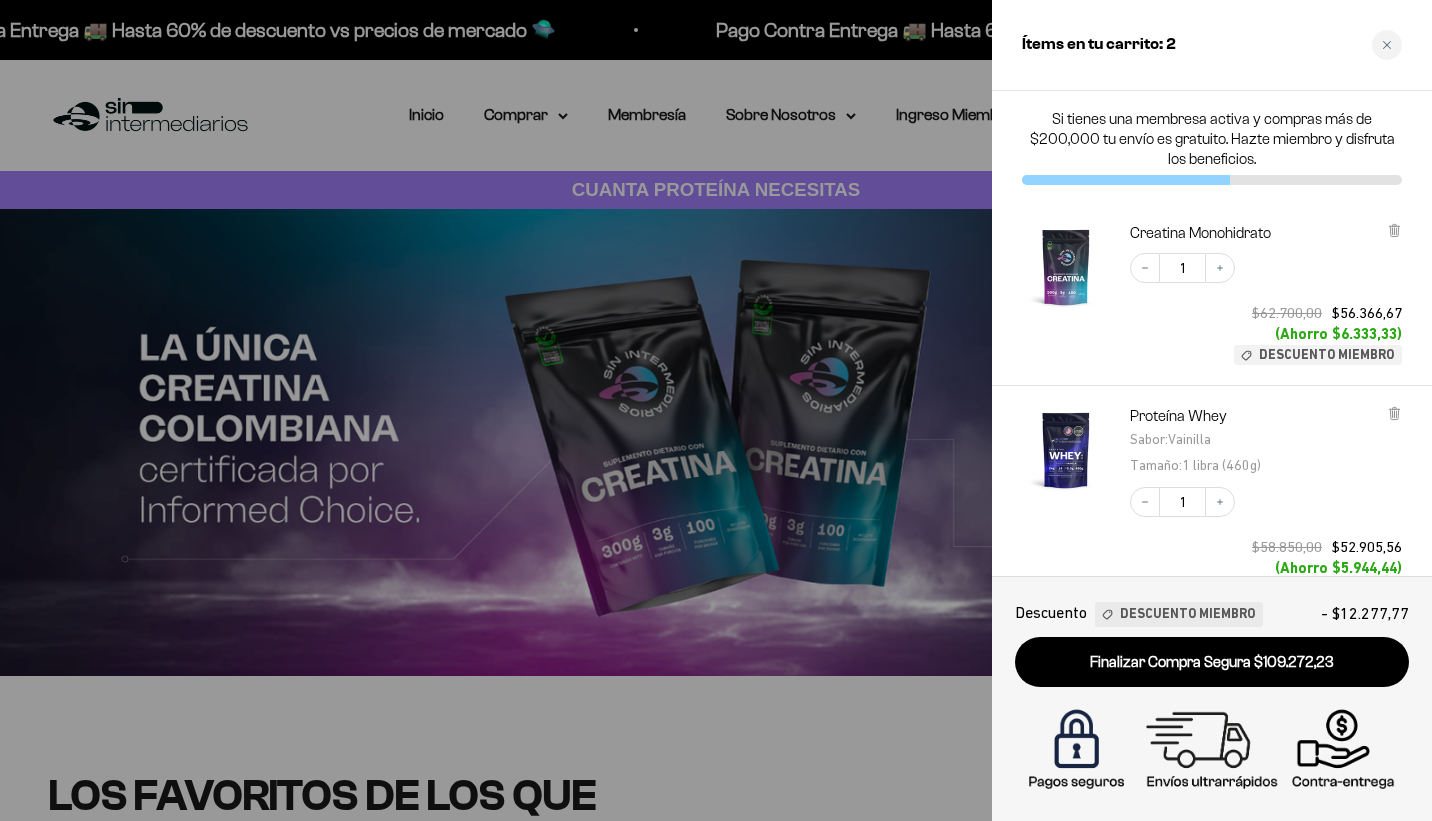 scroll, scrollTop: 139, scrollLeft: 0, axis: vertical 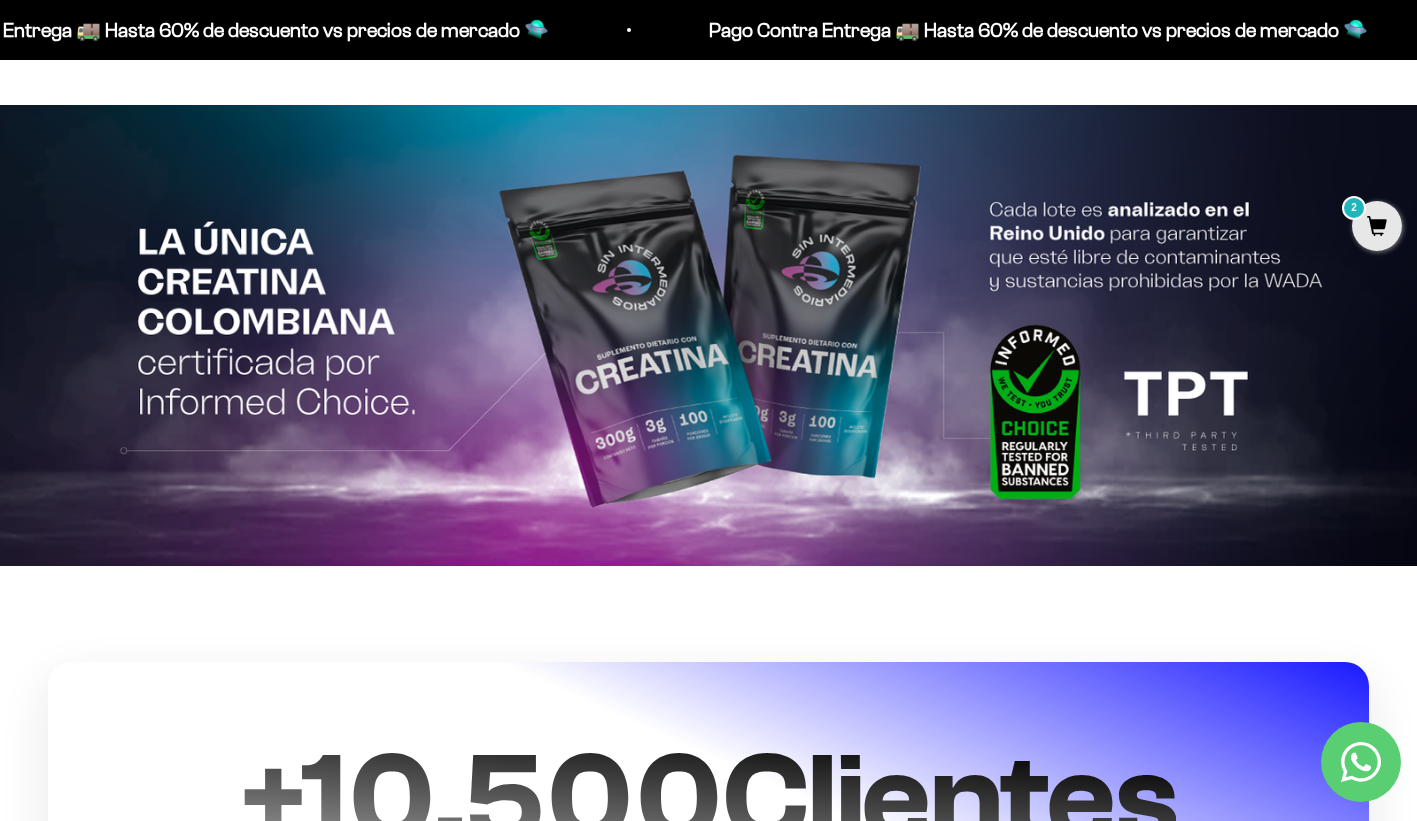click on "2" at bounding box center (1377, 226) 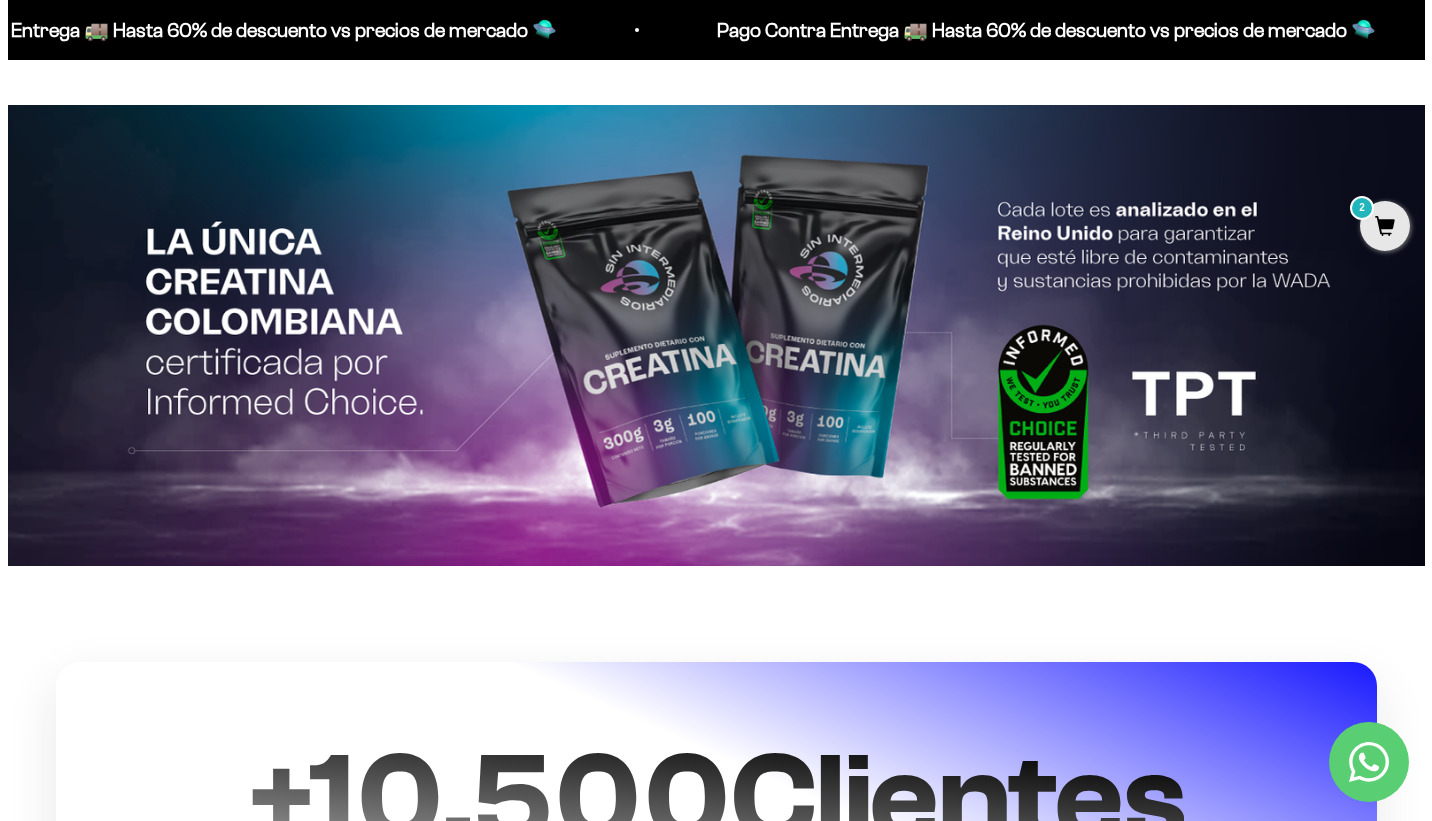 scroll, scrollTop: 4048, scrollLeft: 0, axis: vertical 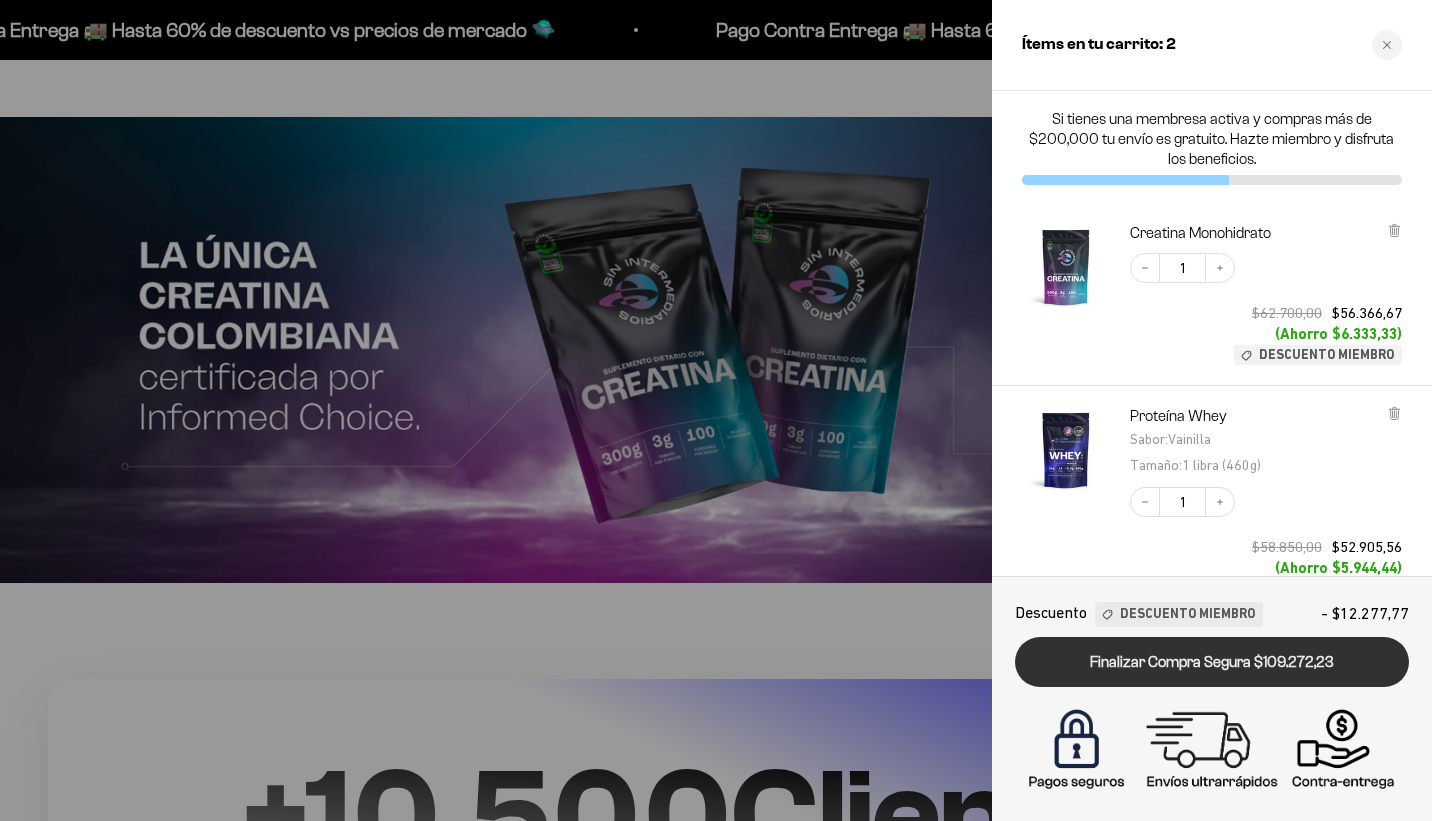 click on "Finalizar Compra Segura $109.272,23" at bounding box center [1212, 662] 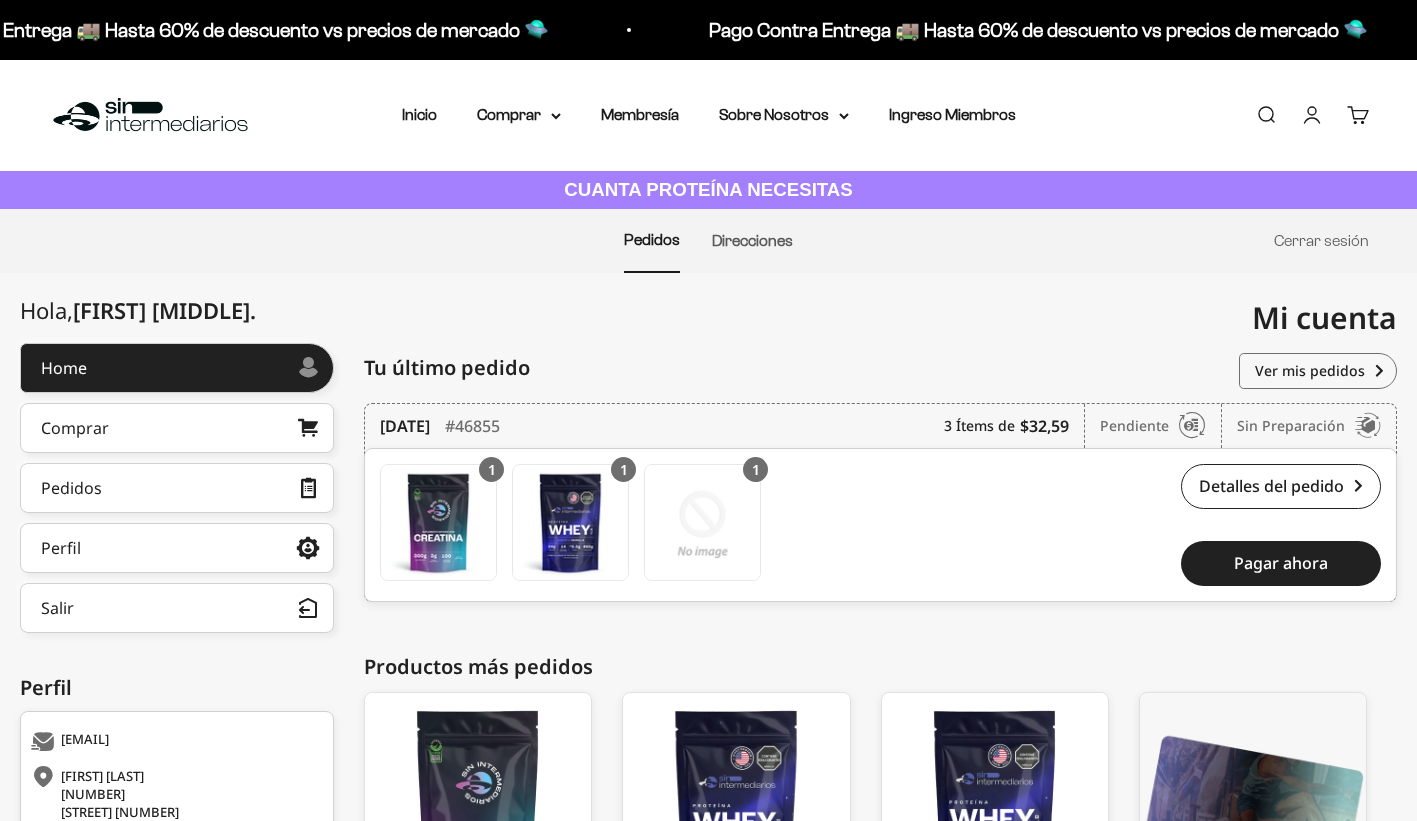 scroll, scrollTop: 0, scrollLeft: 0, axis: both 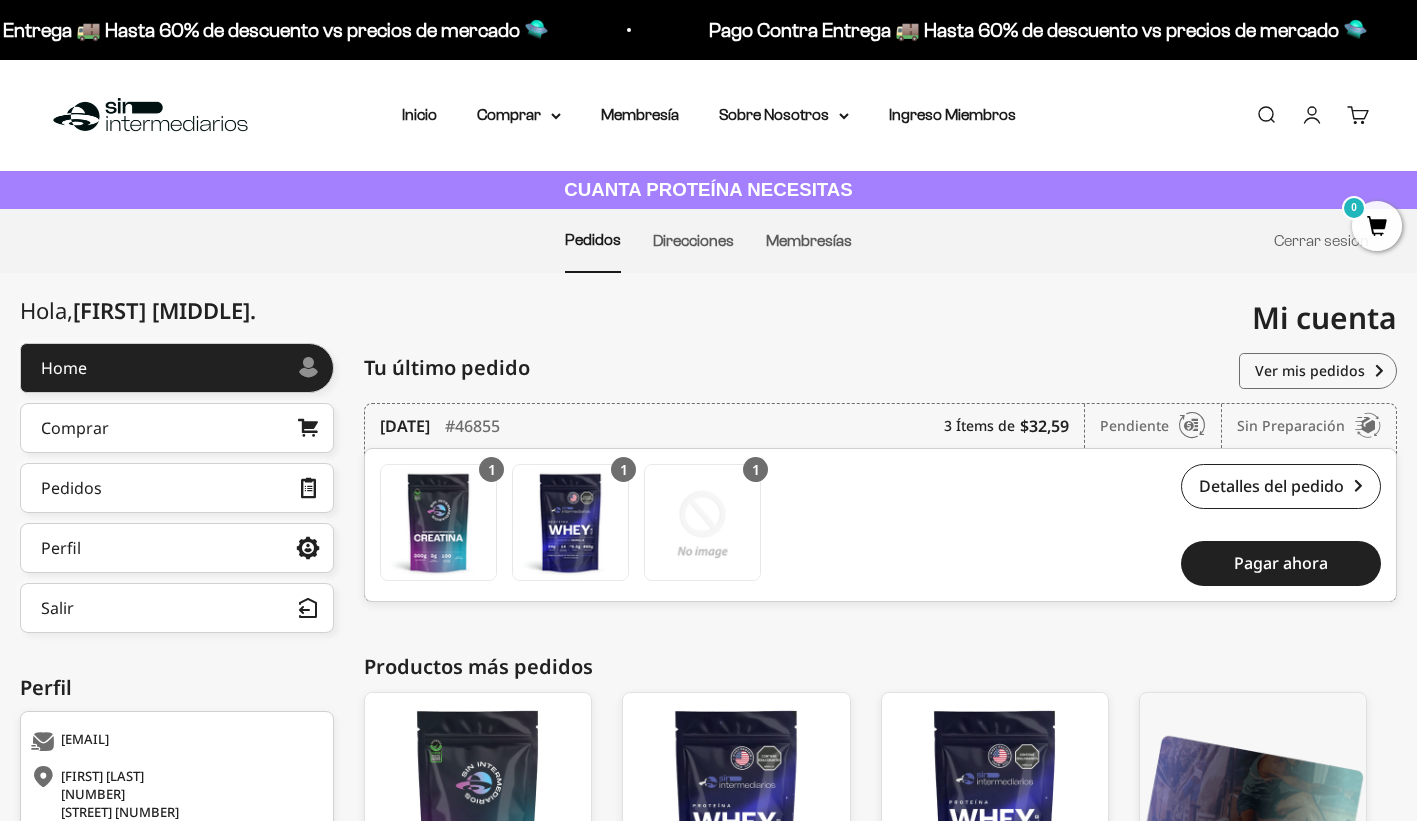 click on "$32,59" at bounding box center (1044, 426) 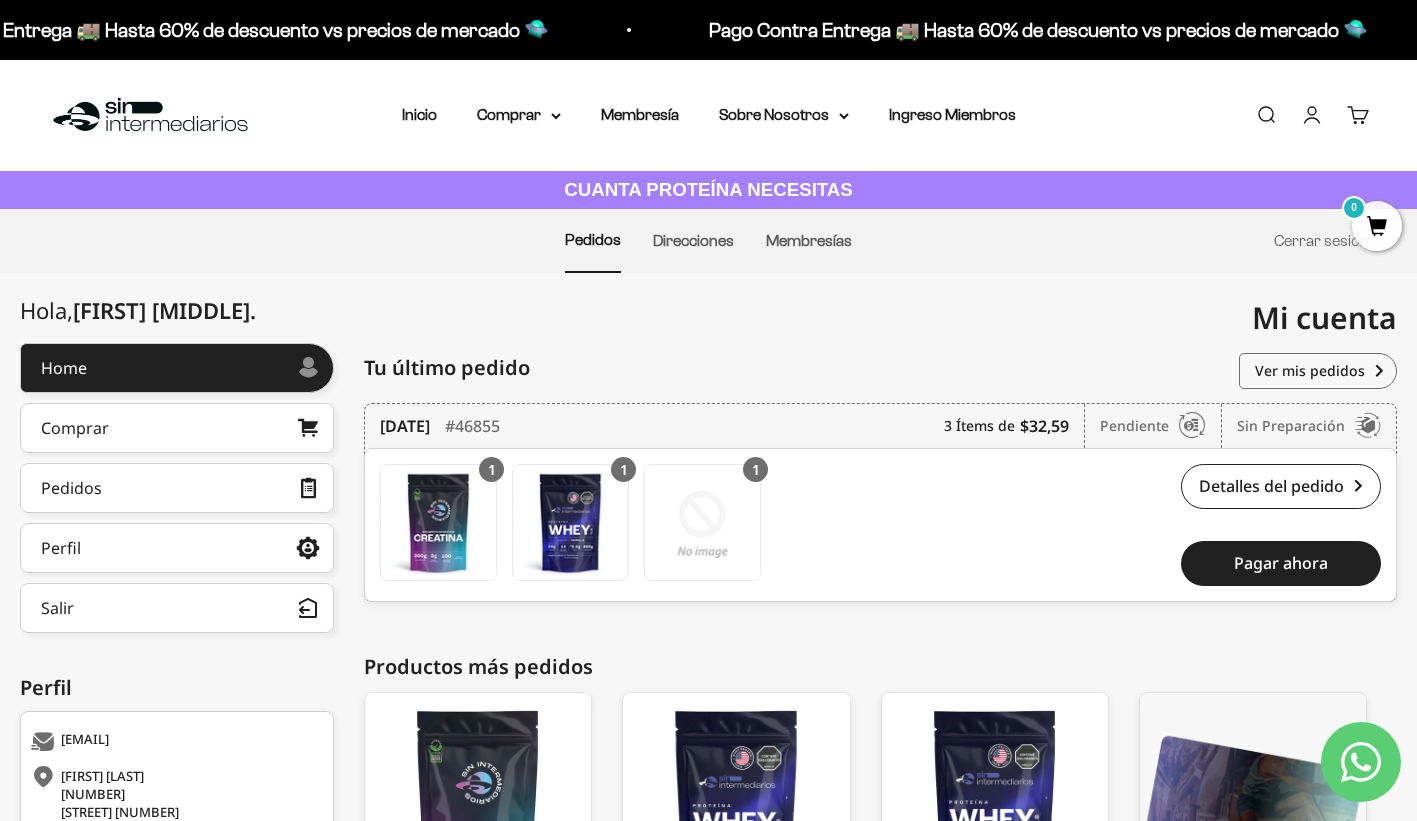drag, startPoint x: 1004, startPoint y: 424, endPoint x: 955, endPoint y: 426, distance: 49.0408 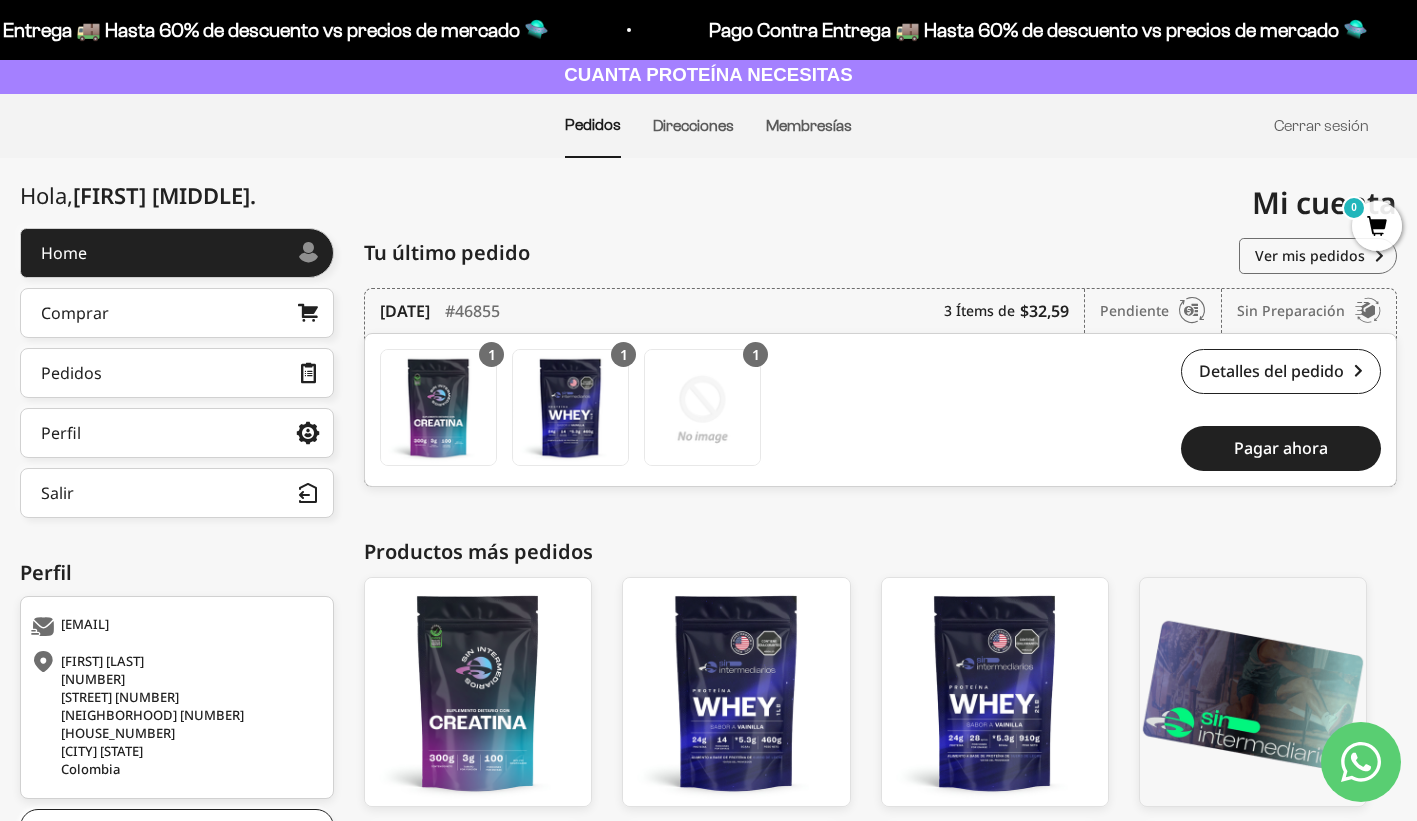 scroll, scrollTop: 133, scrollLeft: 0, axis: vertical 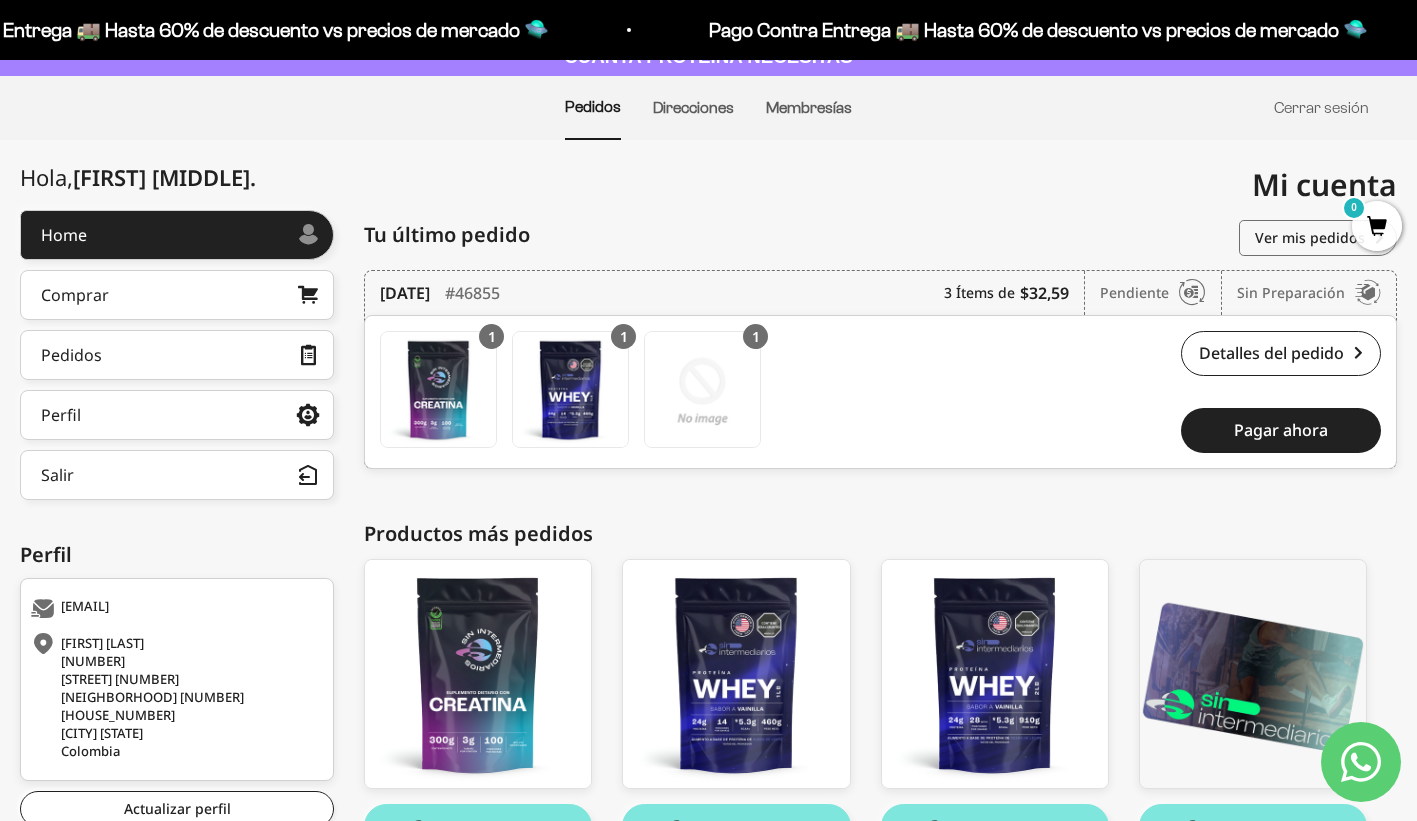 click on "Pendiente" at bounding box center (1161, 293) 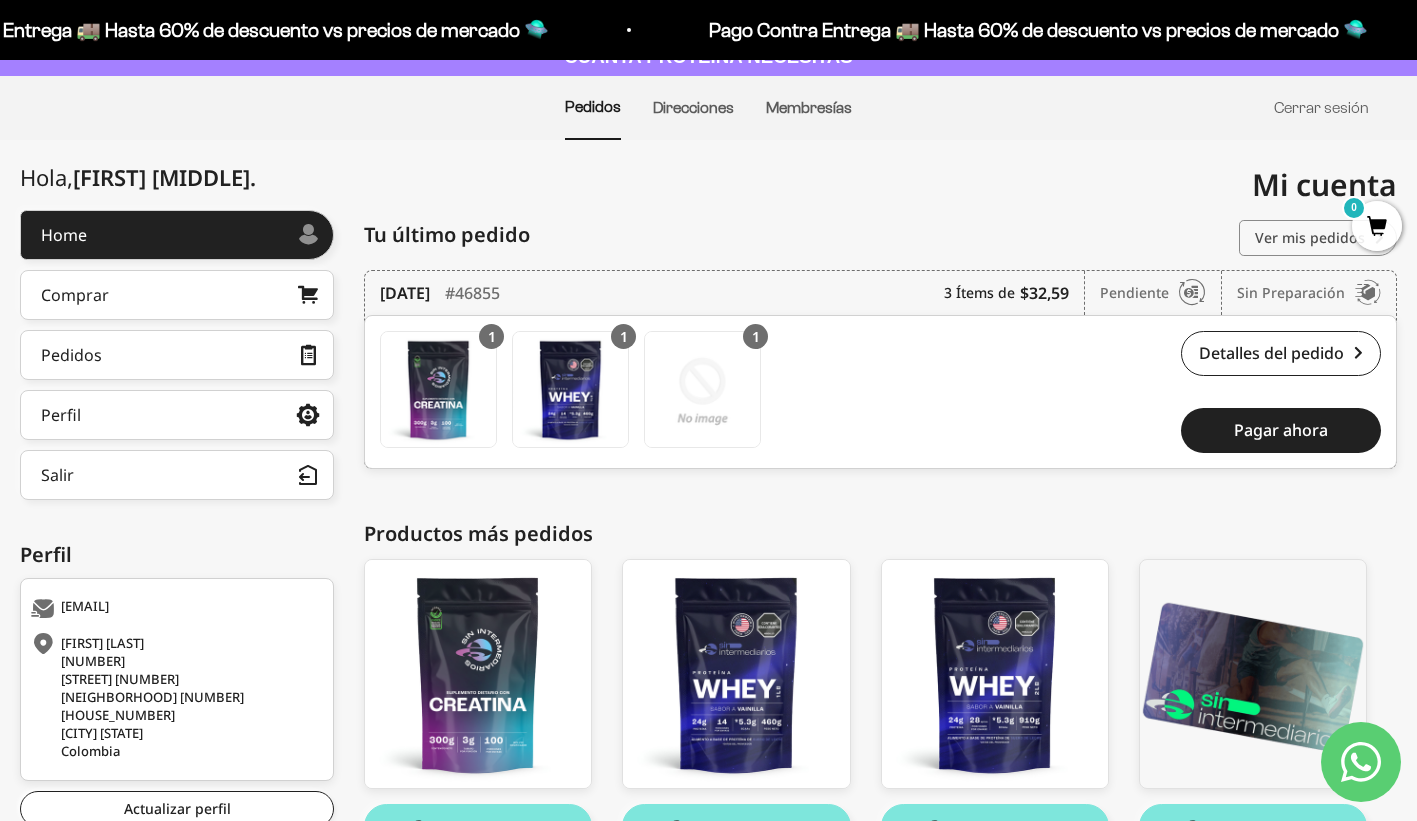 click on "Ver mis pedidos" at bounding box center [1318, 238] 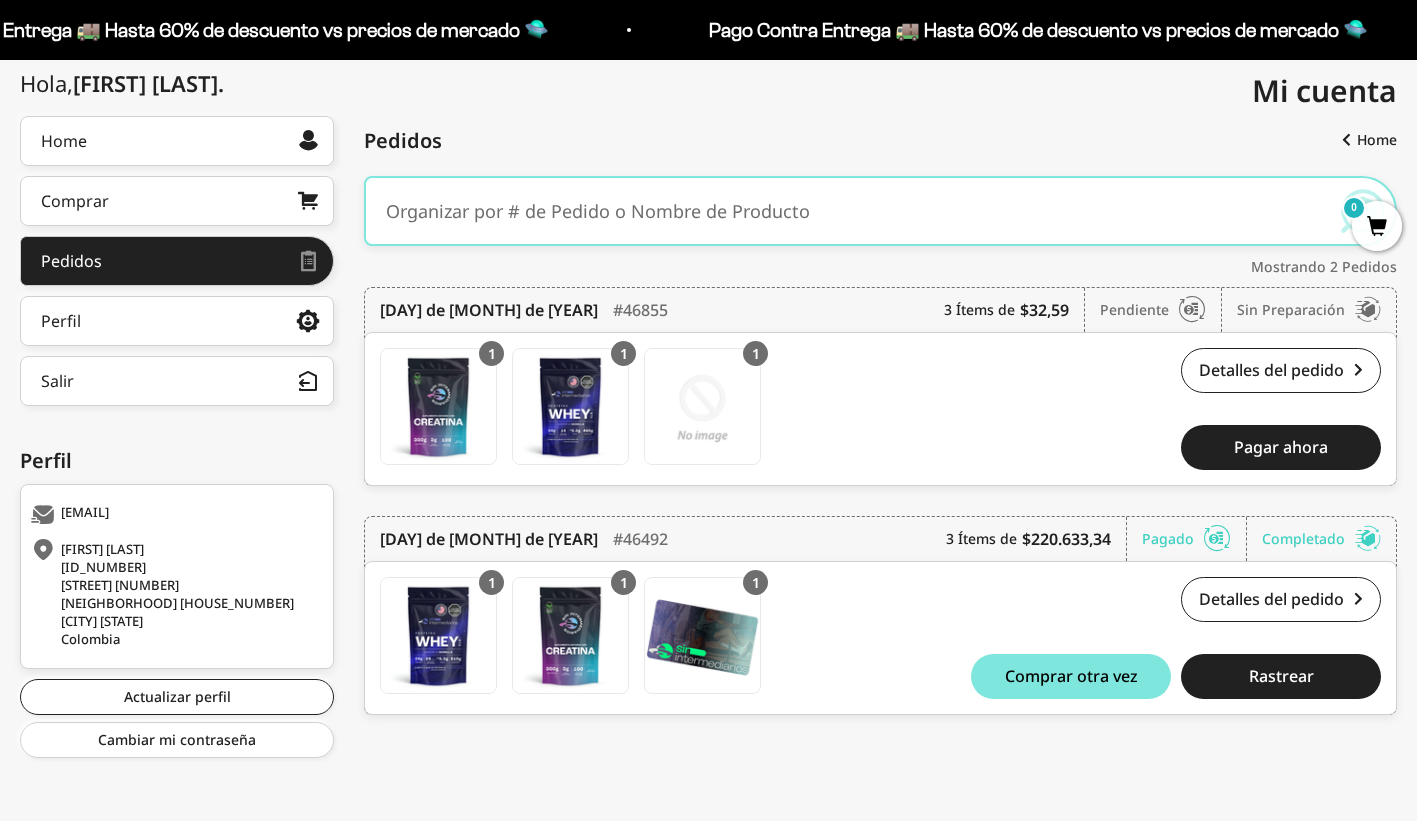 scroll, scrollTop: 229, scrollLeft: 0, axis: vertical 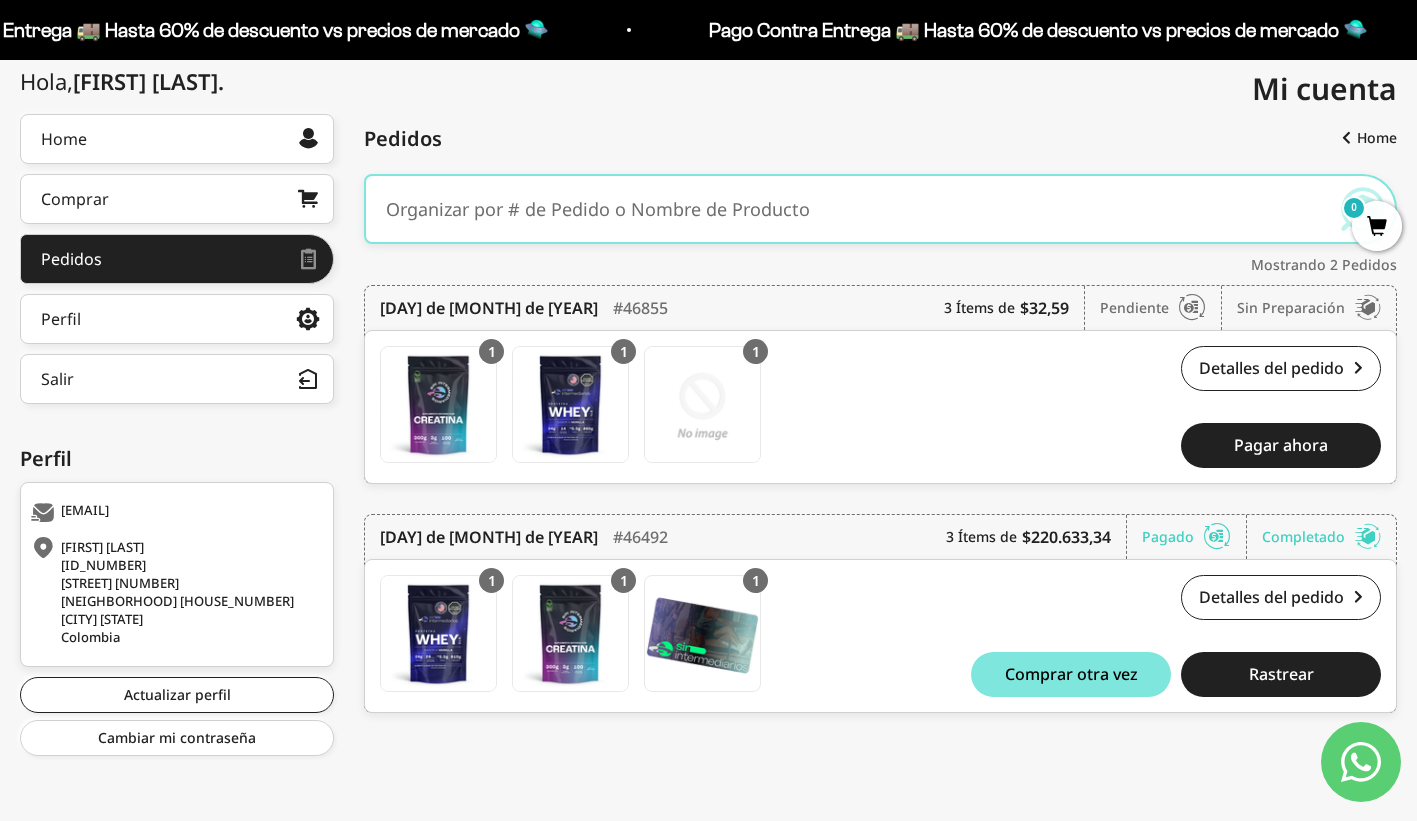 click on "$32,59" at bounding box center [1044, 308] 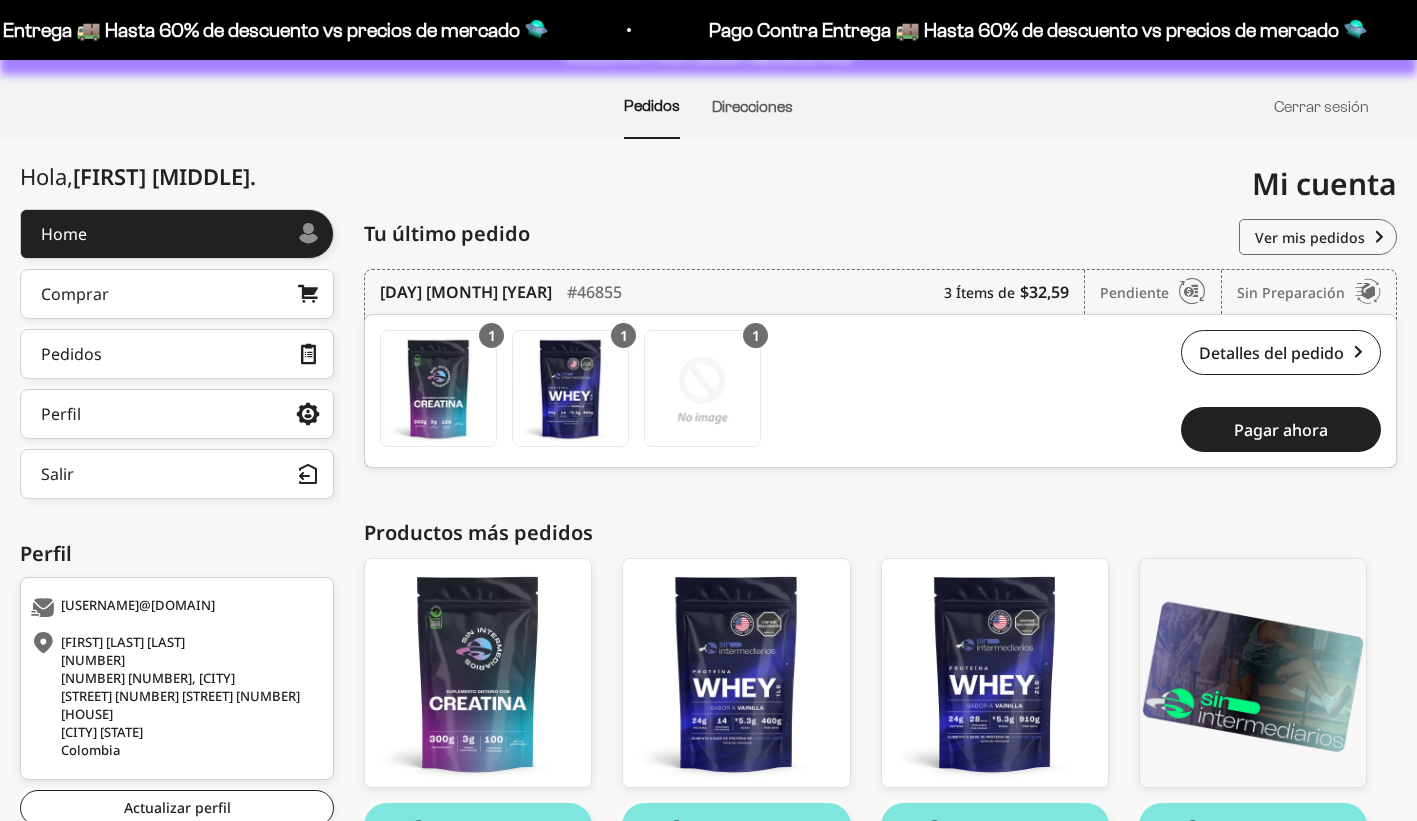scroll, scrollTop: 133, scrollLeft: 0, axis: vertical 